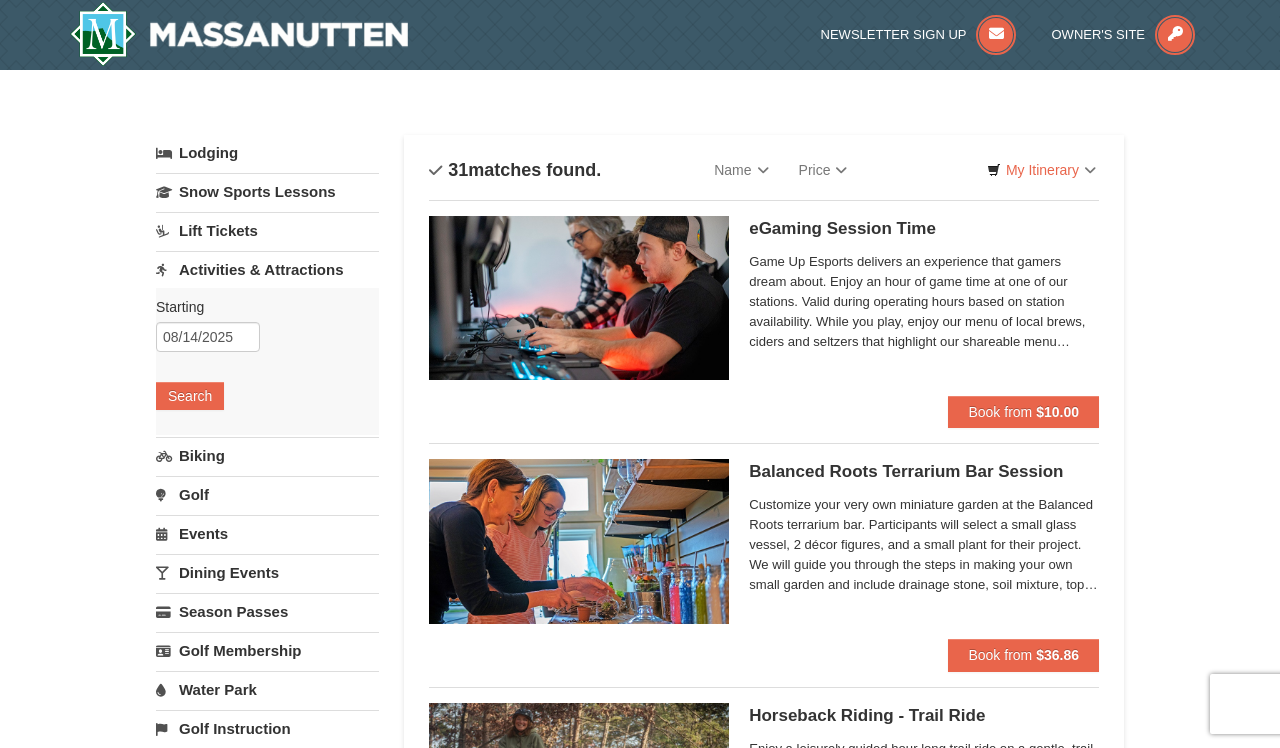 scroll, scrollTop: 0, scrollLeft: 0, axis: both 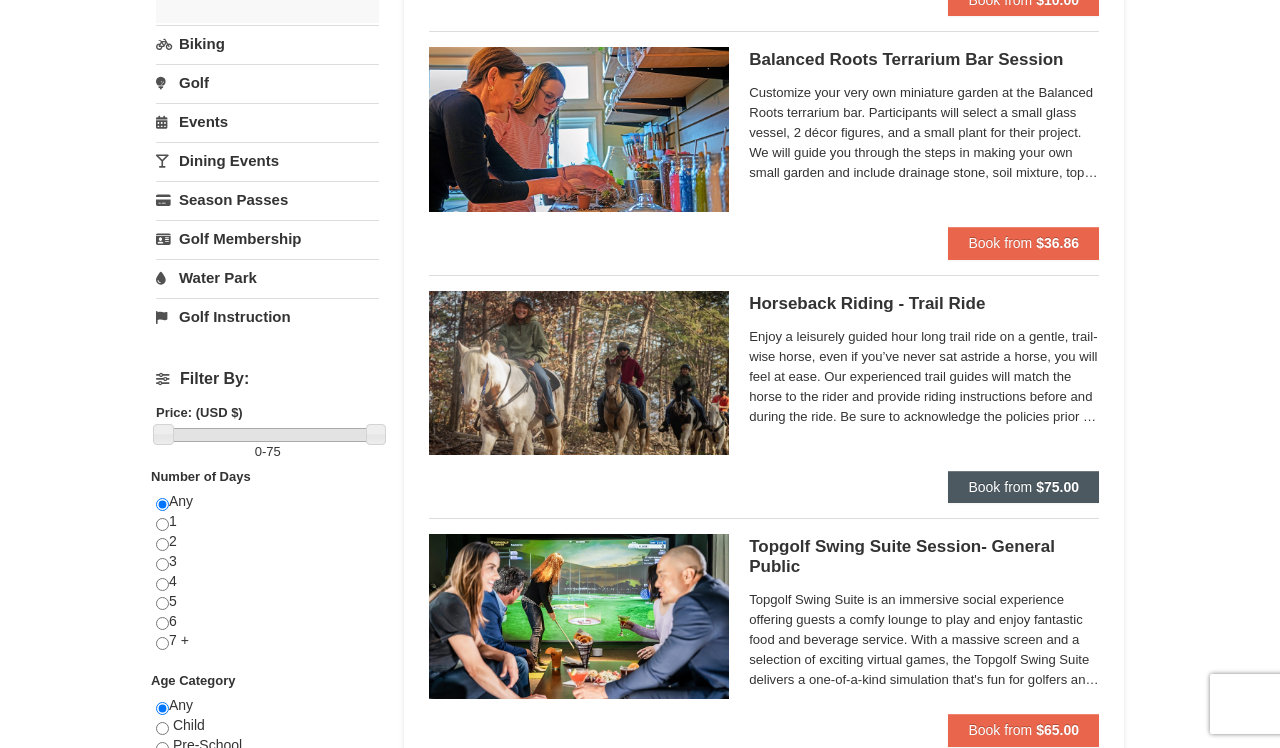 click on "Book from" at bounding box center (1000, 487) 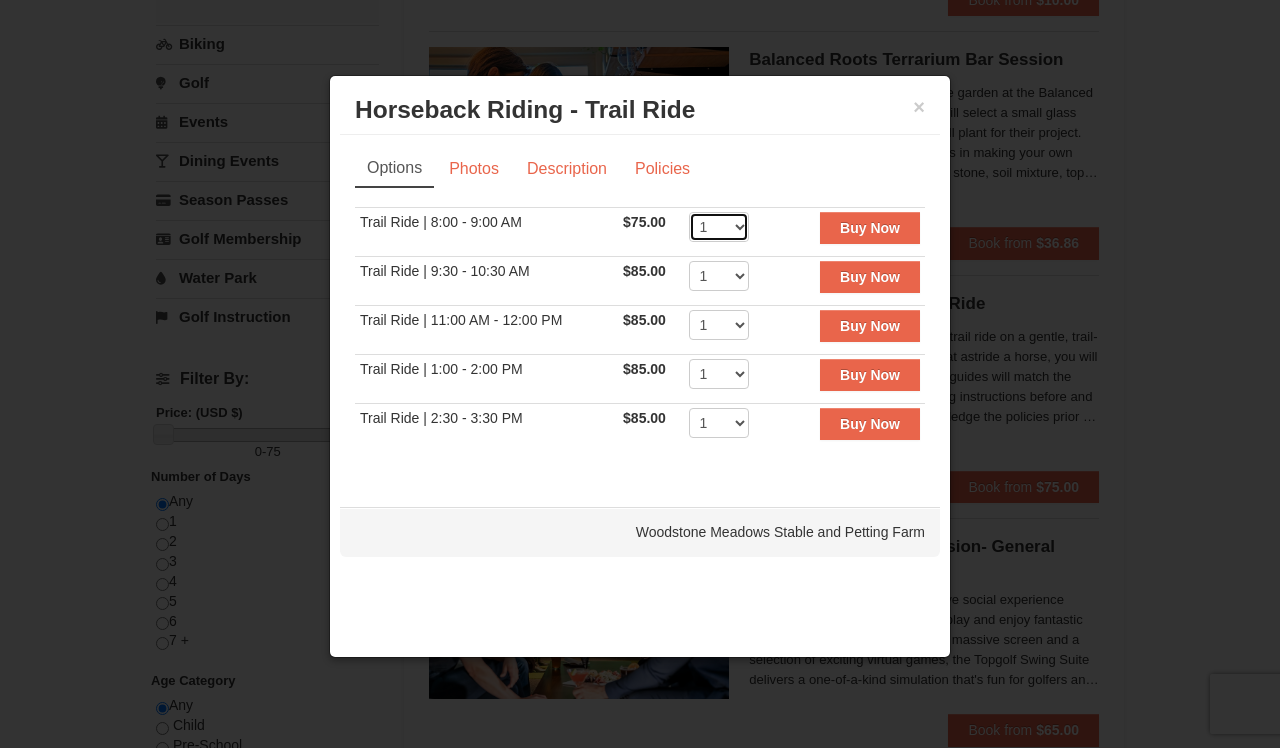 select on "4" 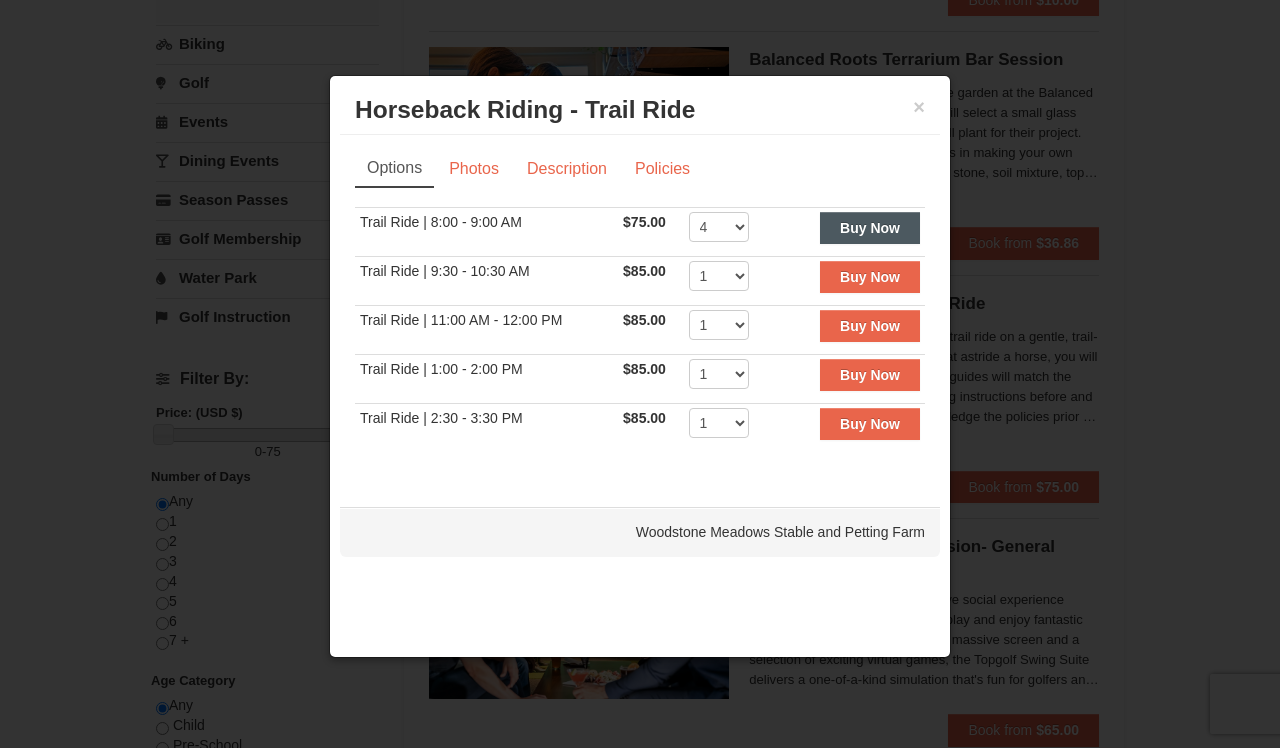 click on "Buy Now" at bounding box center [870, 228] 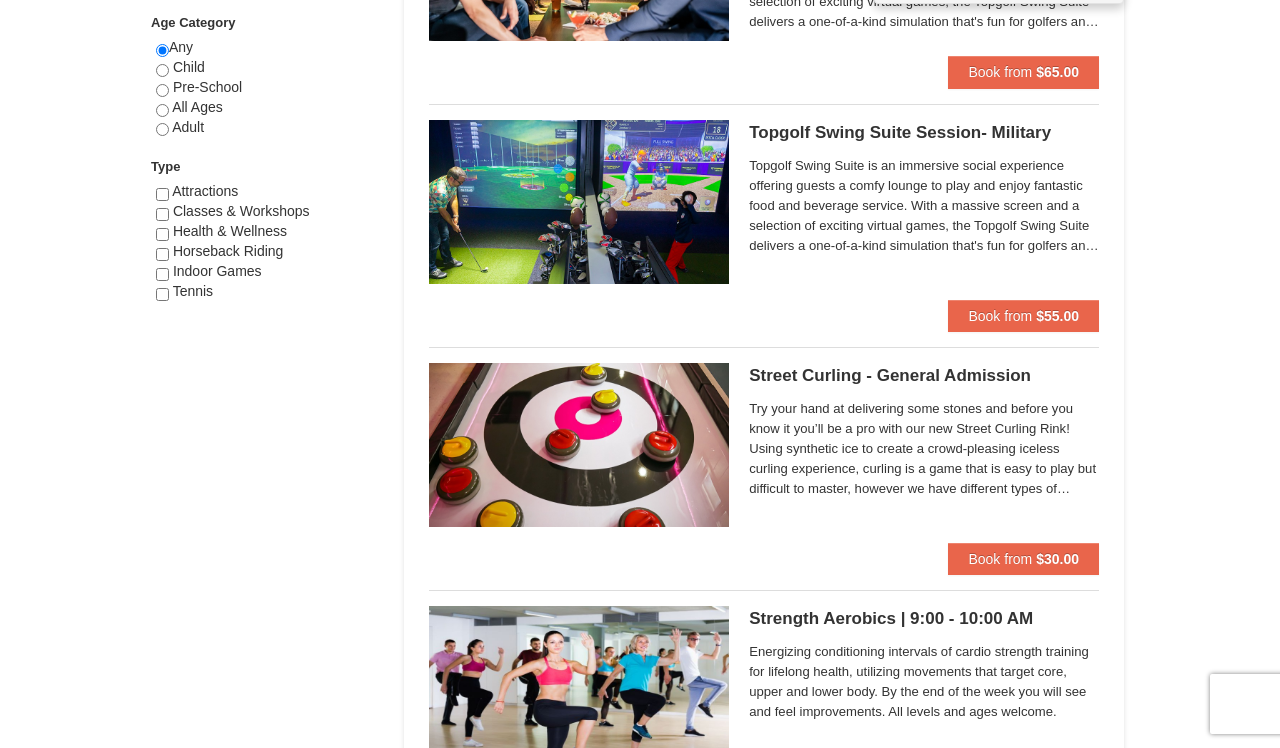 scroll, scrollTop: 1079, scrollLeft: 0, axis: vertical 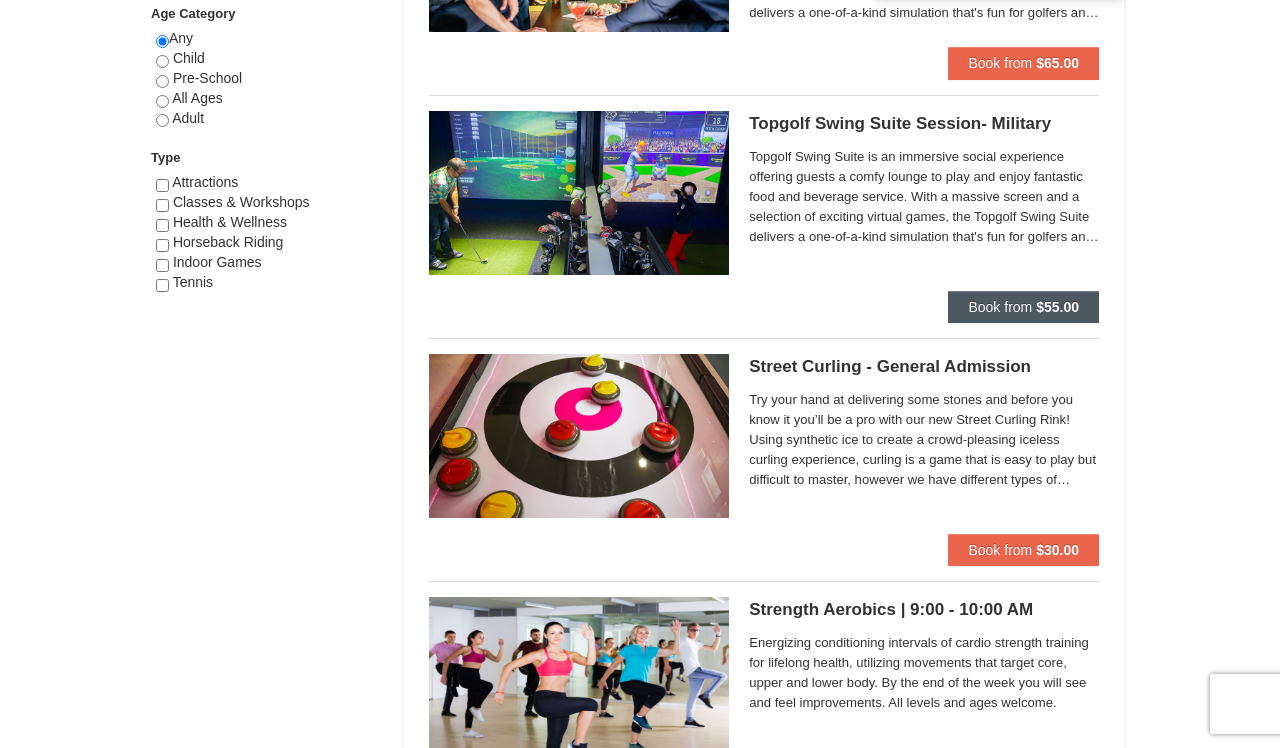 click on "$55.00" at bounding box center (1057, 307) 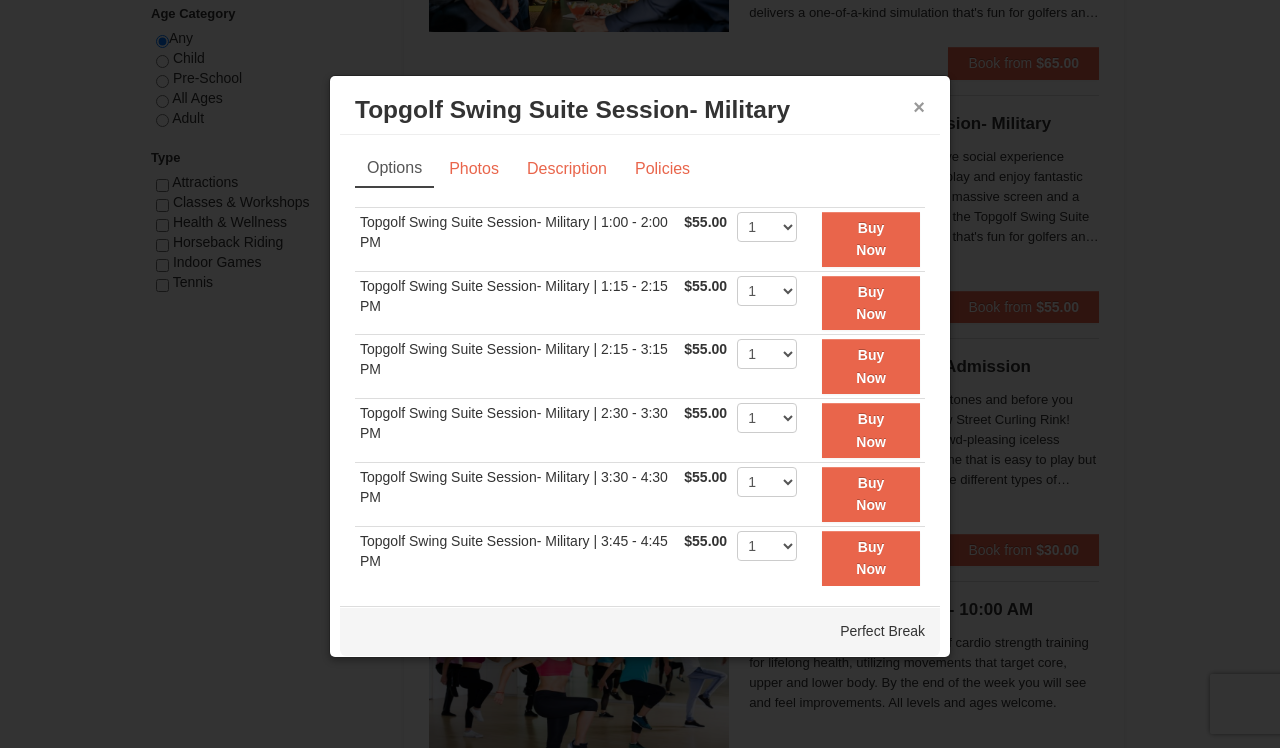 click on "×" at bounding box center [919, 107] 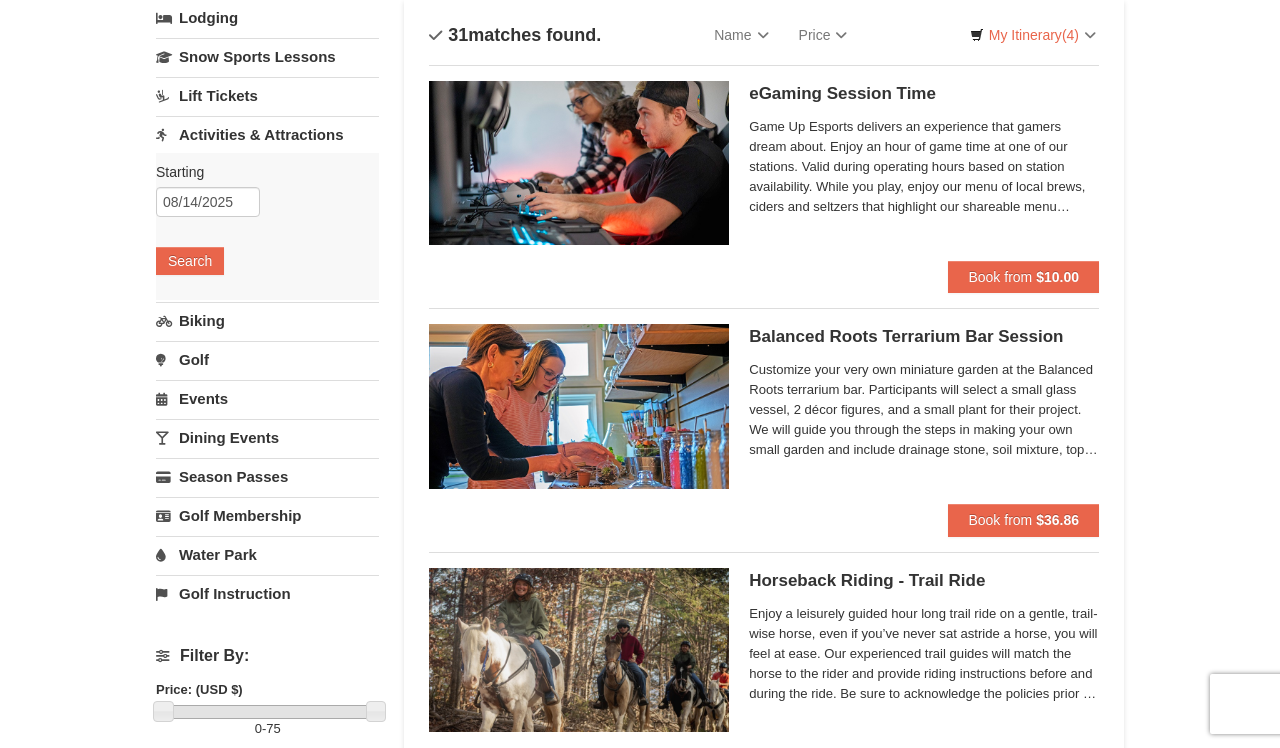 scroll, scrollTop: 153, scrollLeft: 0, axis: vertical 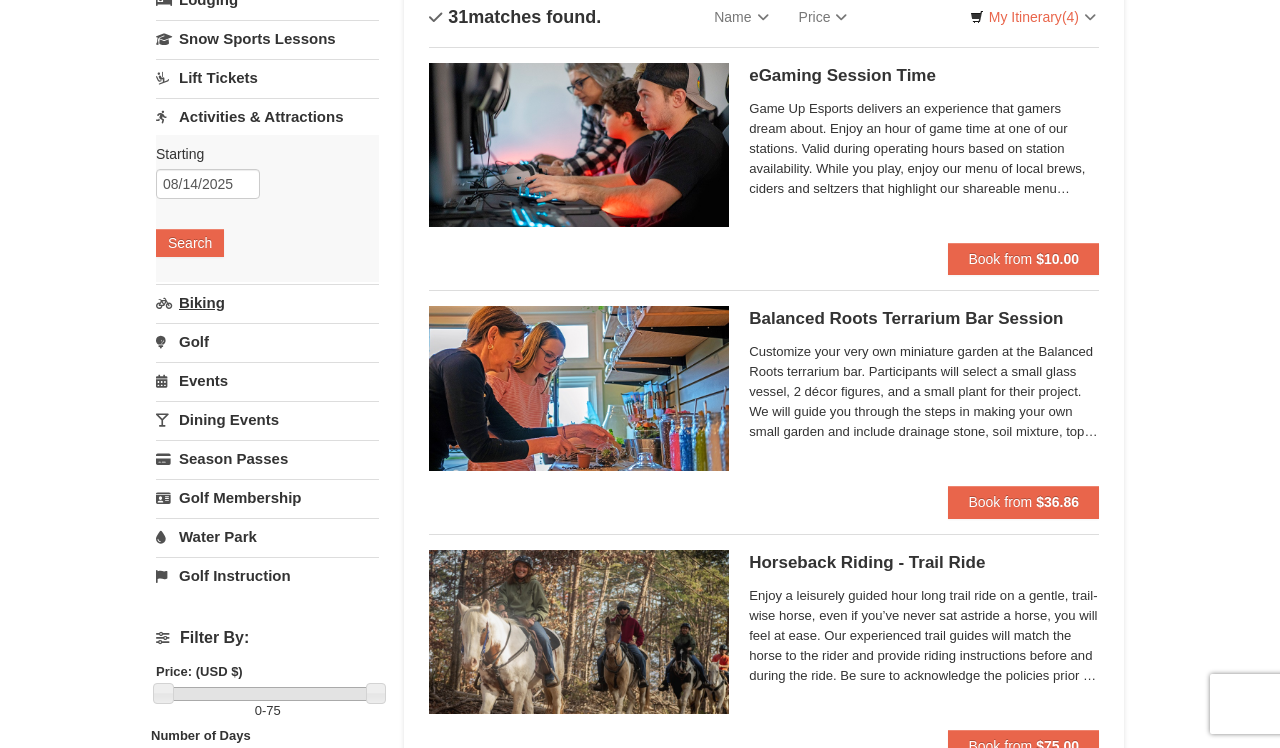 click on "Biking" at bounding box center [267, 302] 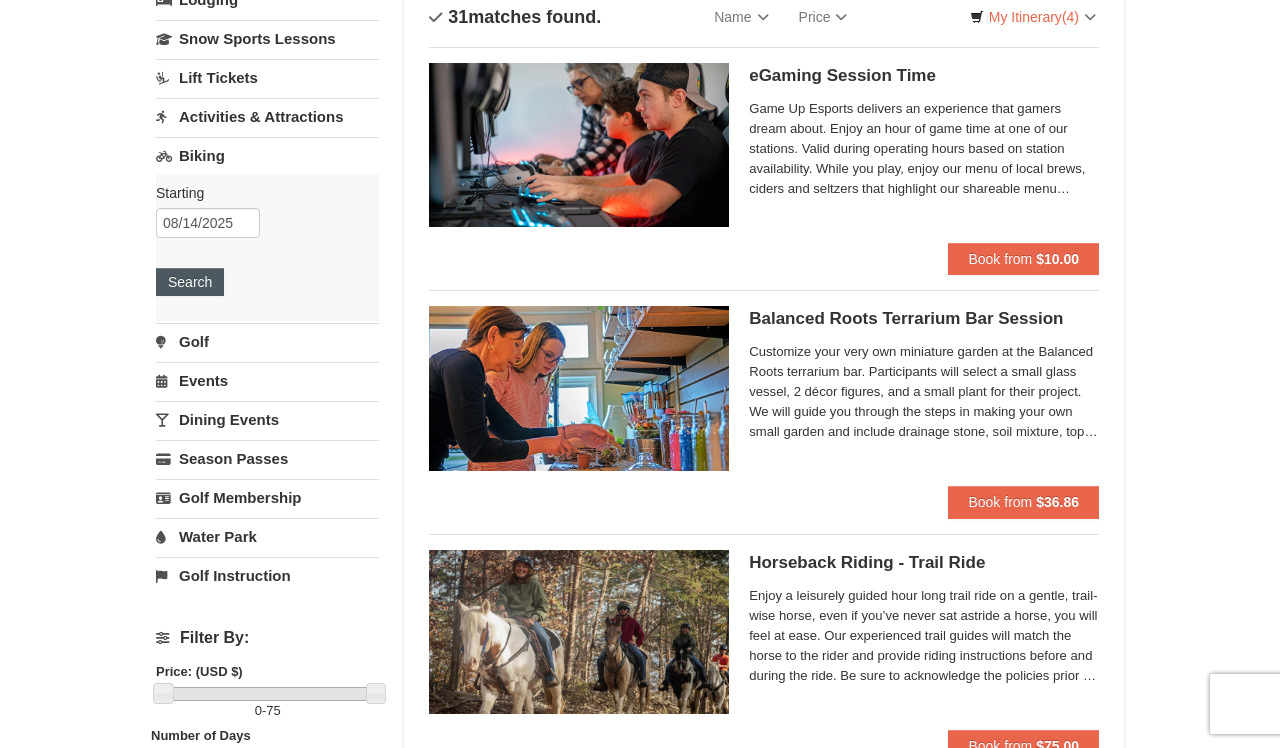 click on "Search" at bounding box center [190, 282] 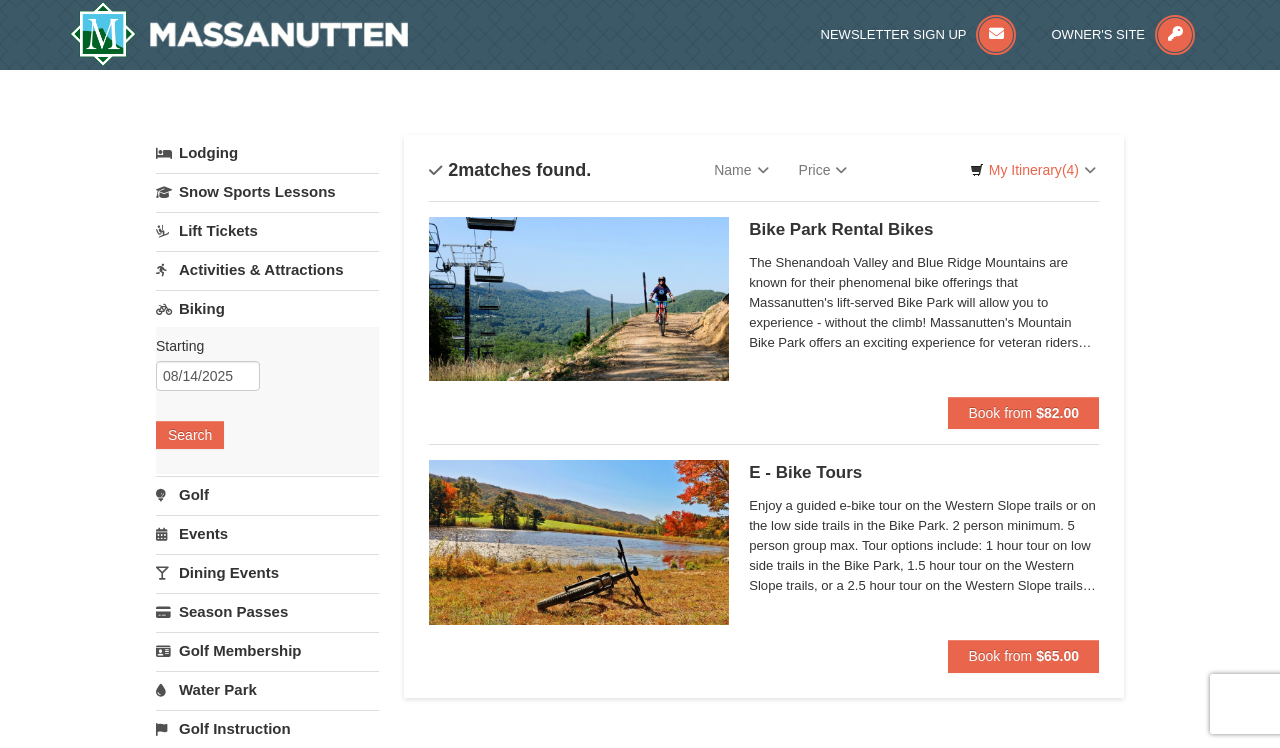scroll, scrollTop: 0, scrollLeft: 0, axis: both 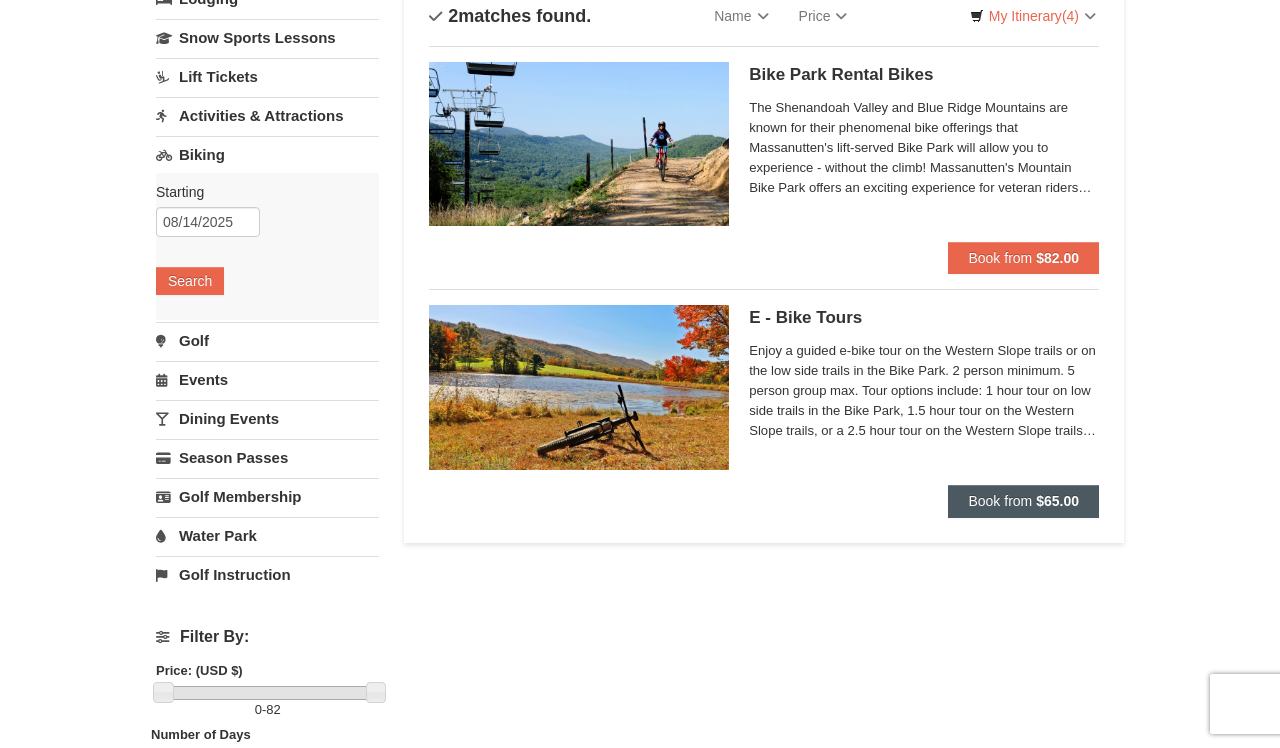 click on "Book from" at bounding box center (1000, 501) 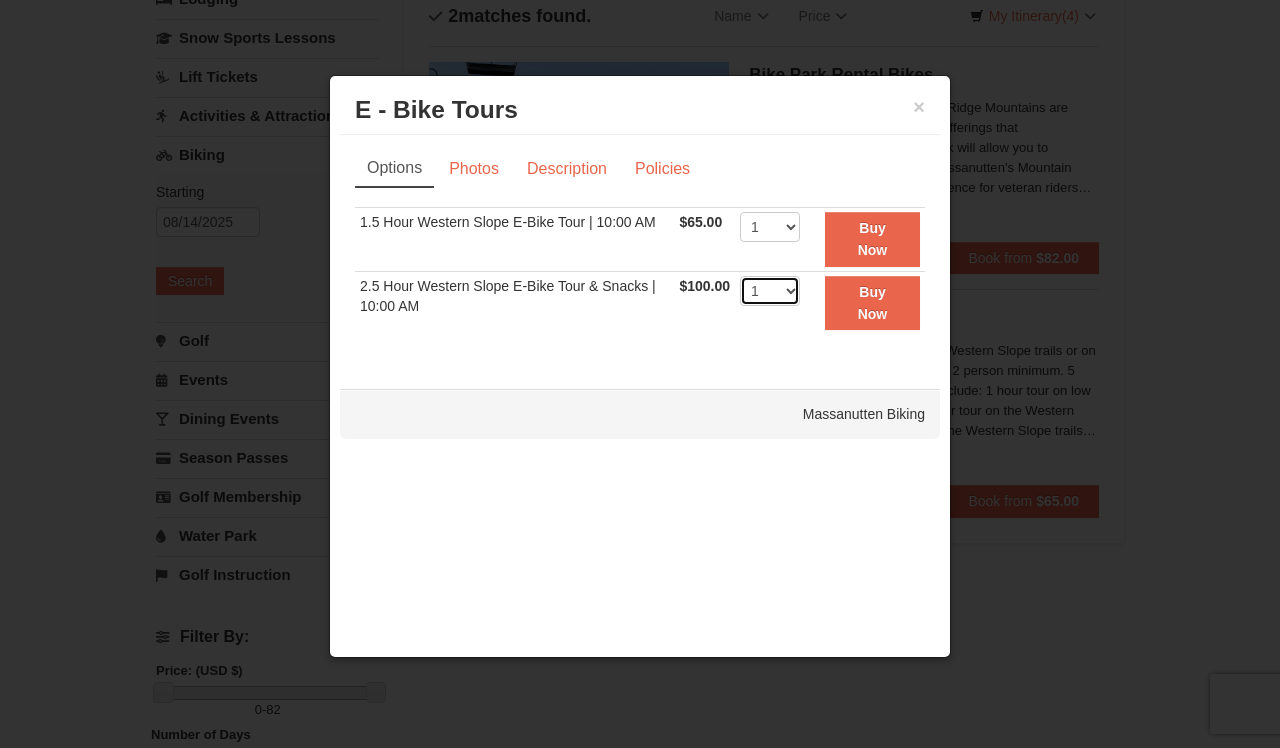 select on "4" 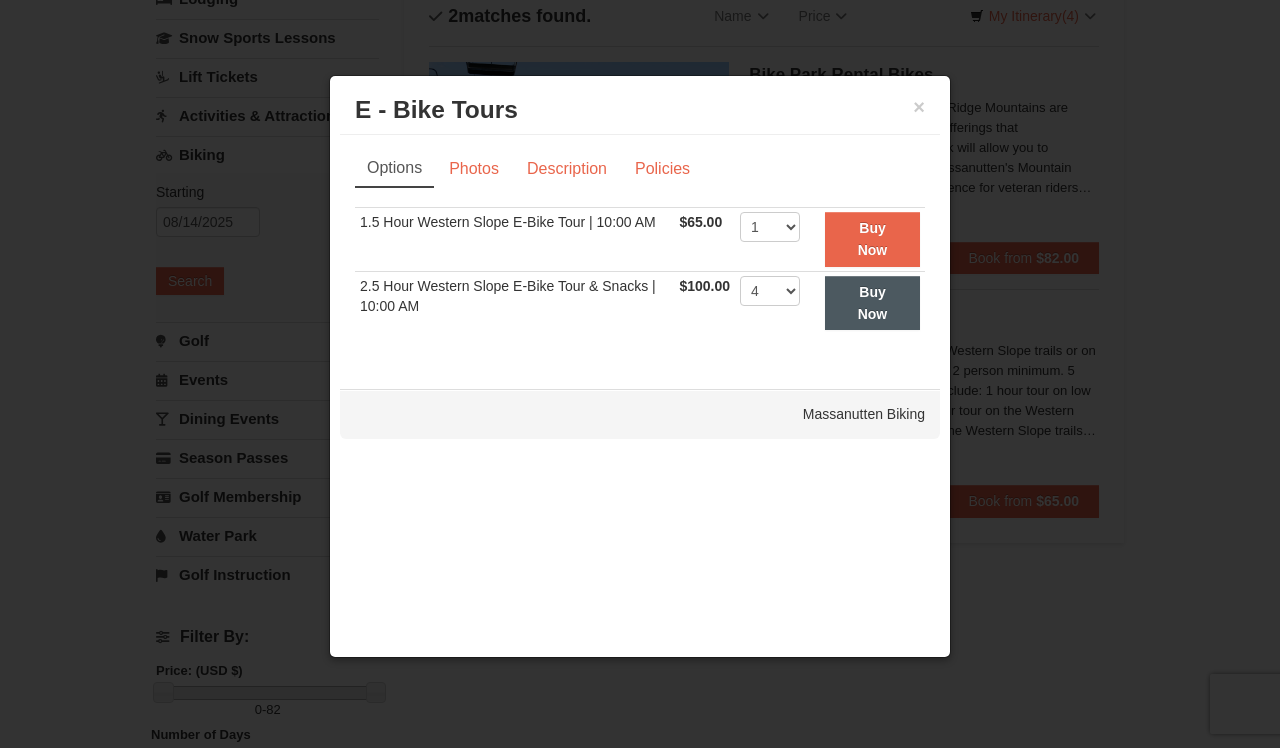 click on "Buy Now" at bounding box center [873, 303] 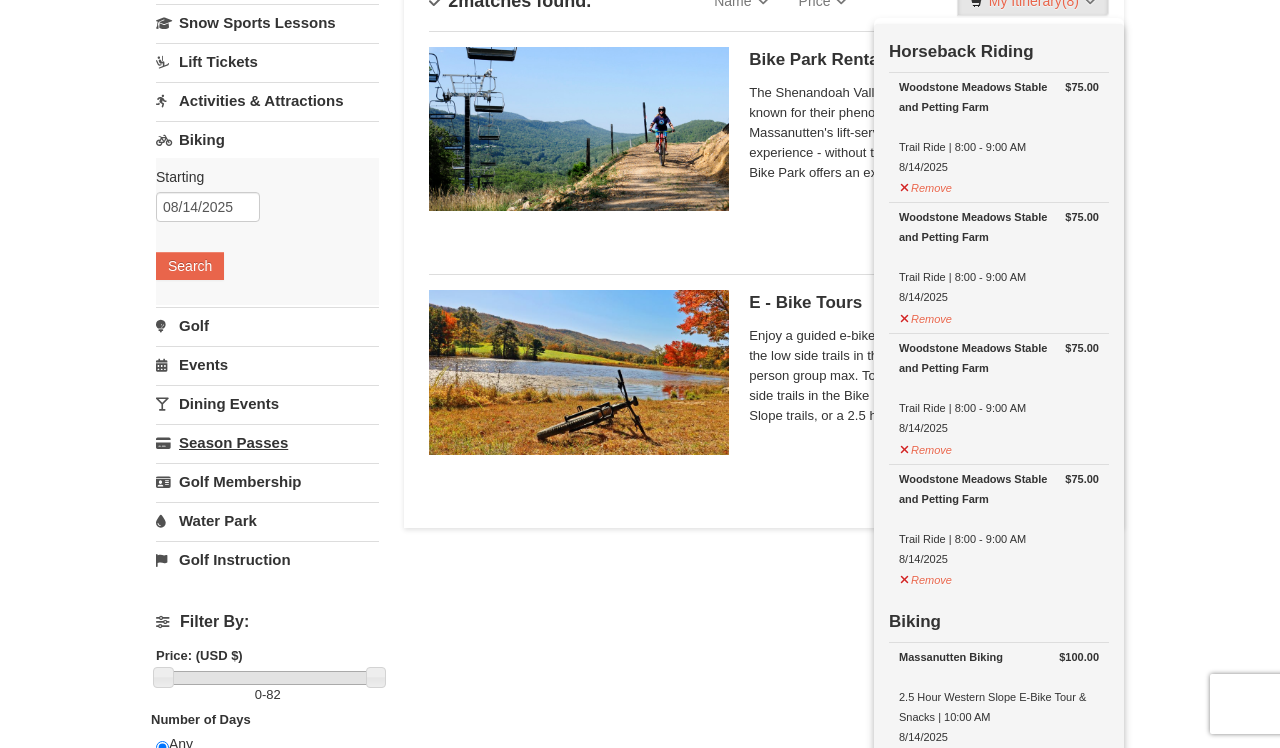 scroll, scrollTop: 181, scrollLeft: 0, axis: vertical 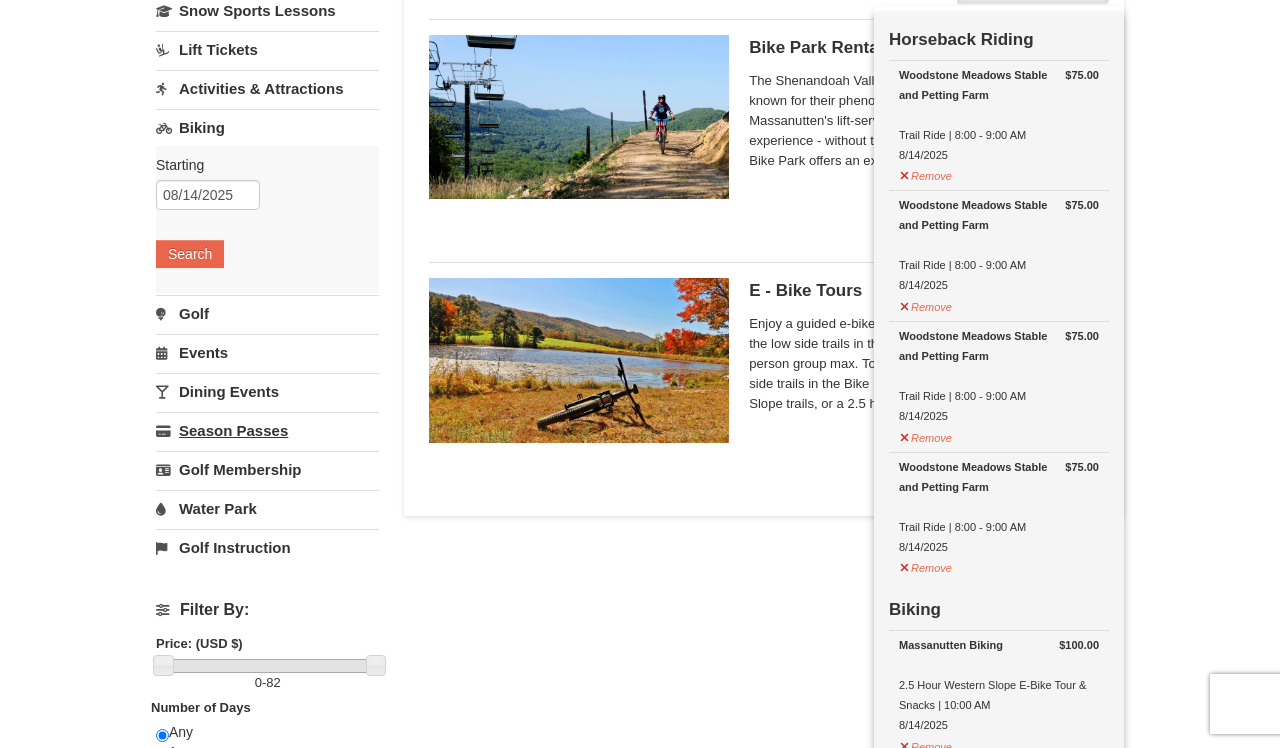 click on "Season Passes" at bounding box center [267, 430] 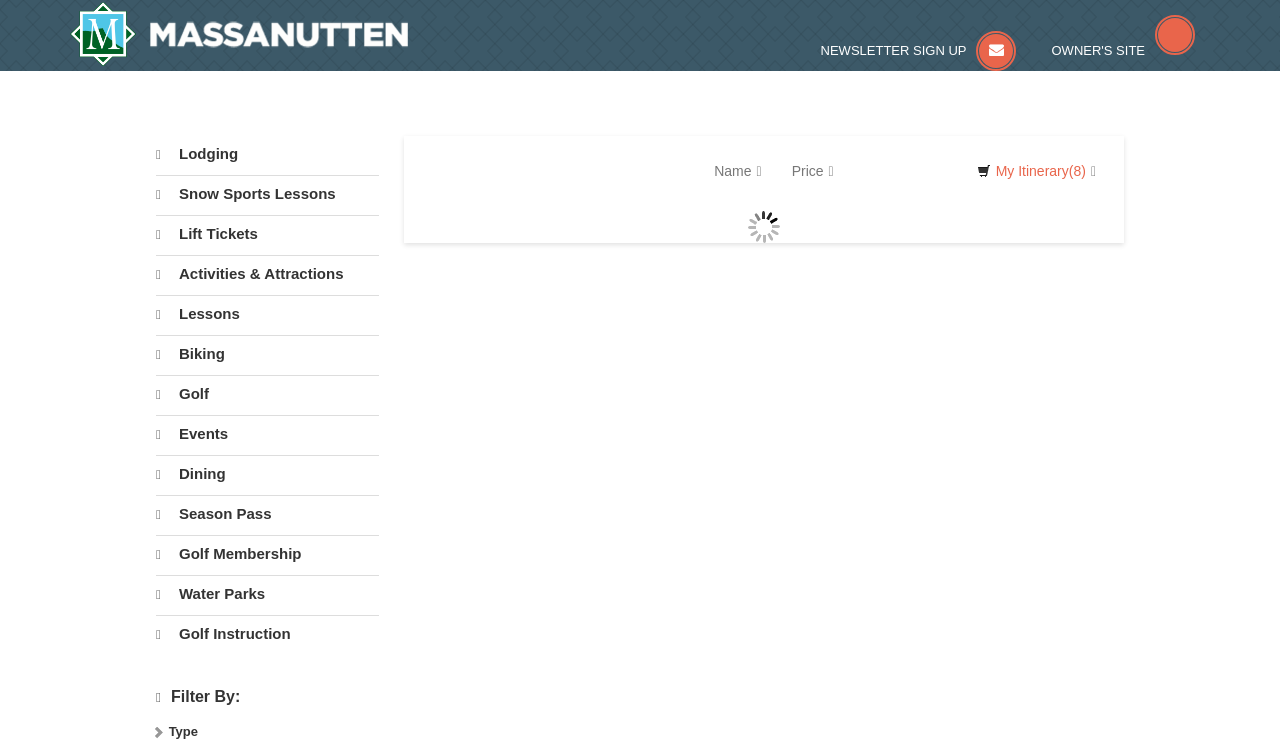 scroll, scrollTop: 0, scrollLeft: 0, axis: both 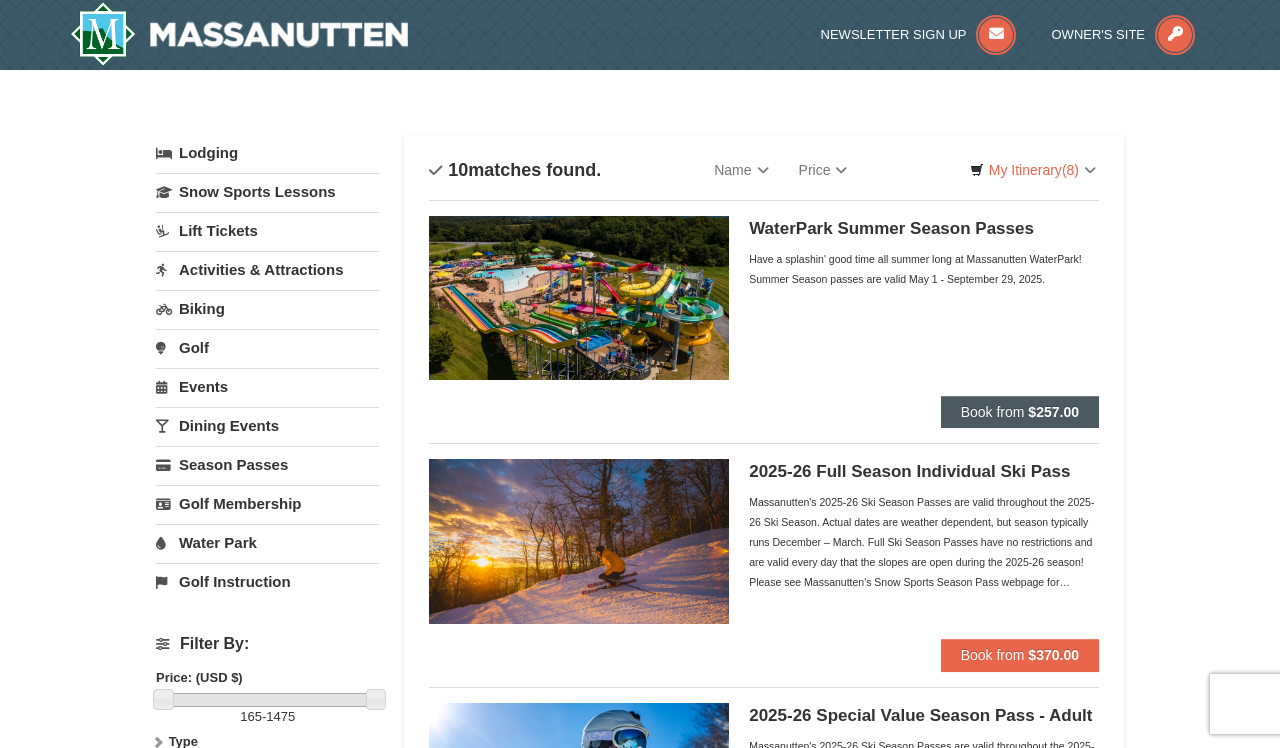 click on "Book from
$257.00" at bounding box center (1020, 412) 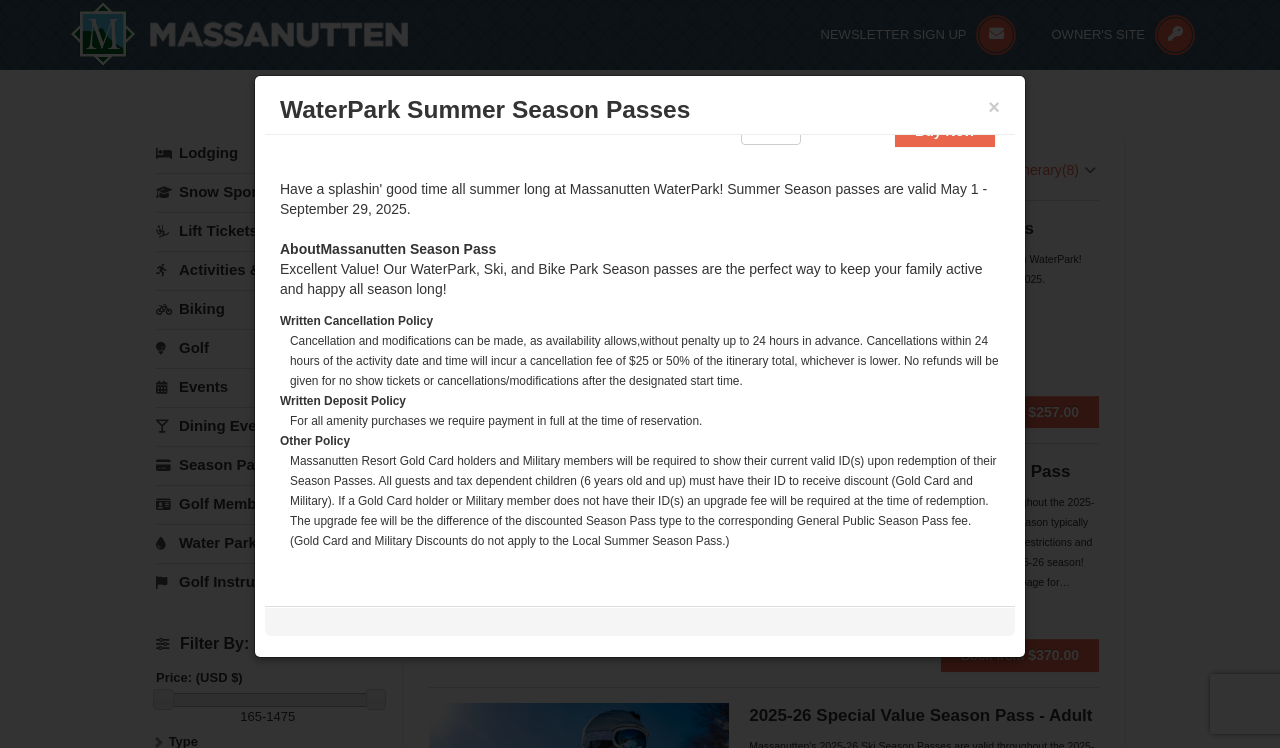 scroll, scrollTop: 503, scrollLeft: 0, axis: vertical 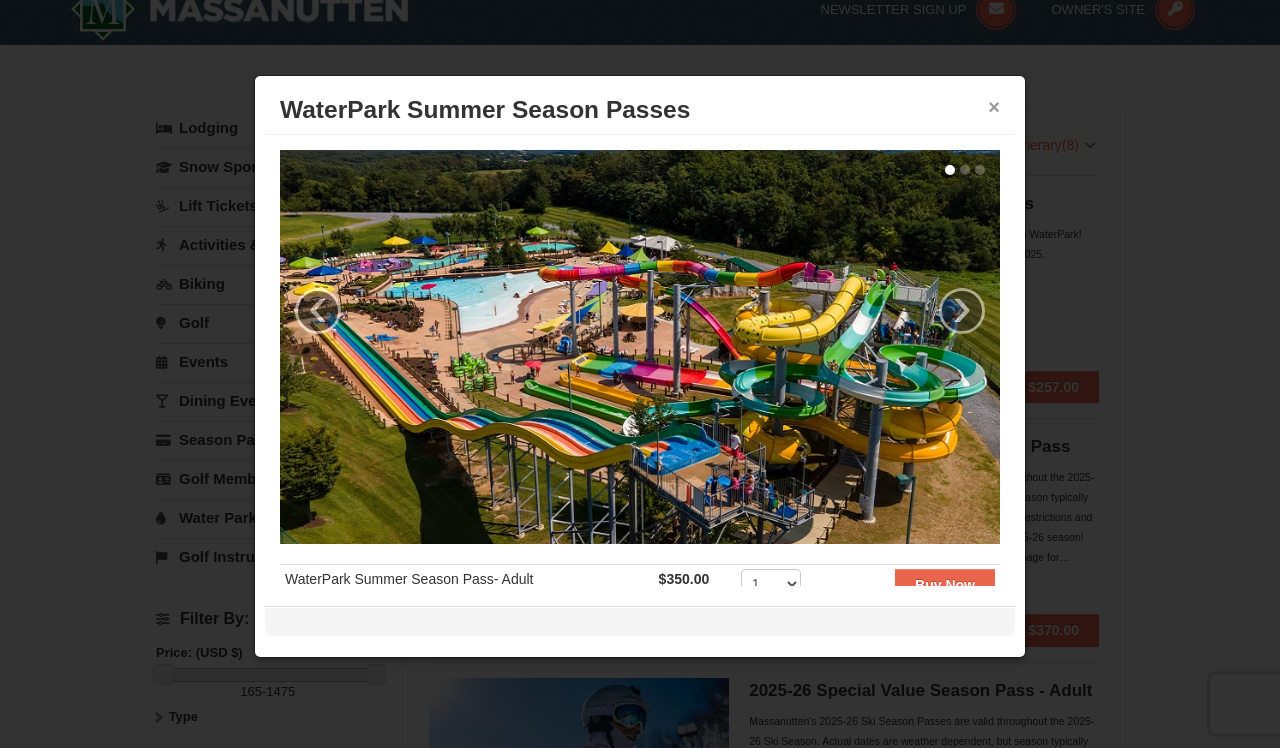 click on "×" at bounding box center (994, 107) 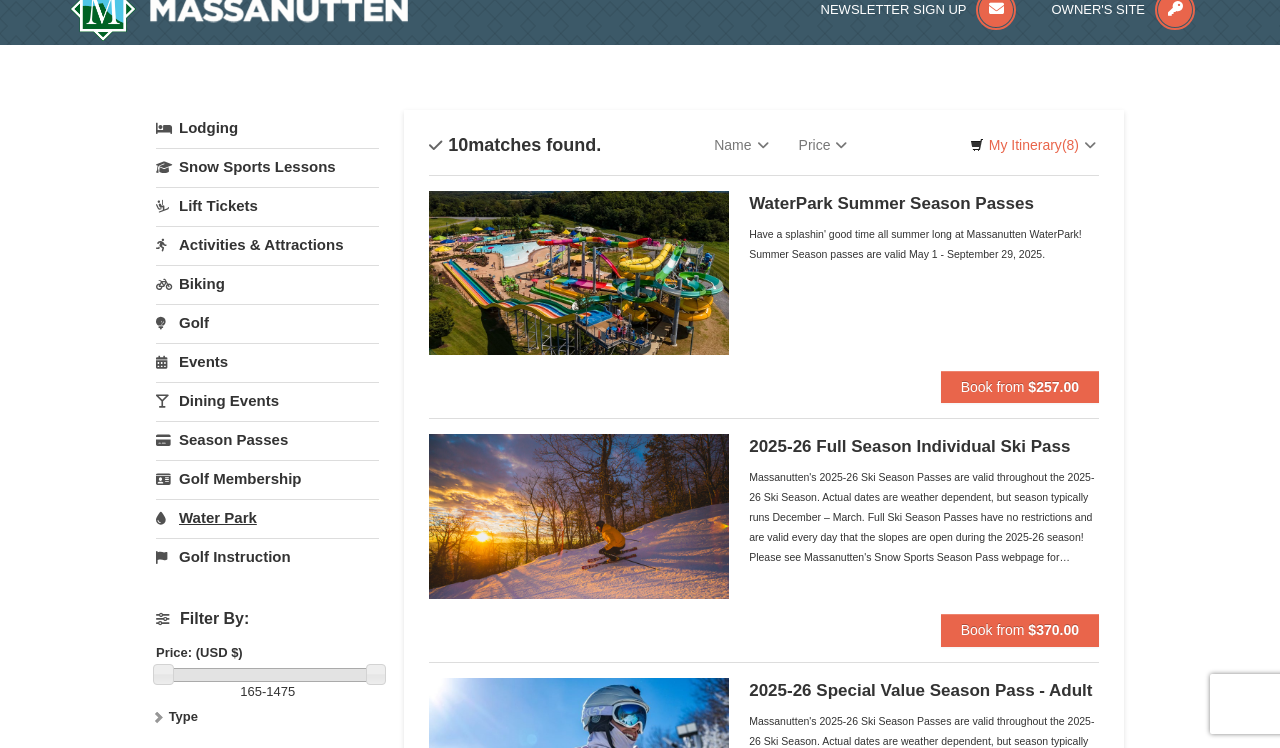 click on "Water Park" at bounding box center (267, 517) 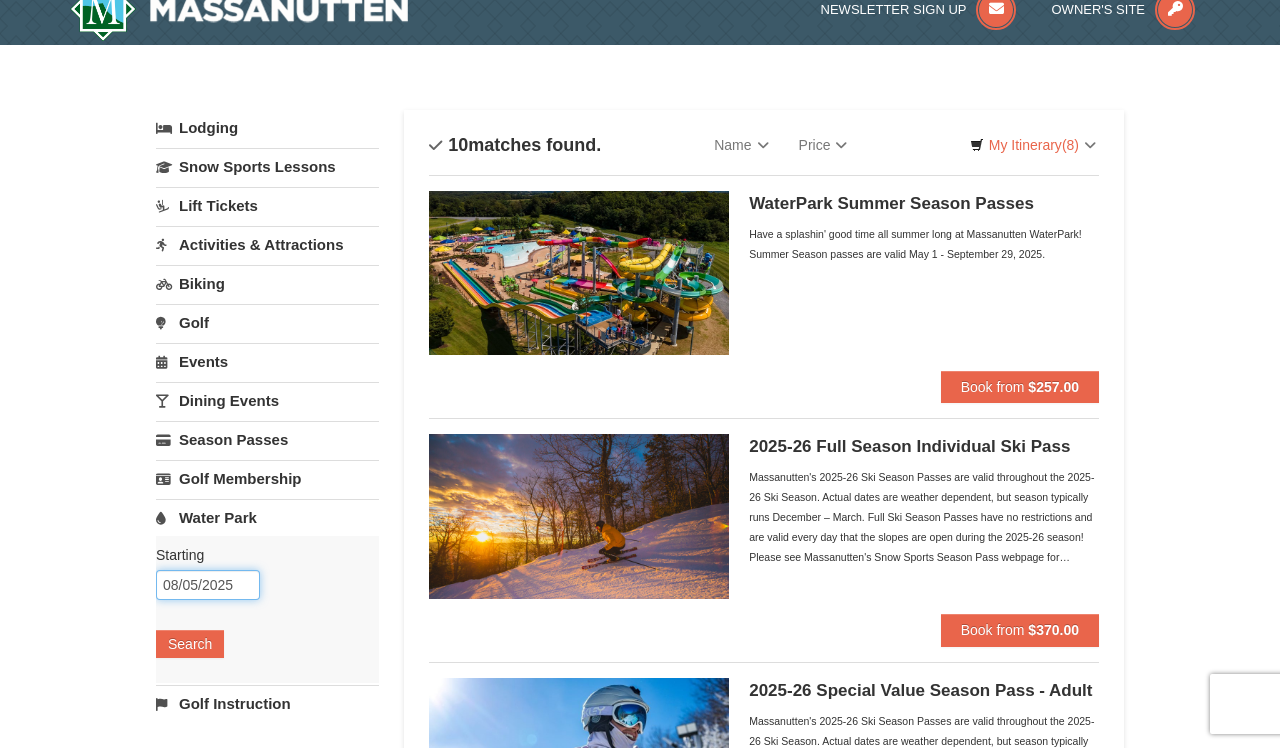 click on "08/05/2025" at bounding box center (208, 585) 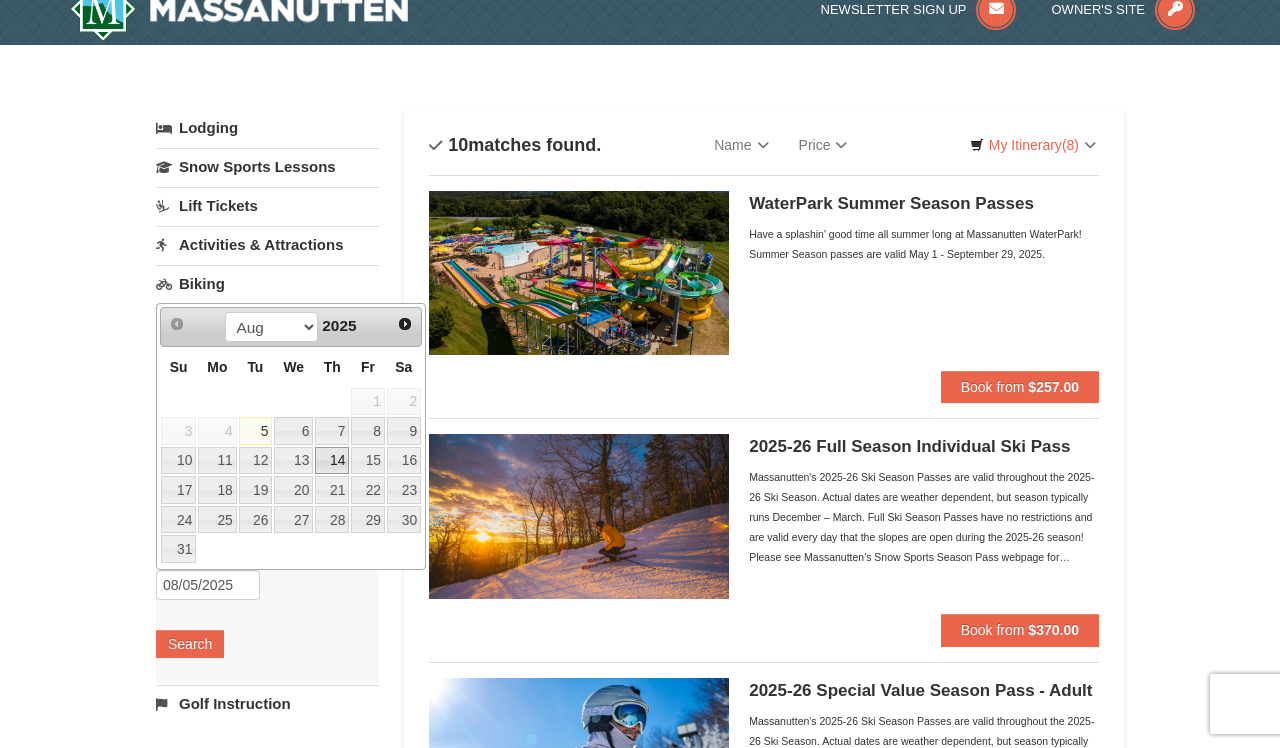 click on "14" at bounding box center (332, 461) 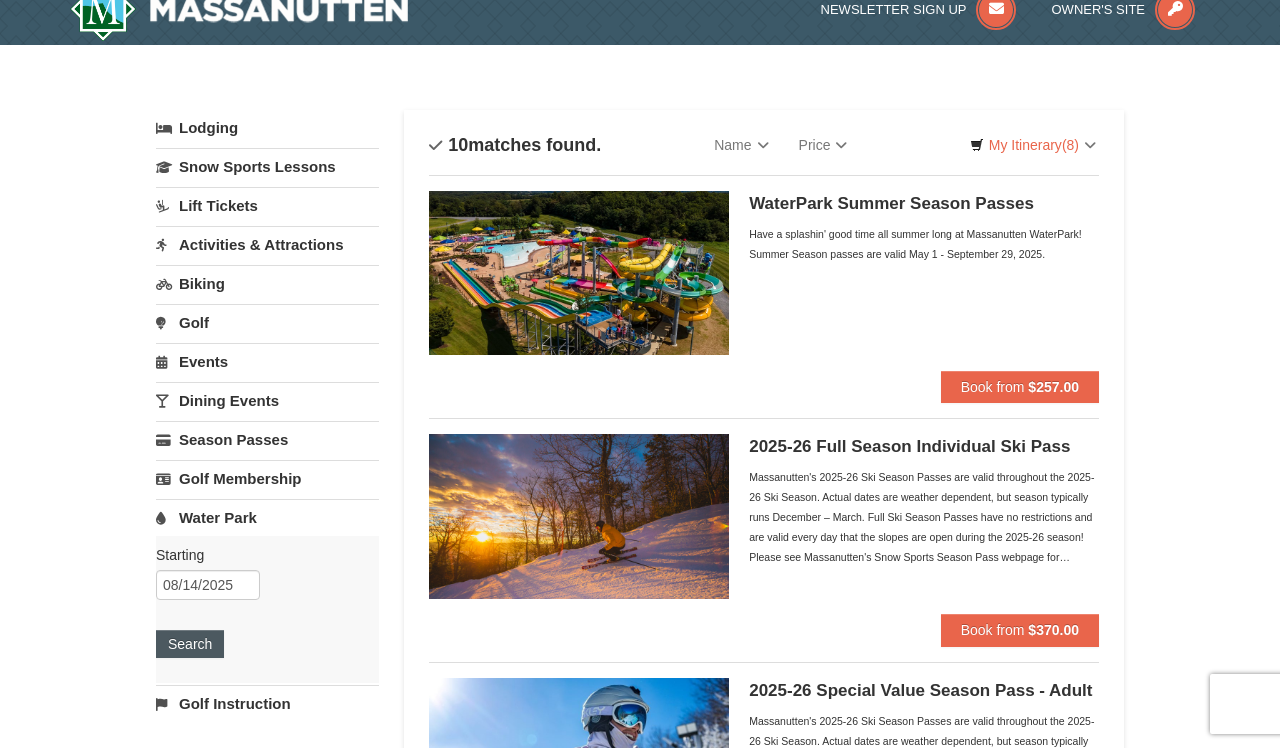 click on "Search" at bounding box center [190, 644] 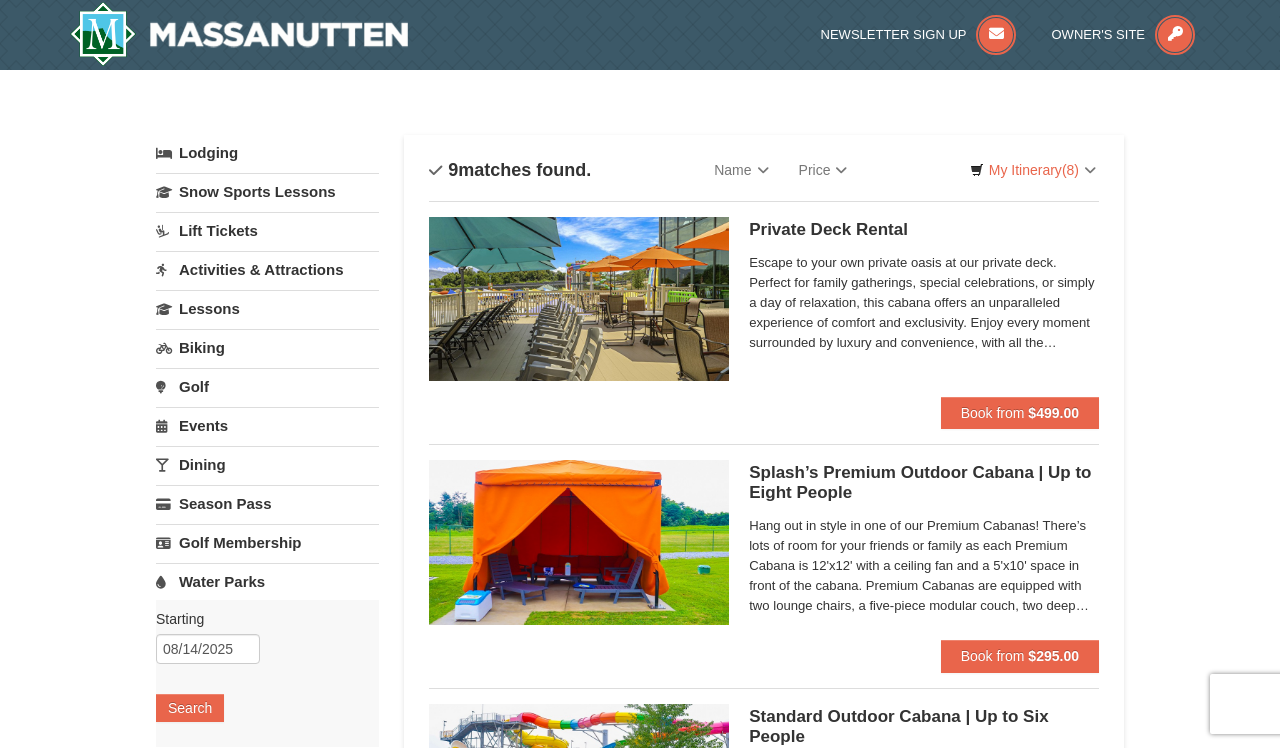 scroll, scrollTop: 0, scrollLeft: 0, axis: both 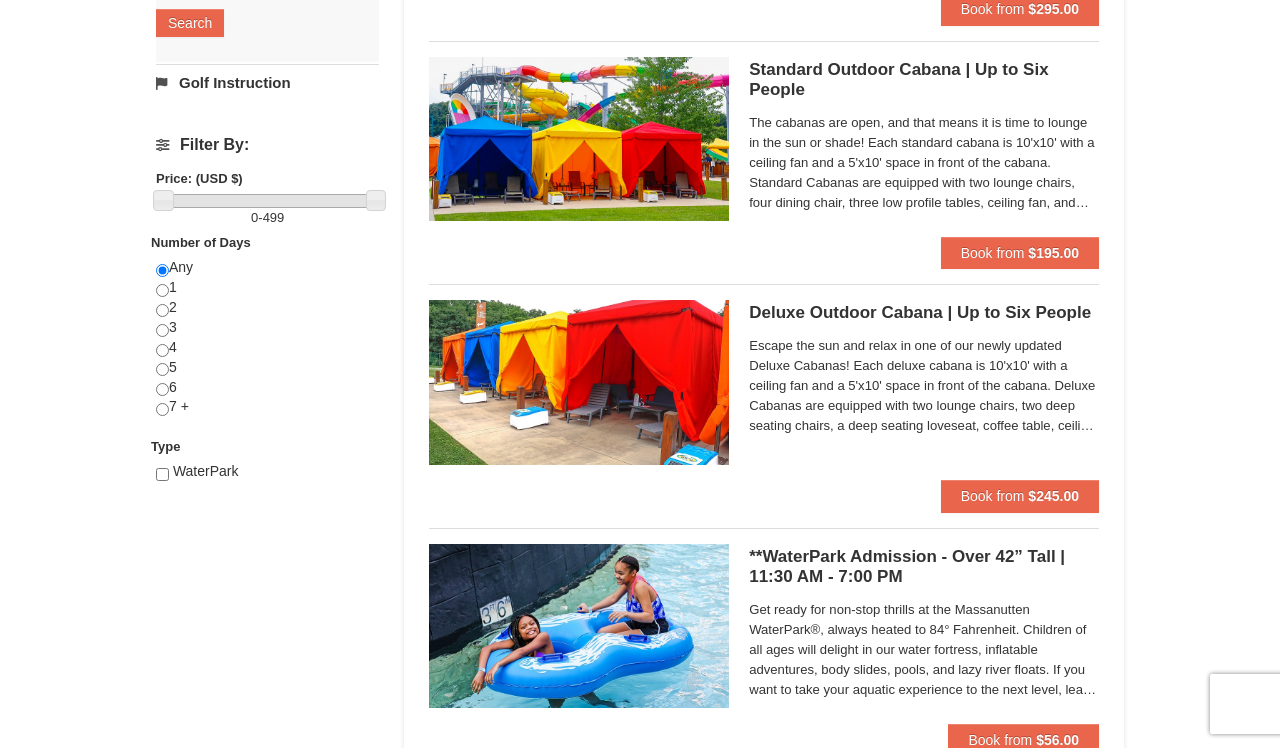 click on "Deluxe Outdoor Cabana | Up to Six People  Massanutten Indoor/Outdoor WaterPark" at bounding box center (924, 313) 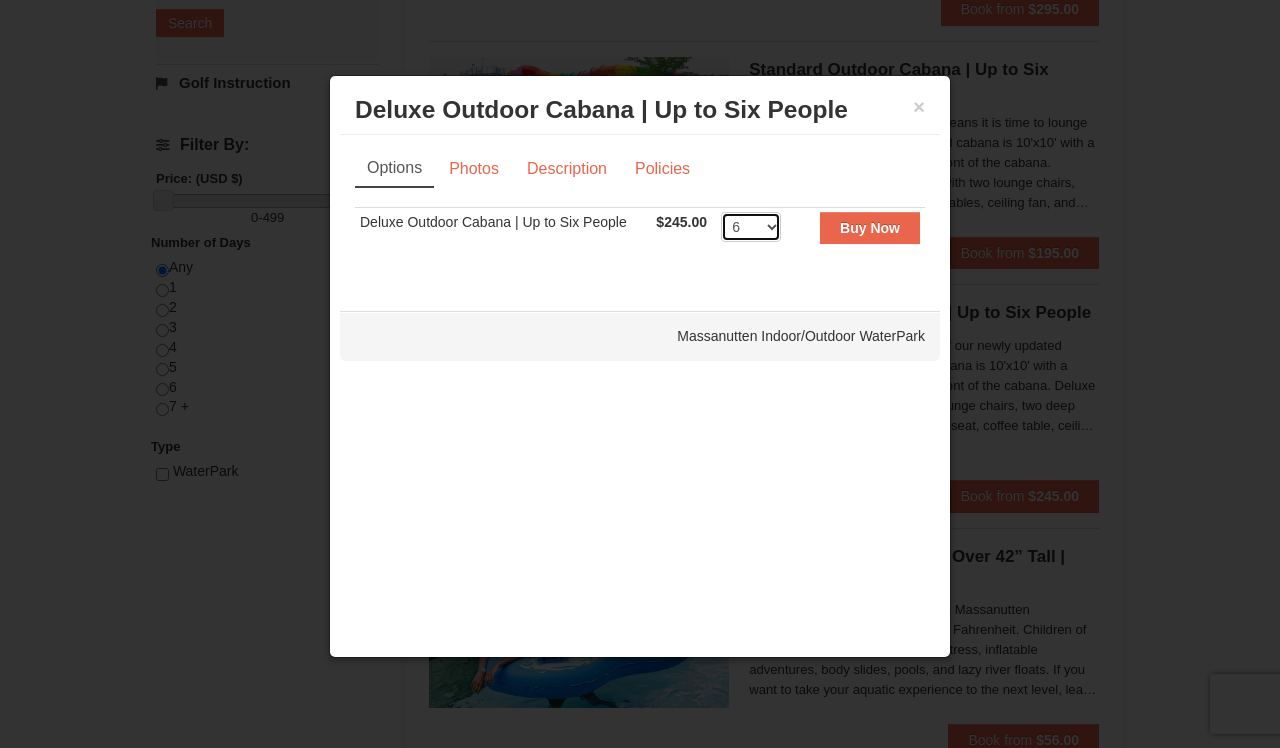 select on "1" 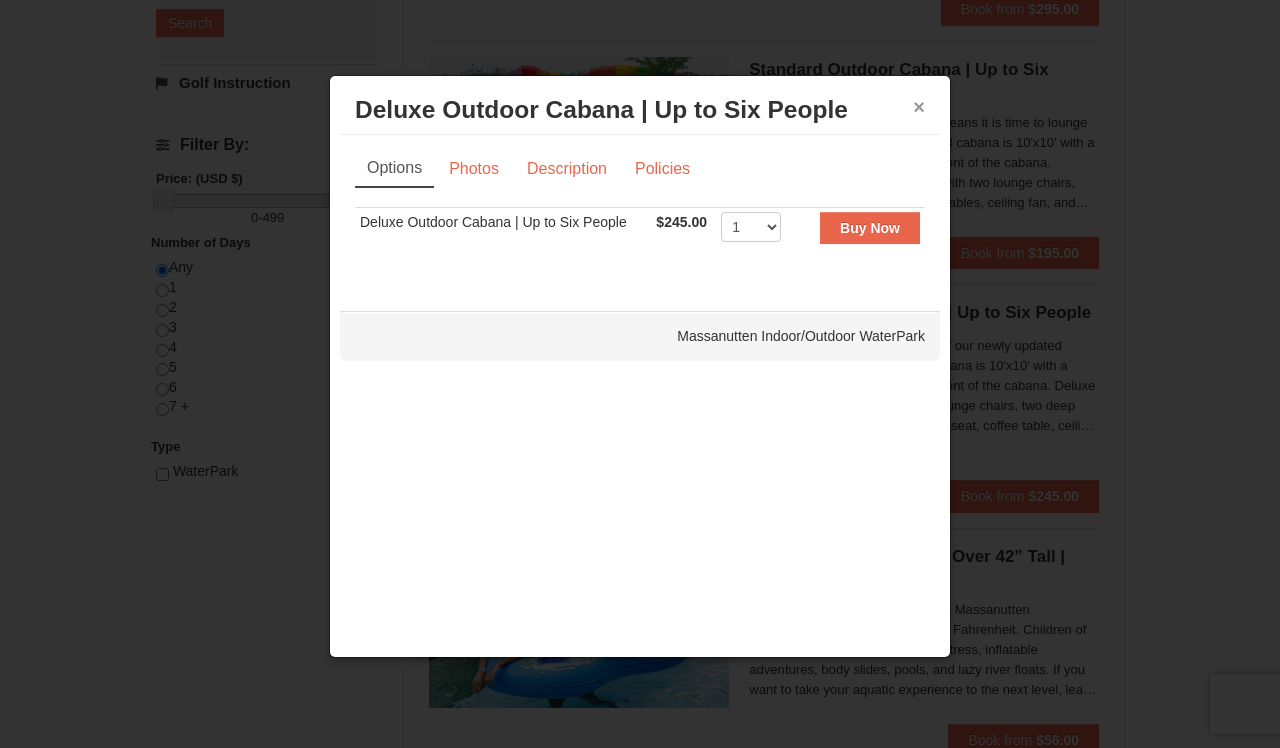 click on "×" at bounding box center [919, 107] 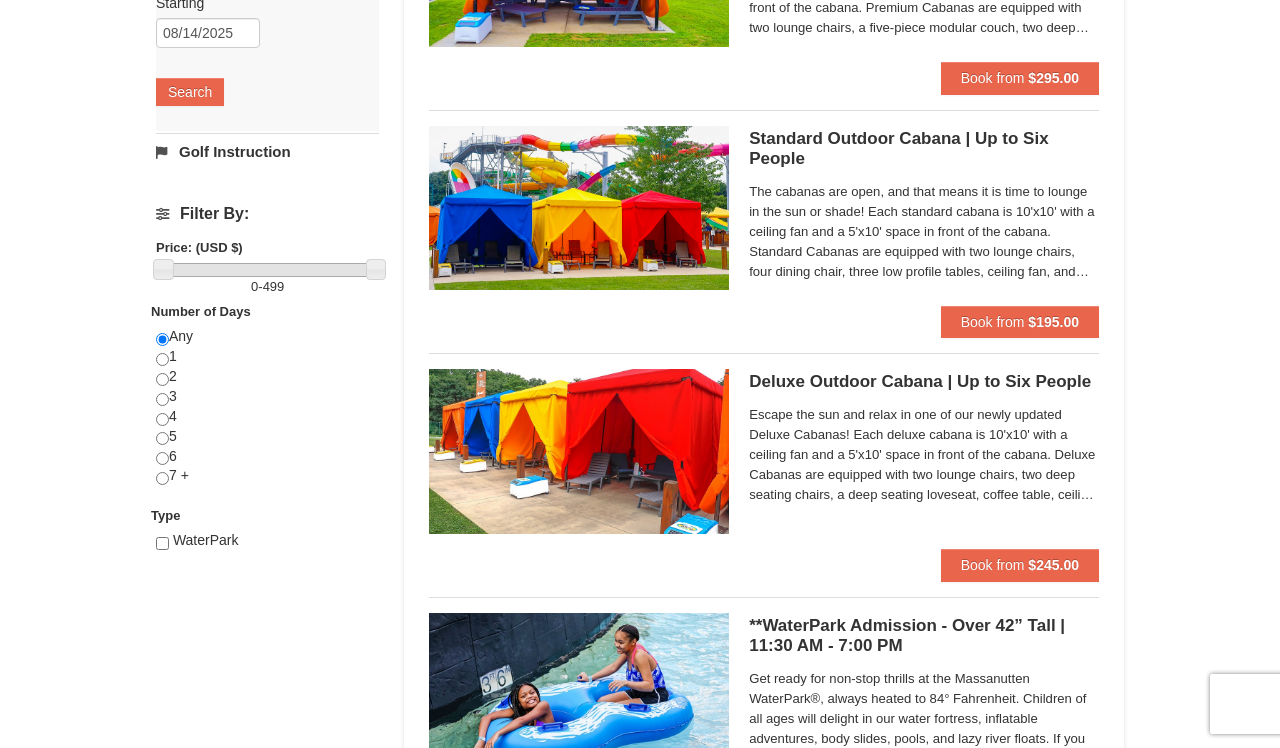 scroll, scrollTop: 579, scrollLeft: 0, axis: vertical 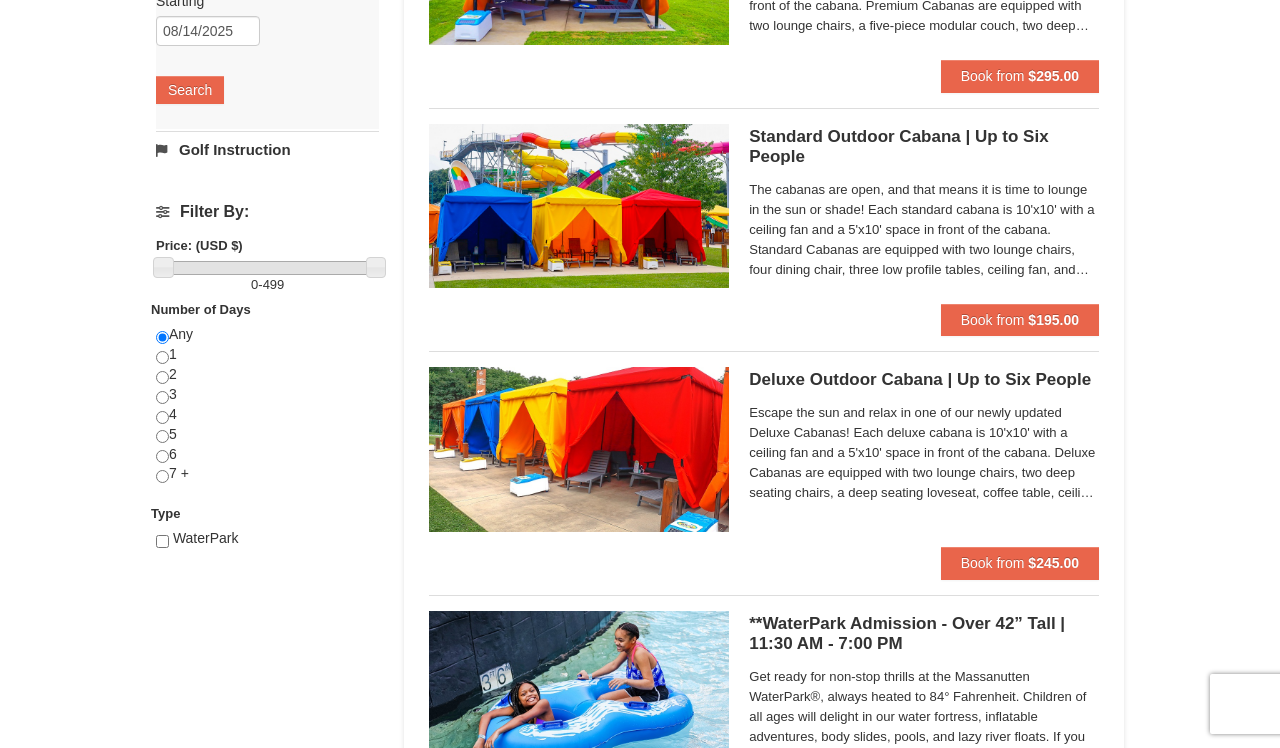 click at bounding box center [162, 417] 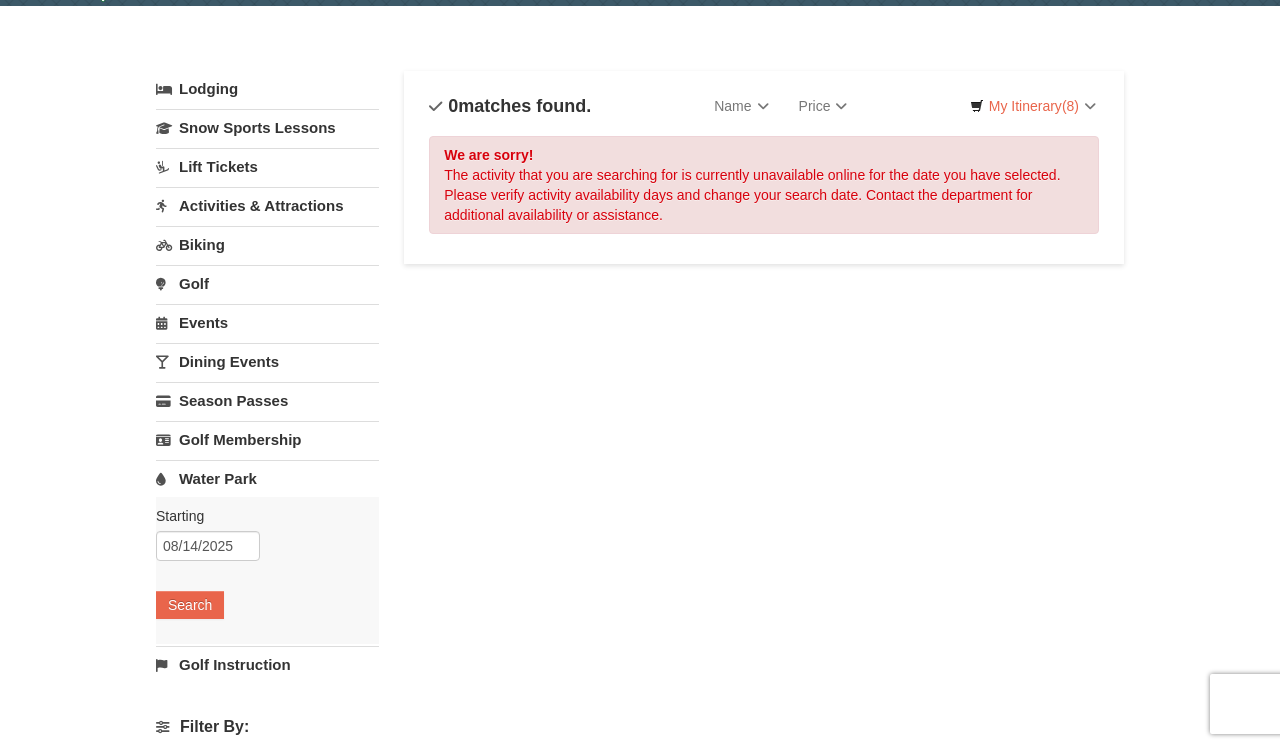 scroll, scrollTop: 63, scrollLeft: 0, axis: vertical 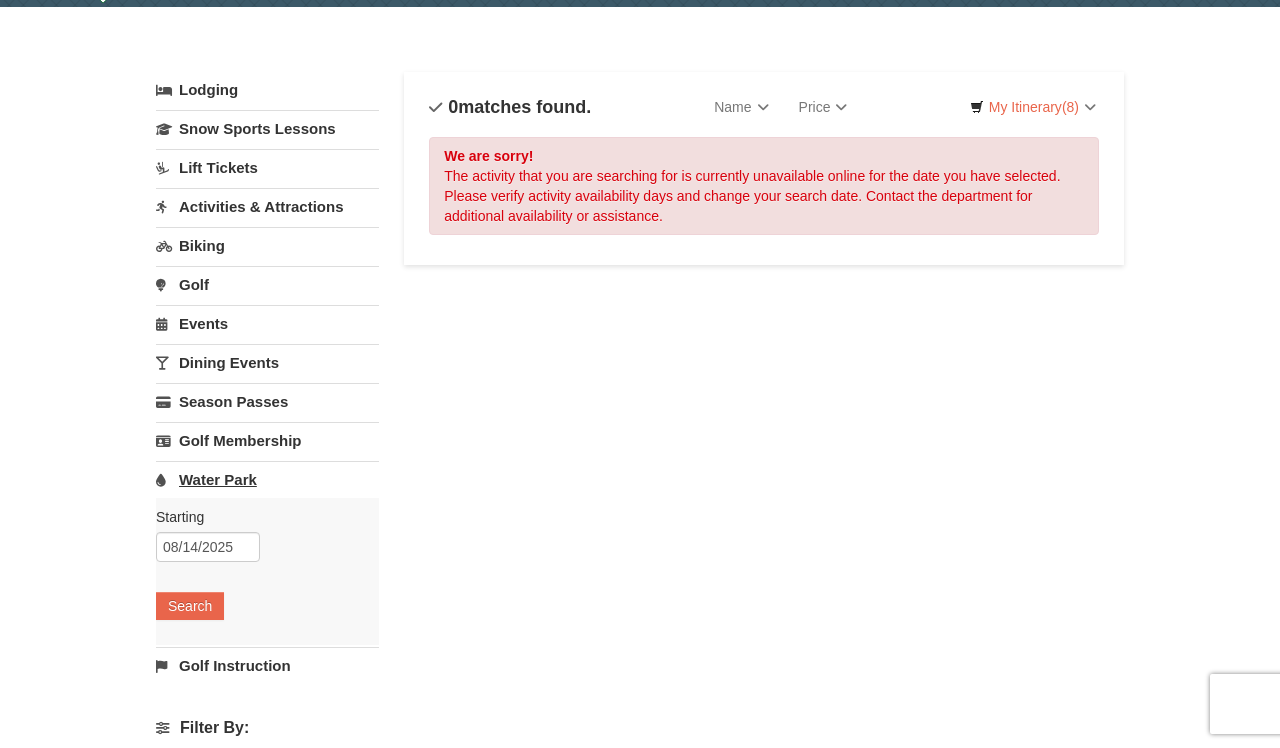 click on "Water Park" at bounding box center [267, 479] 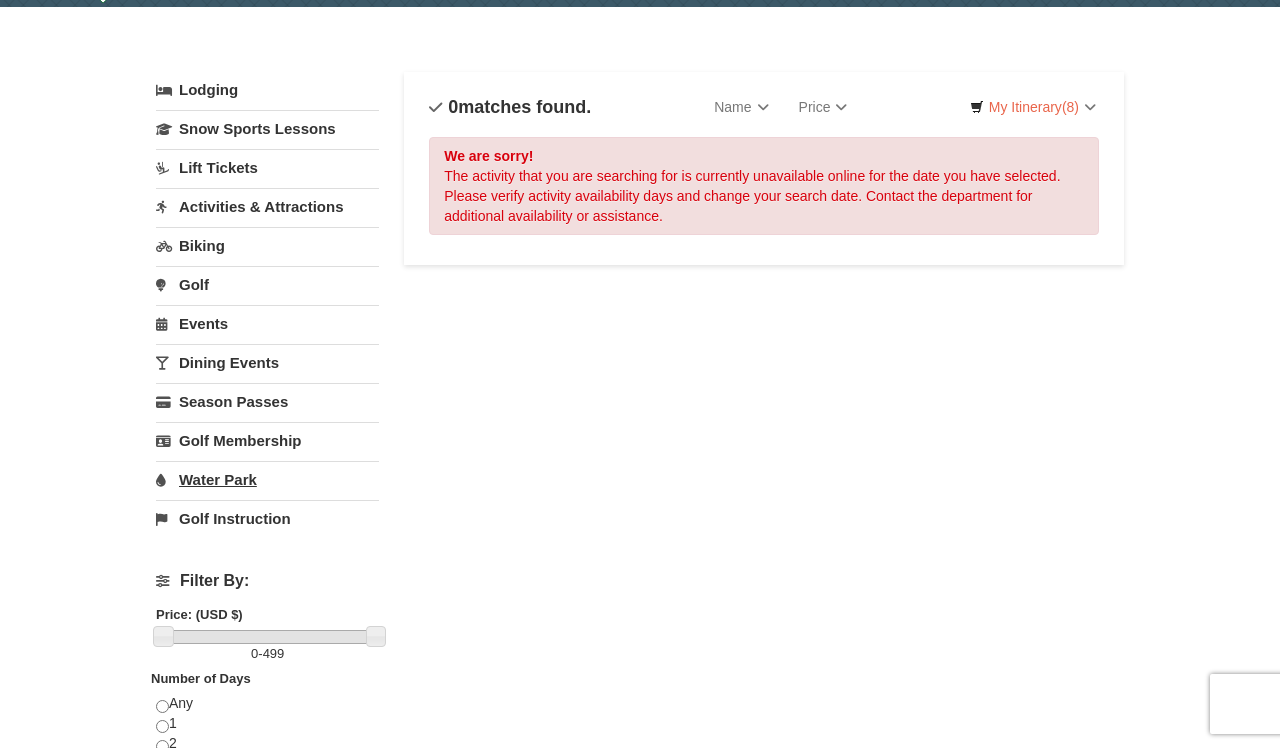 click on "Water Park" at bounding box center (267, 479) 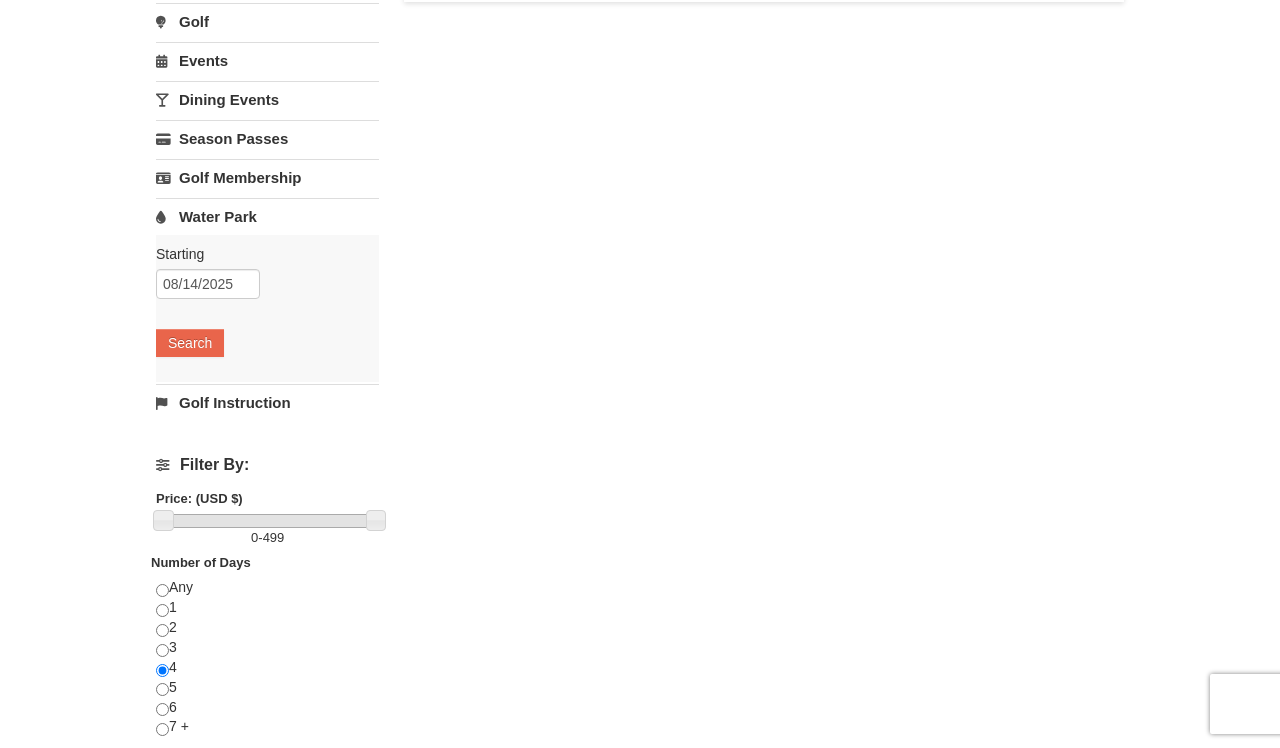 scroll, scrollTop: 475, scrollLeft: 0, axis: vertical 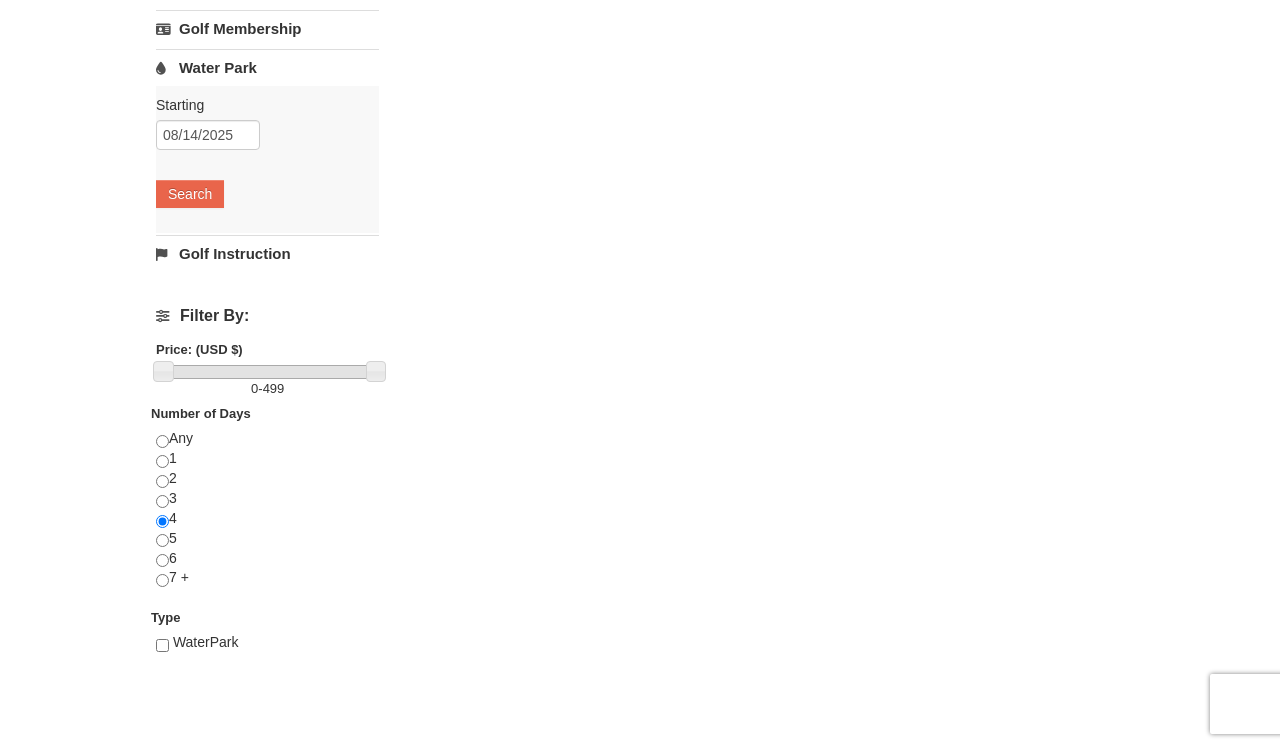 click at bounding box center [162, 501] 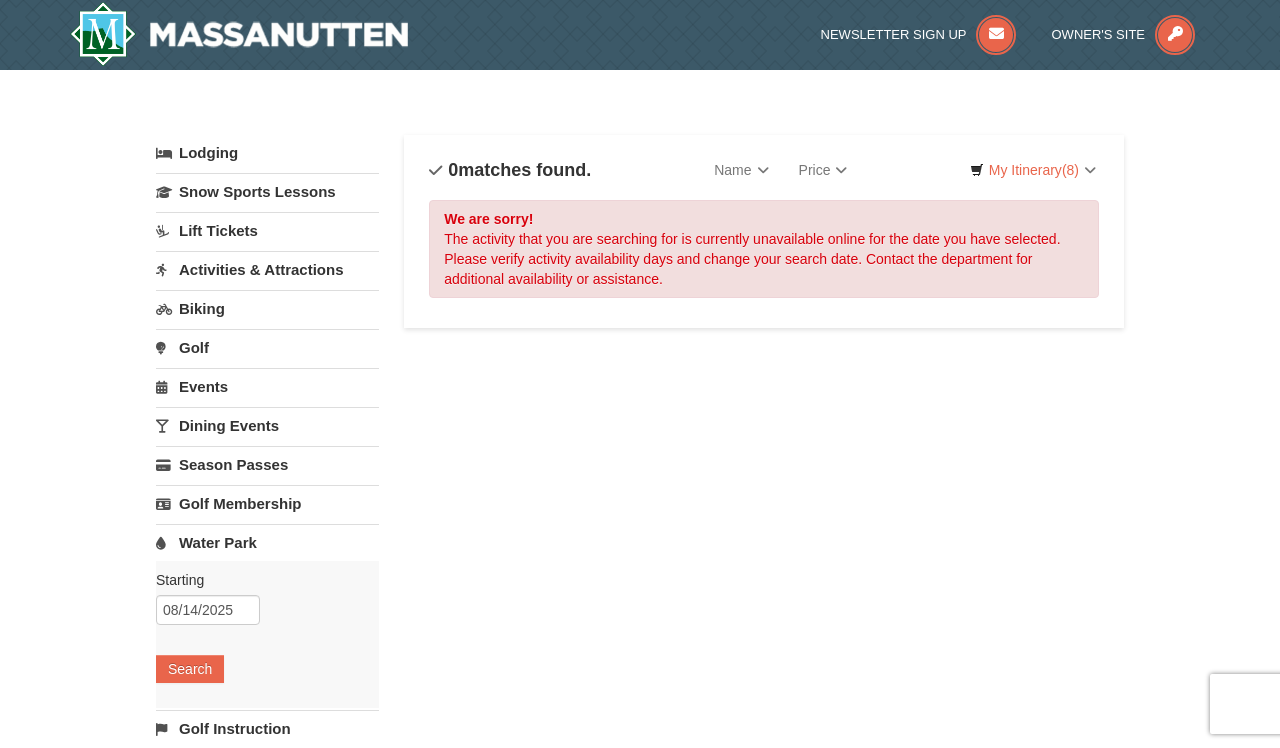 scroll, scrollTop: 0, scrollLeft: 0, axis: both 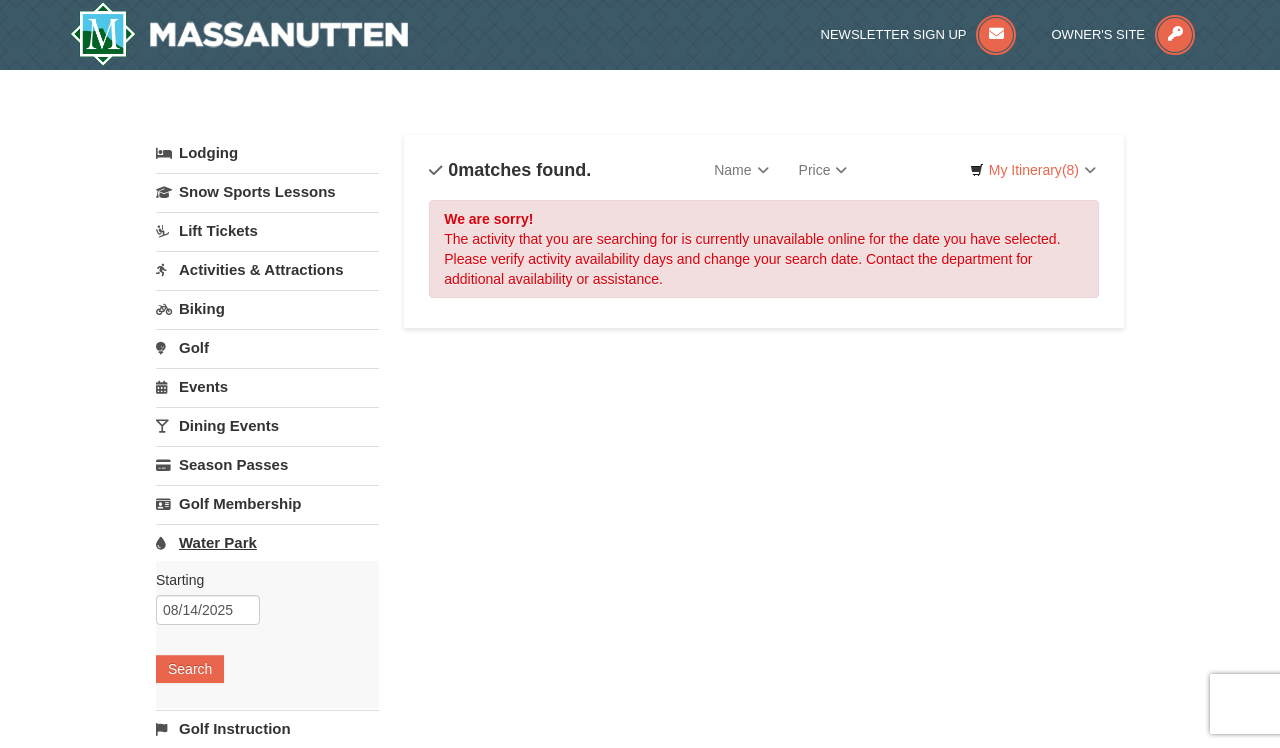 click on "Water Park" at bounding box center (267, 542) 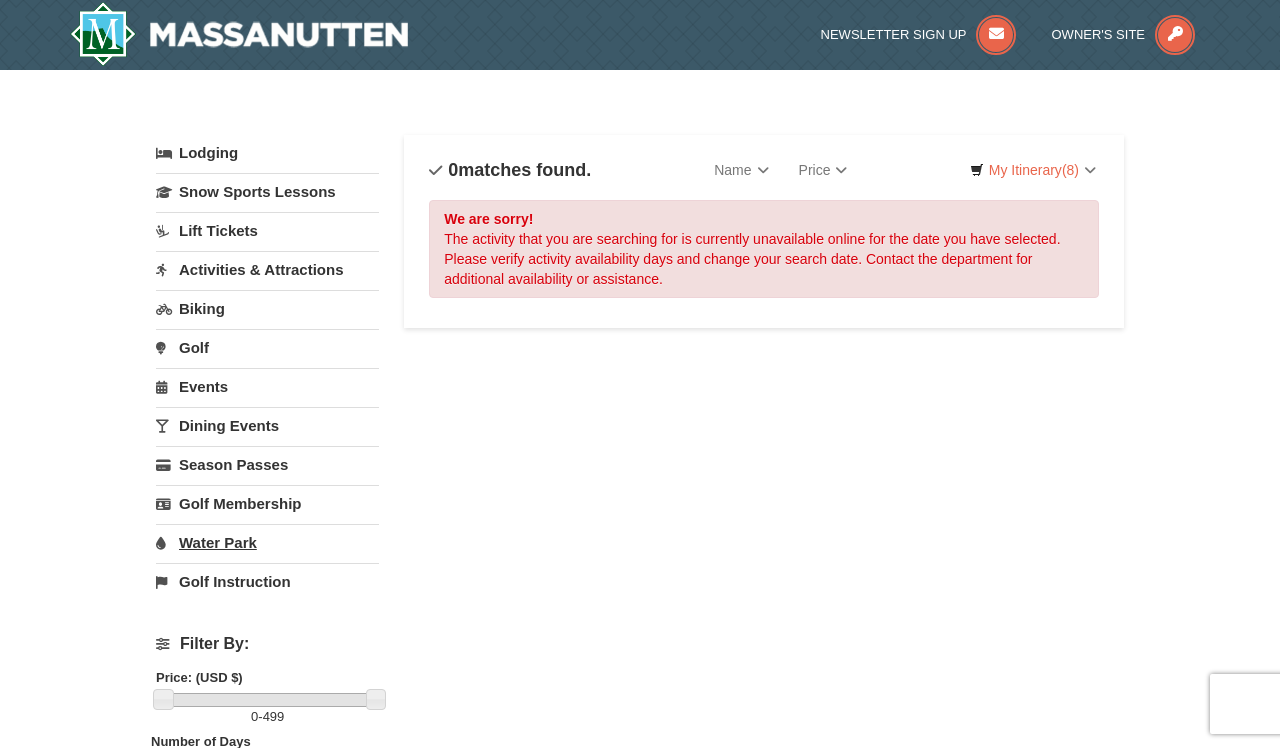 click on "Water Park" at bounding box center [267, 542] 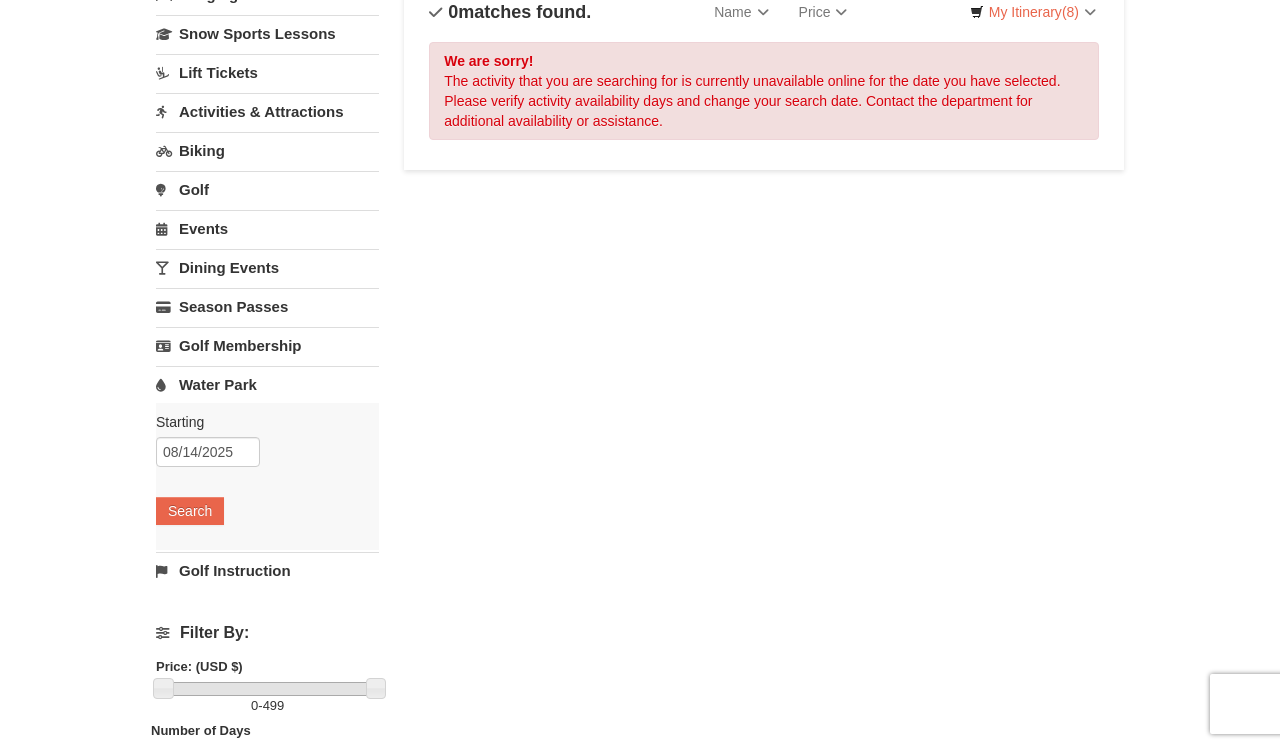scroll, scrollTop: 252, scrollLeft: 0, axis: vertical 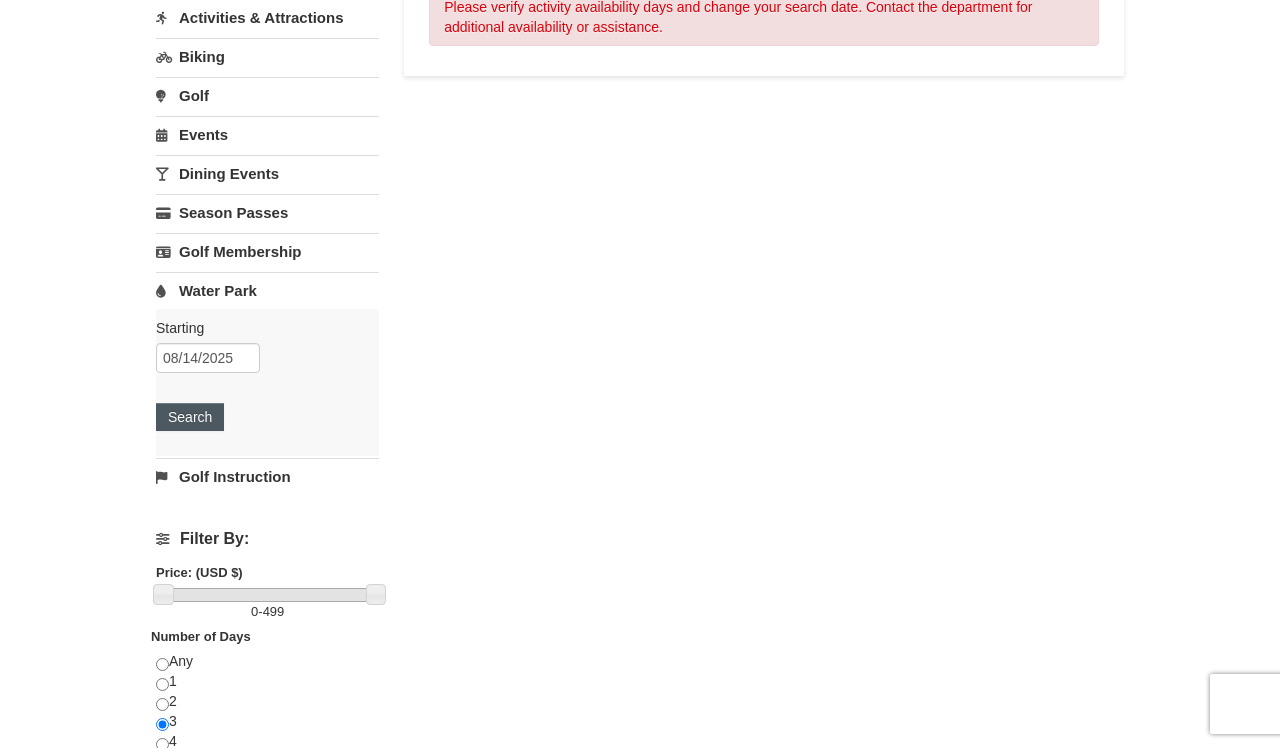 click on "Search" at bounding box center (190, 417) 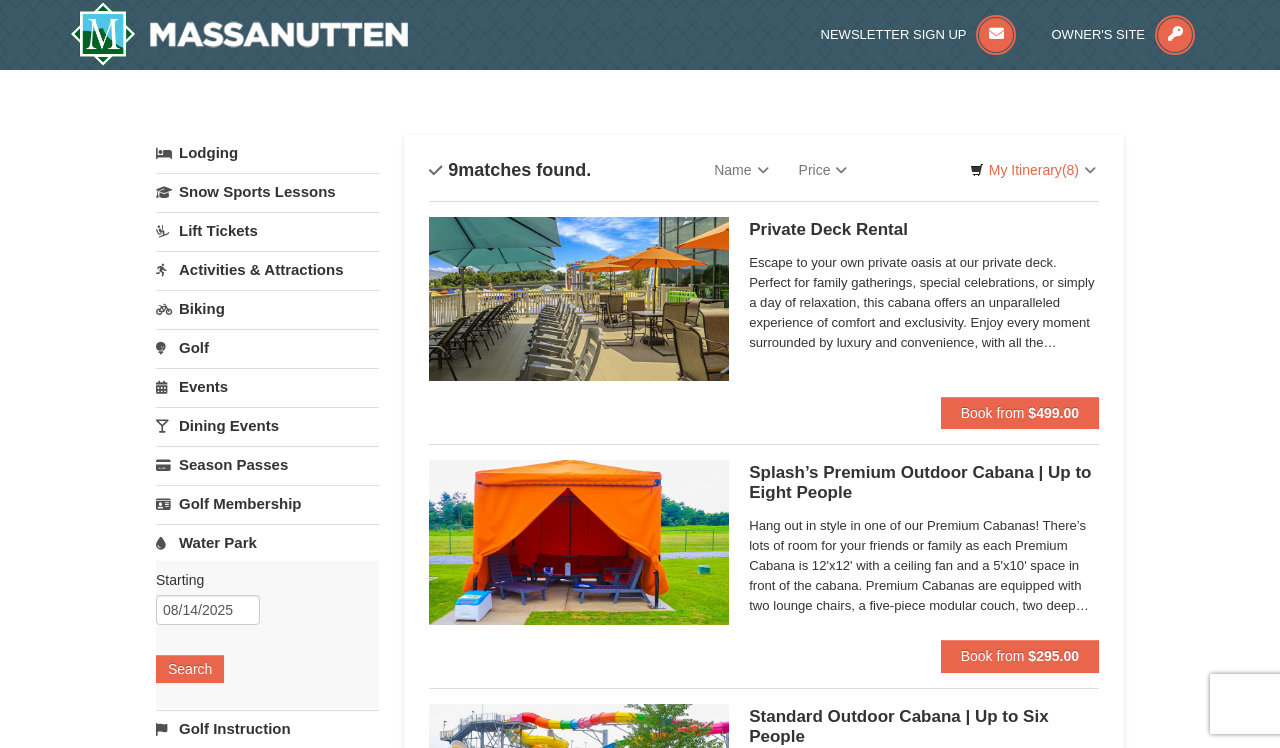scroll, scrollTop: 0, scrollLeft: 0, axis: both 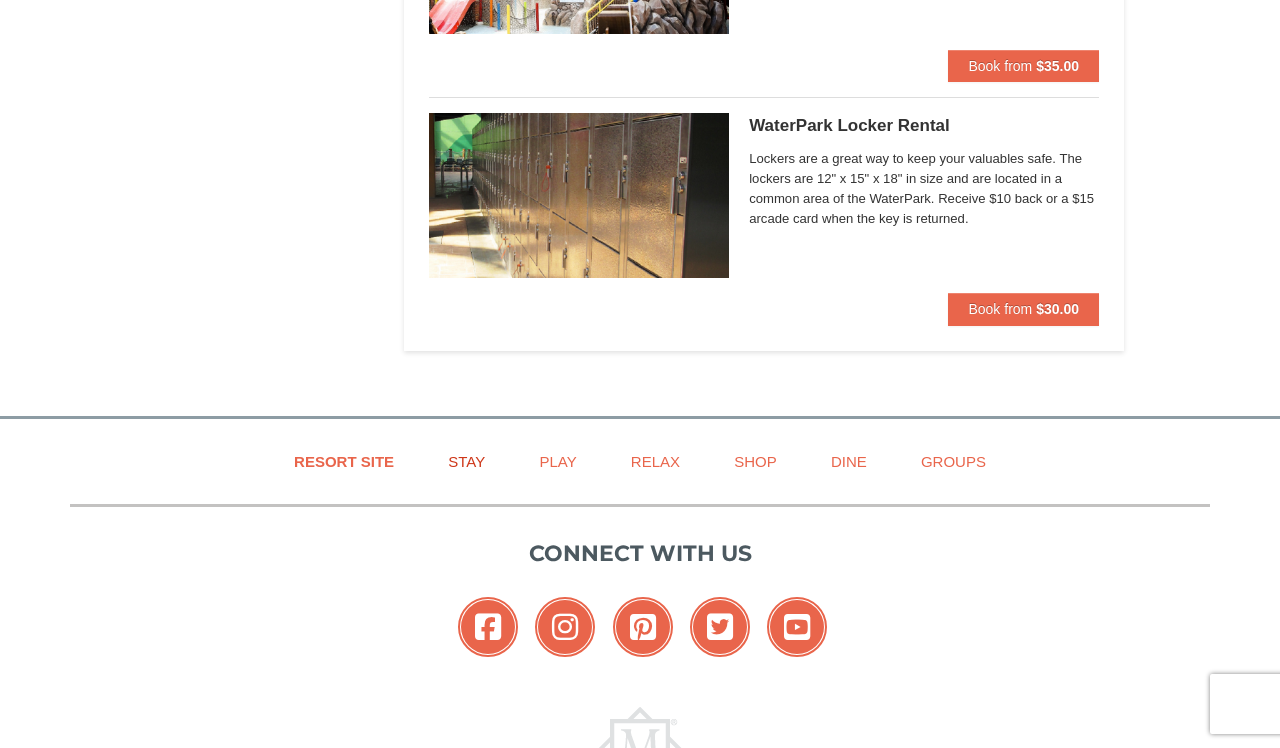 click on "Stay" at bounding box center [466, 461] 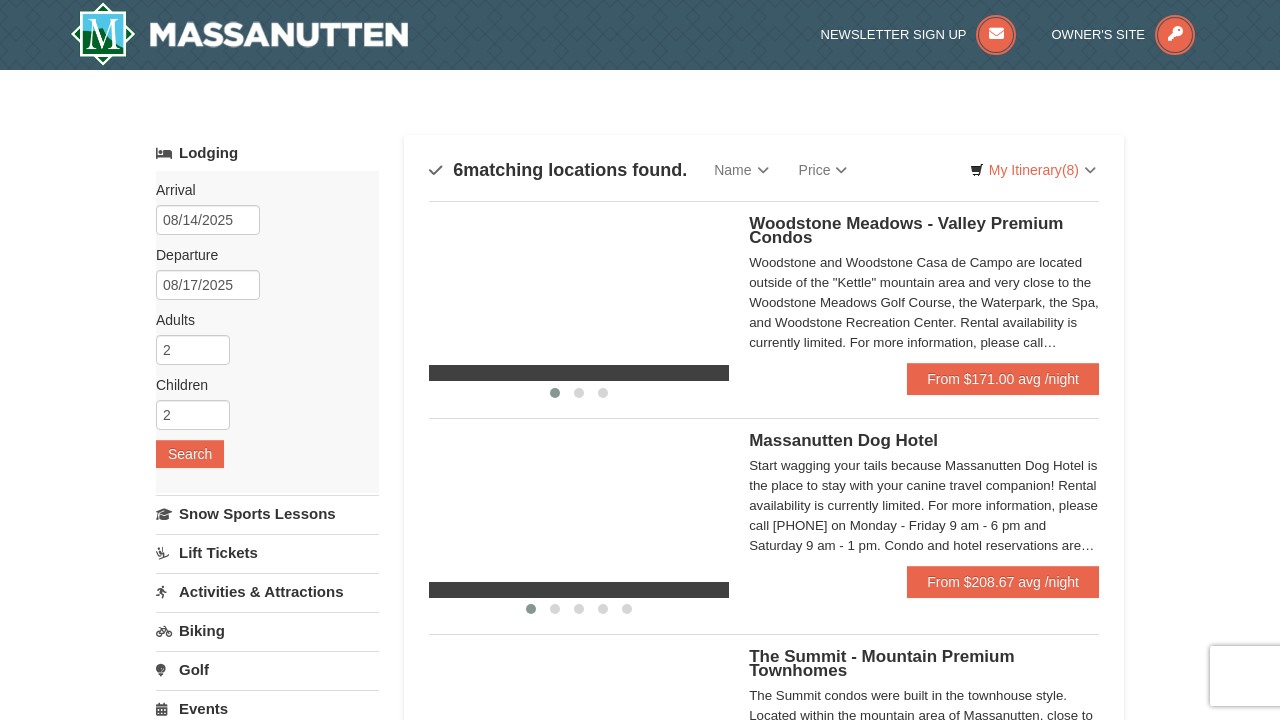 scroll, scrollTop: 0, scrollLeft: 0, axis: both 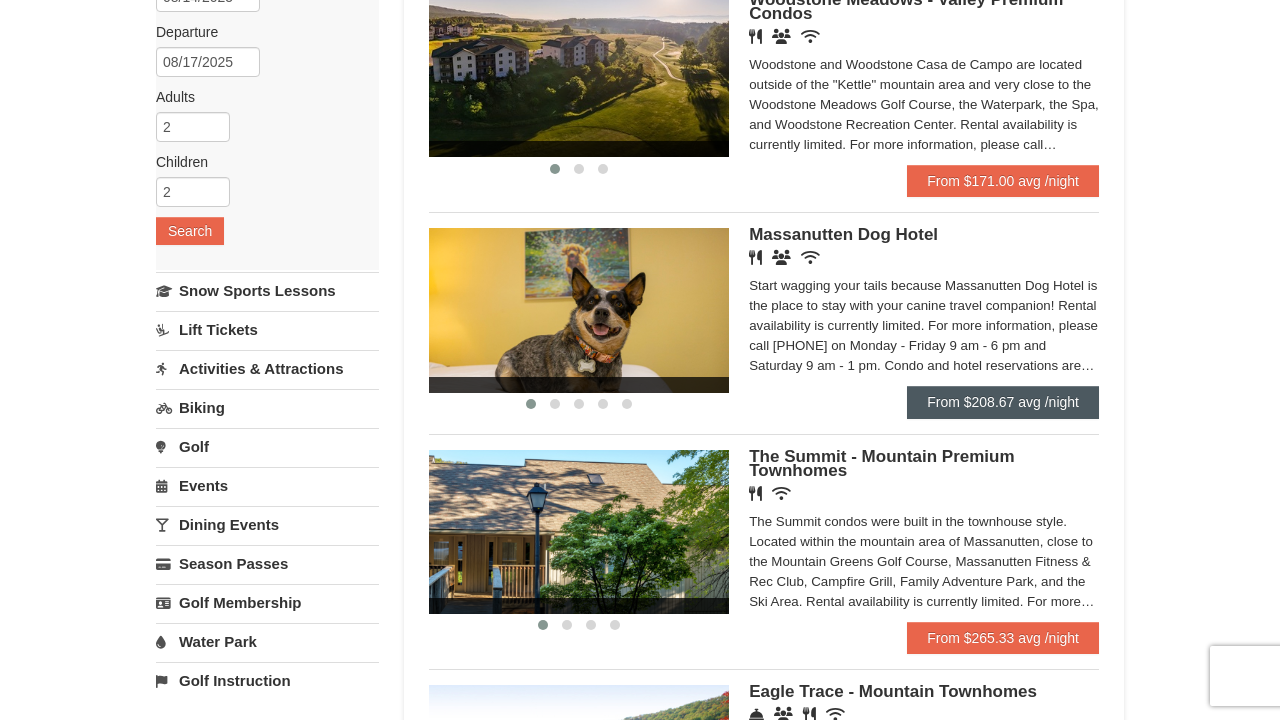 click on "From $208.67 avg /night" at bounding box center (1003, 402) 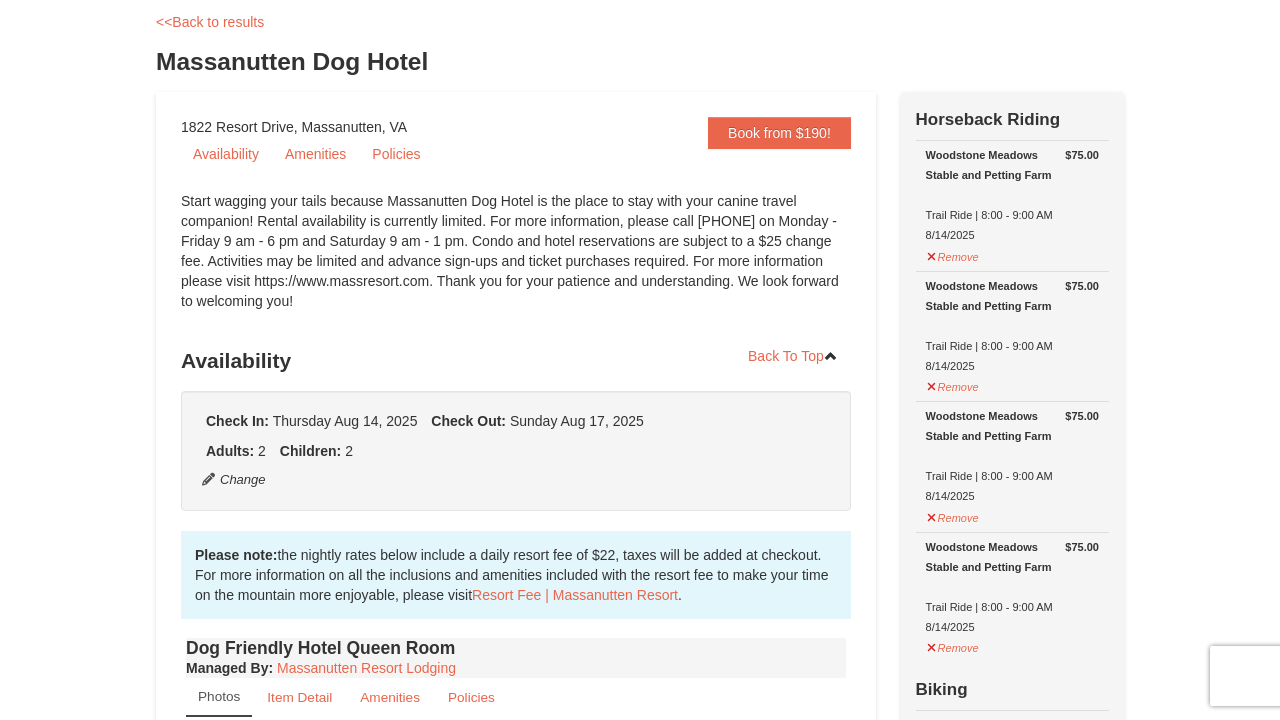 scroll, scrollTop: 119, scrollLeft: 0, axis: vertical 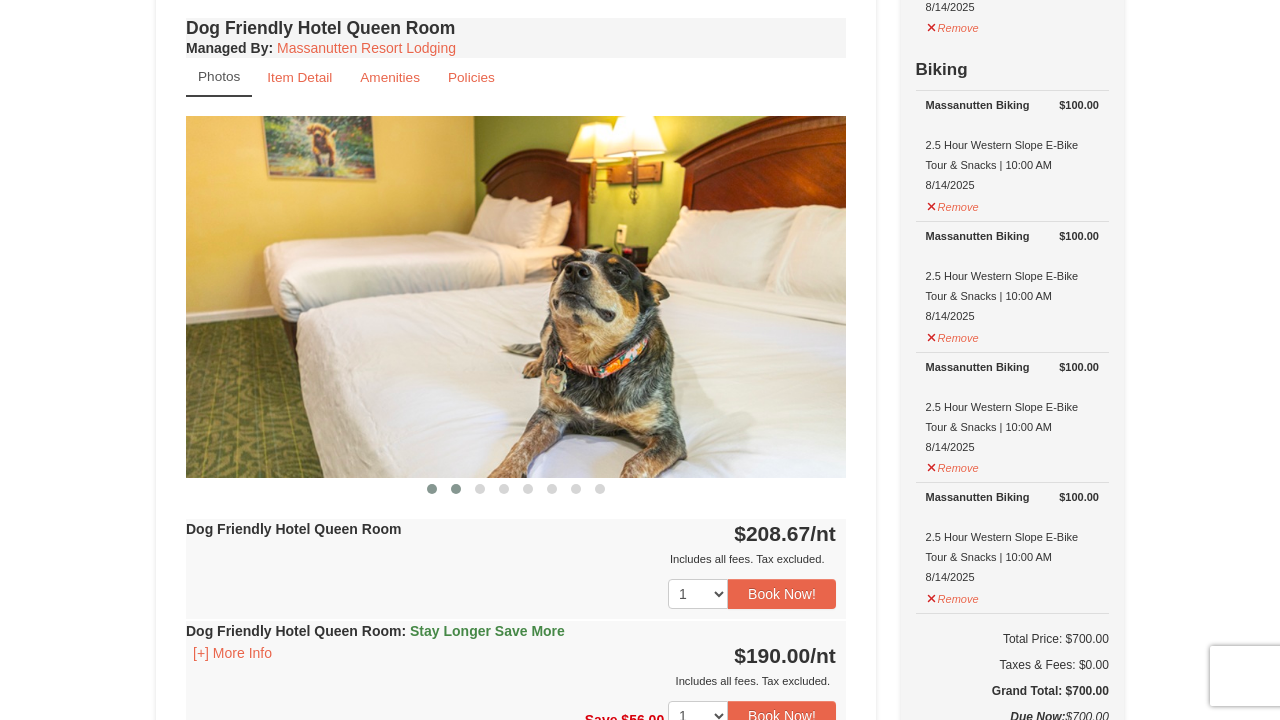 click at bounding box center (456, 489) 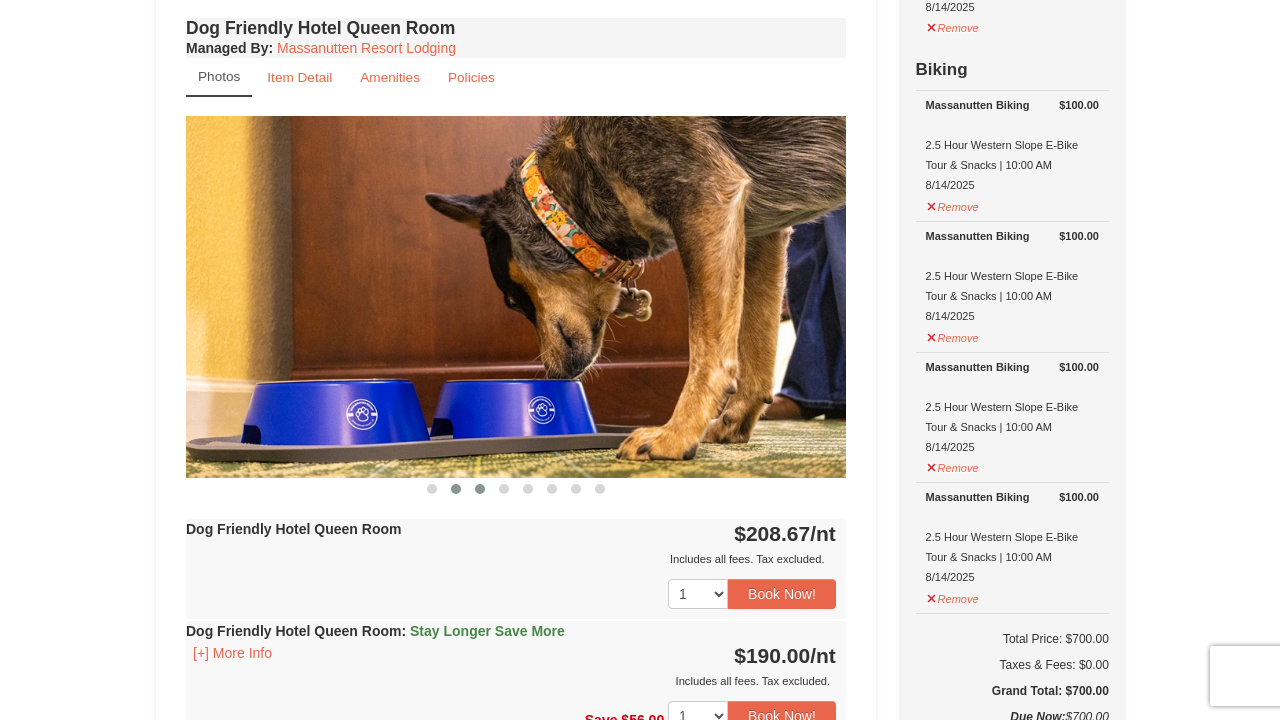 click at bounding box center (480, 489) 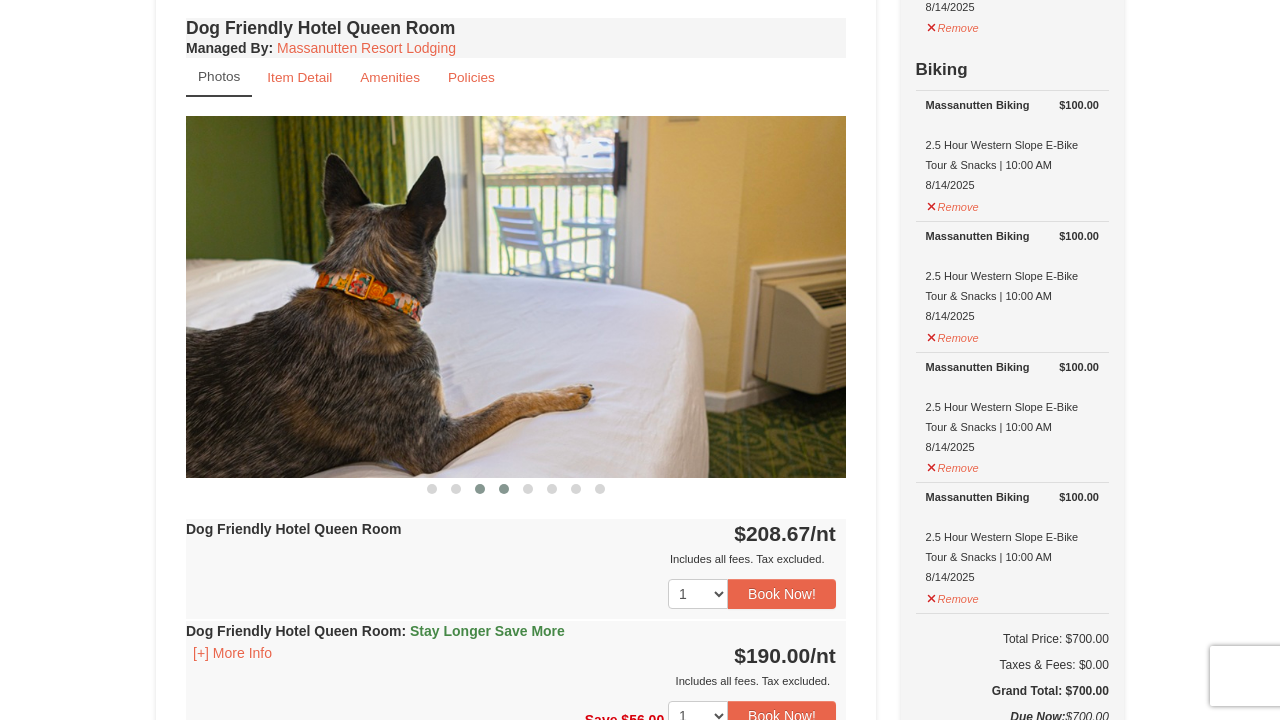 click at bounding box center (504, 489) 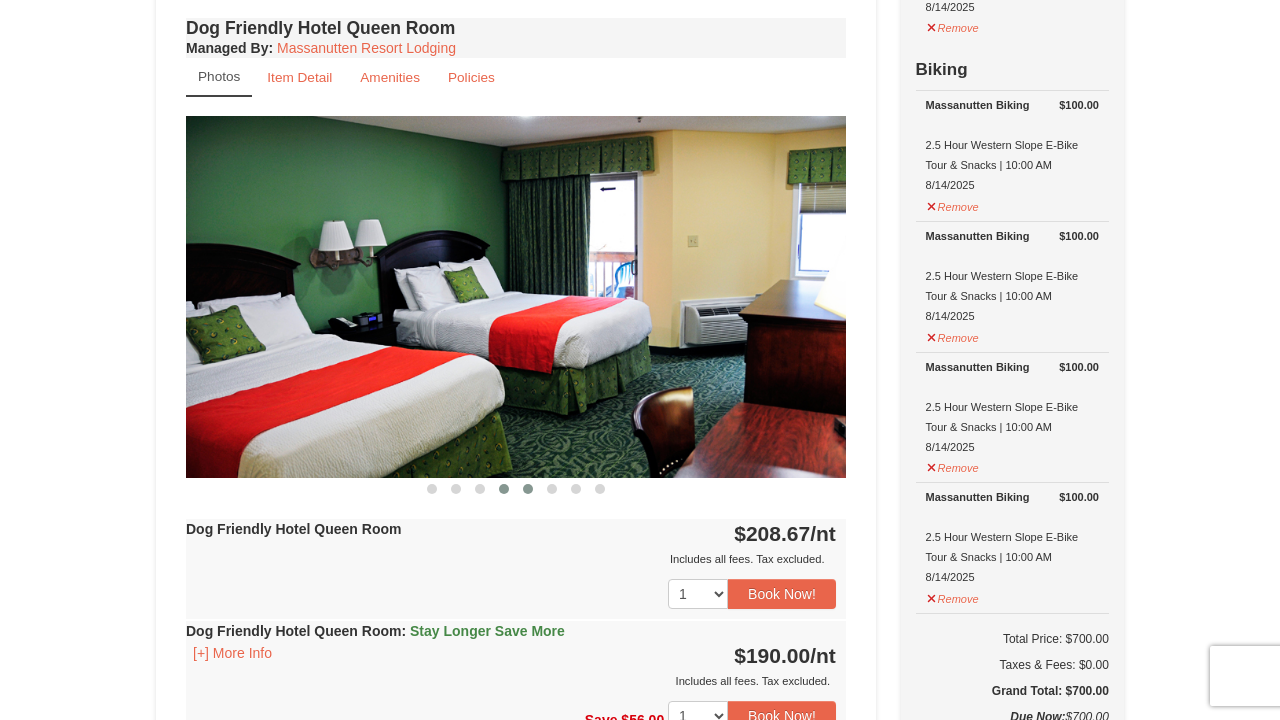 click at bounding box center [528, 489] 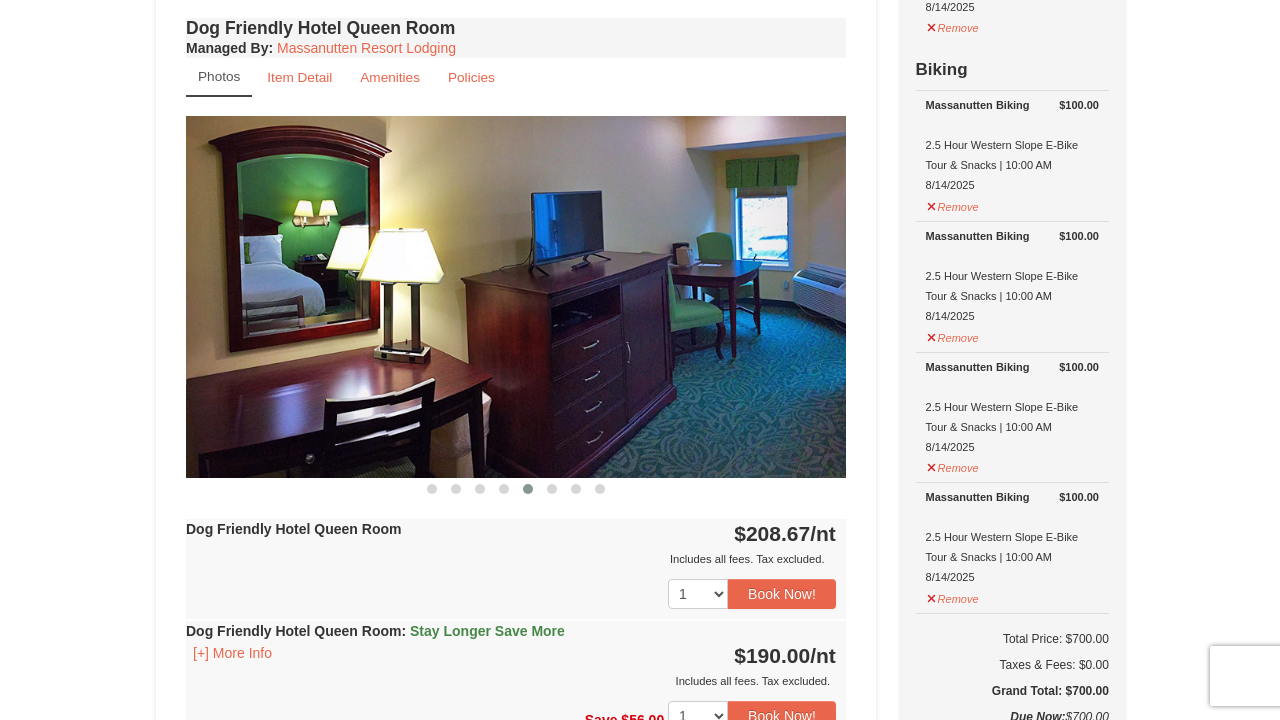 click at bounding box center (528, 489) 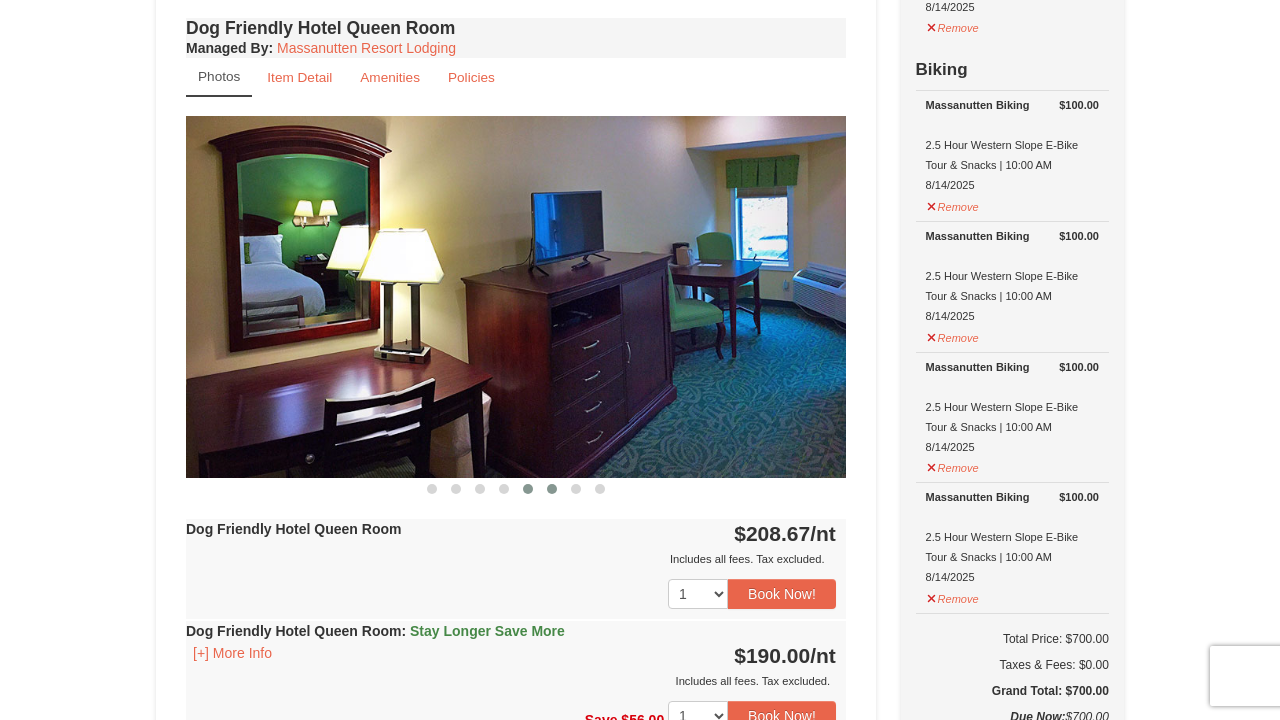 click at bounding box center (552, 489) 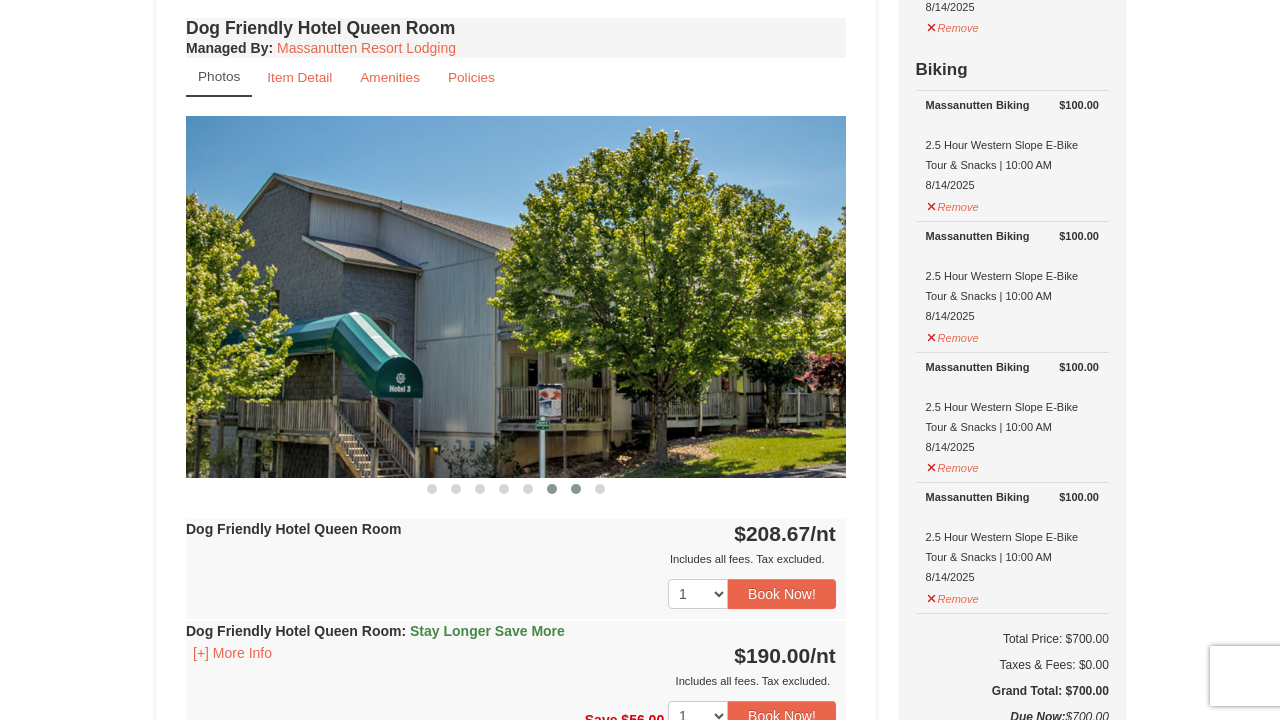 click at bounding box center [576, 489] 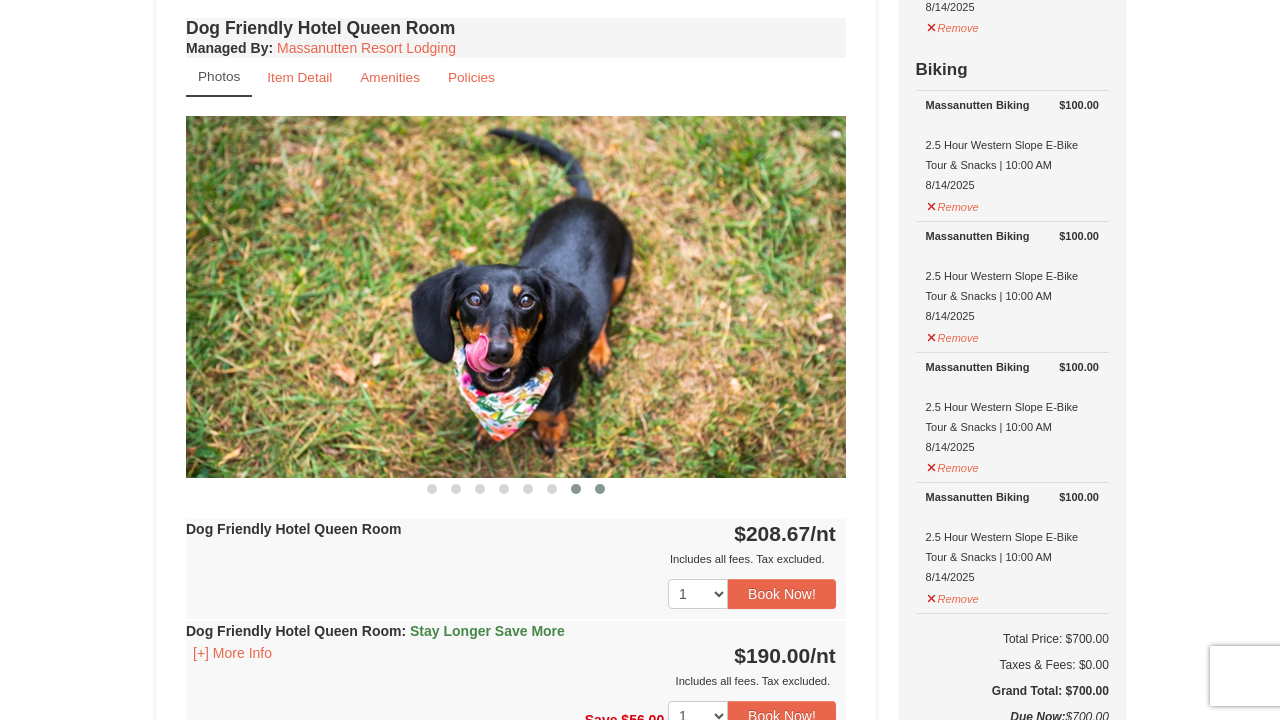 click at bounding box center (600, 489) 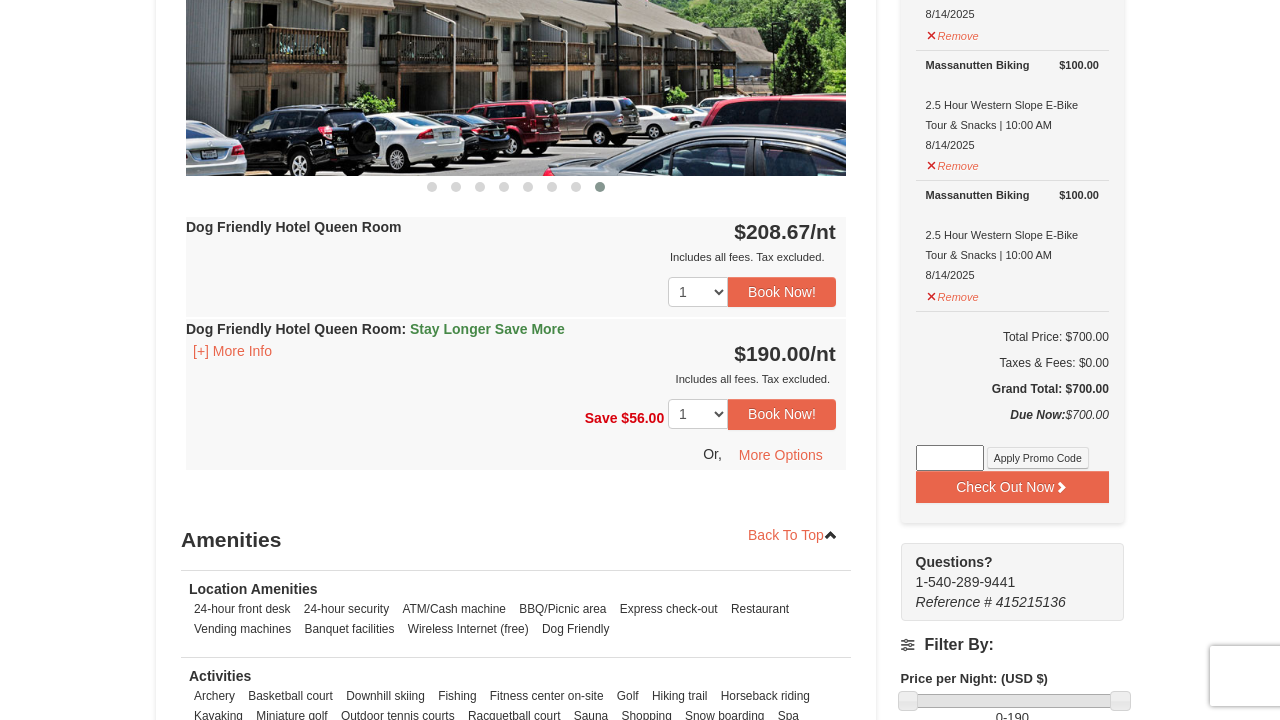 scroll, scrollTop: 1030, scrollLeft: 0, axis: vertical 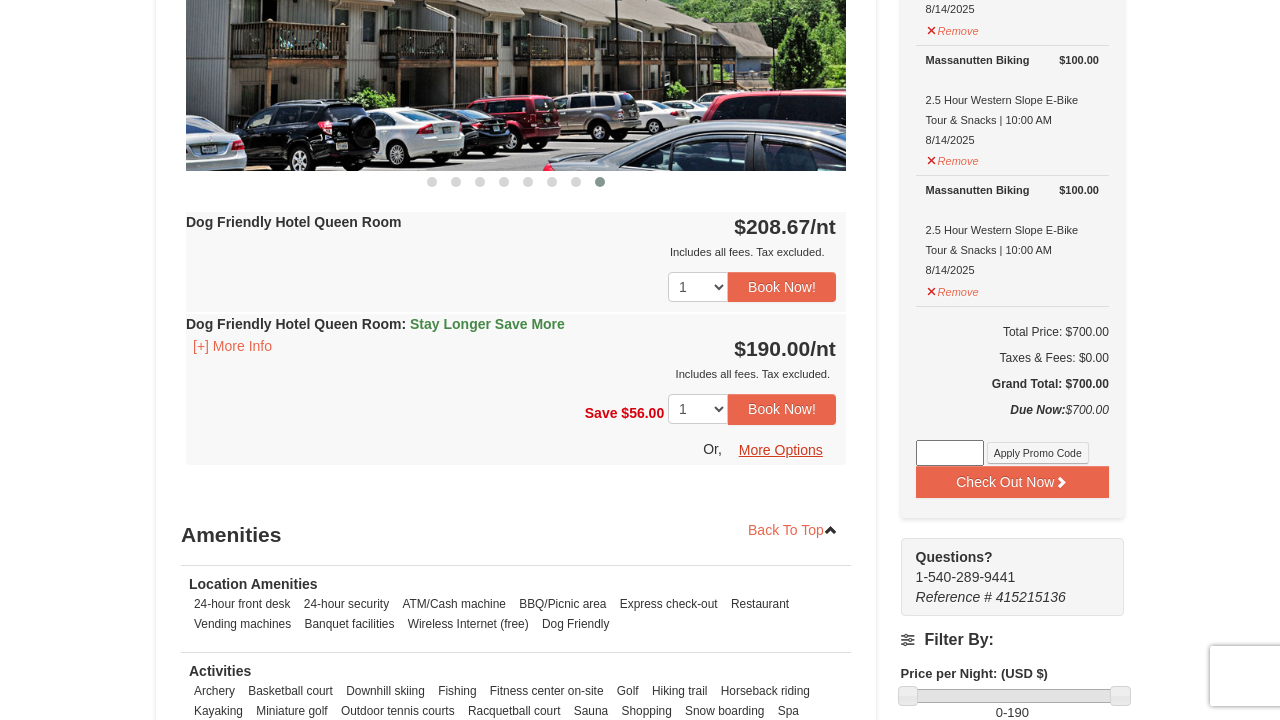 click on "More Options" at bounding box center [781, 450] 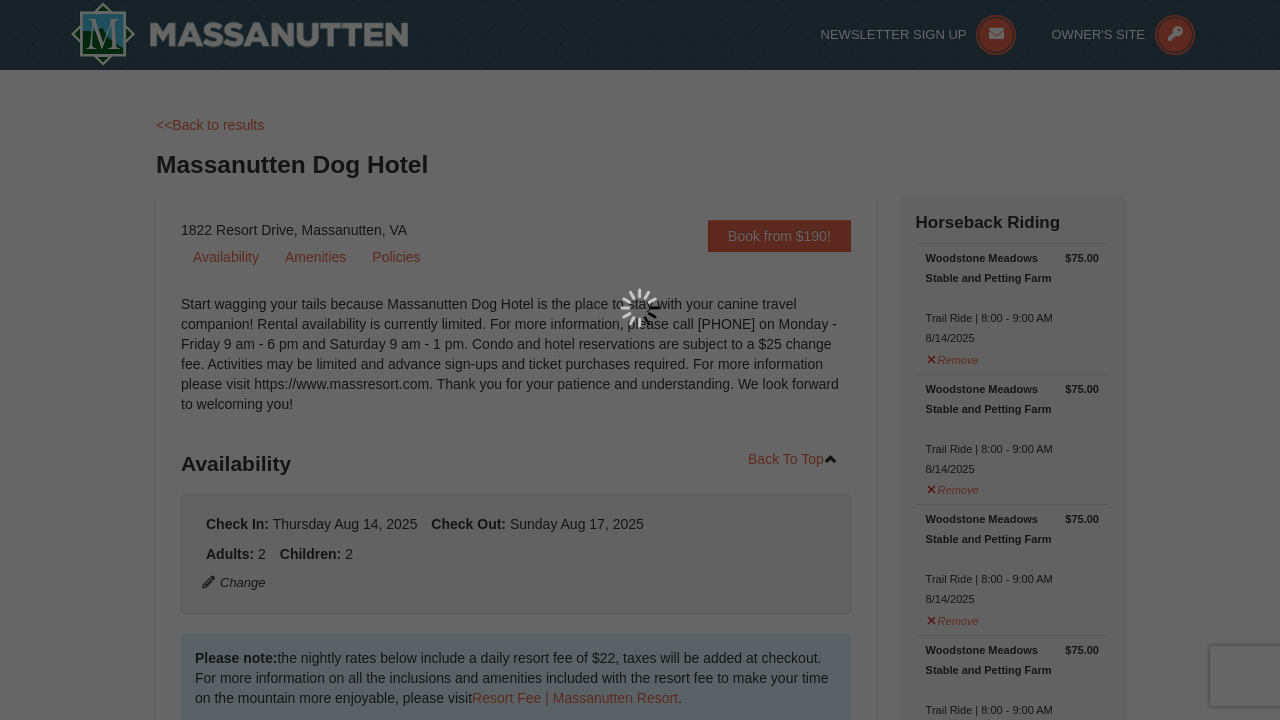 scroll, scrollTop: 0, scrollLeft: 0, axis: both 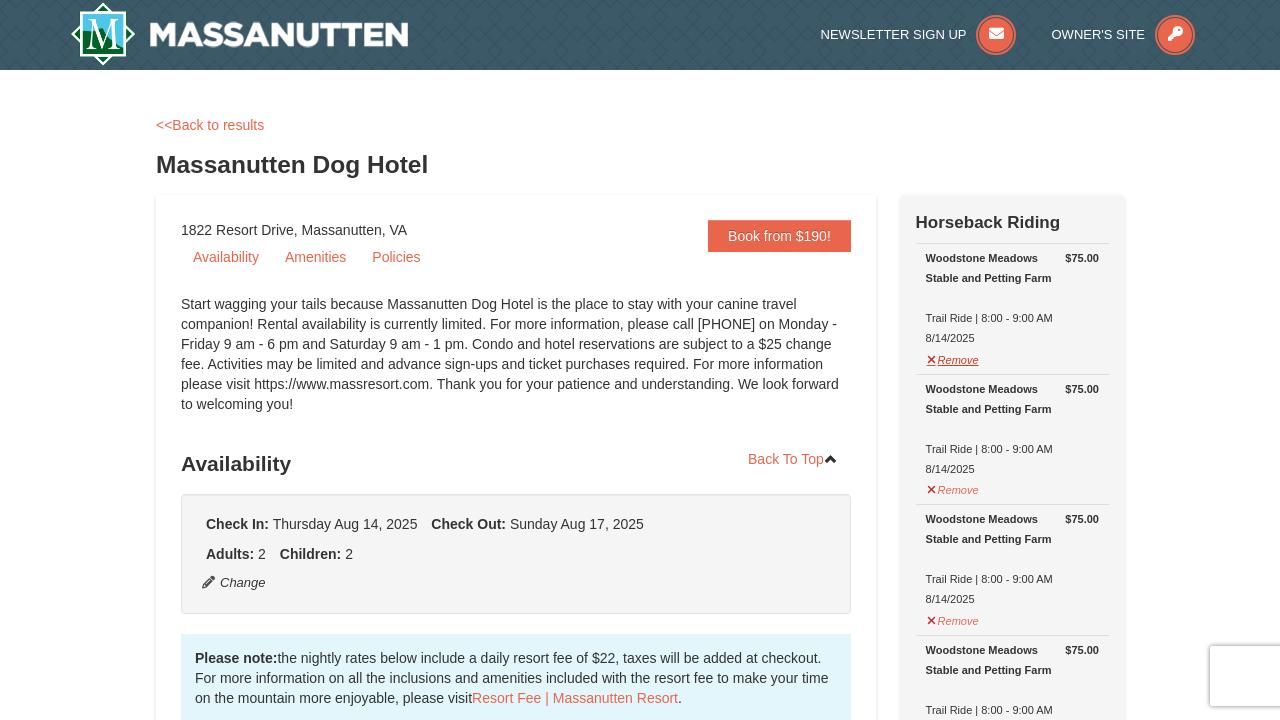click on "Remove" at bounding box center [953, 357] 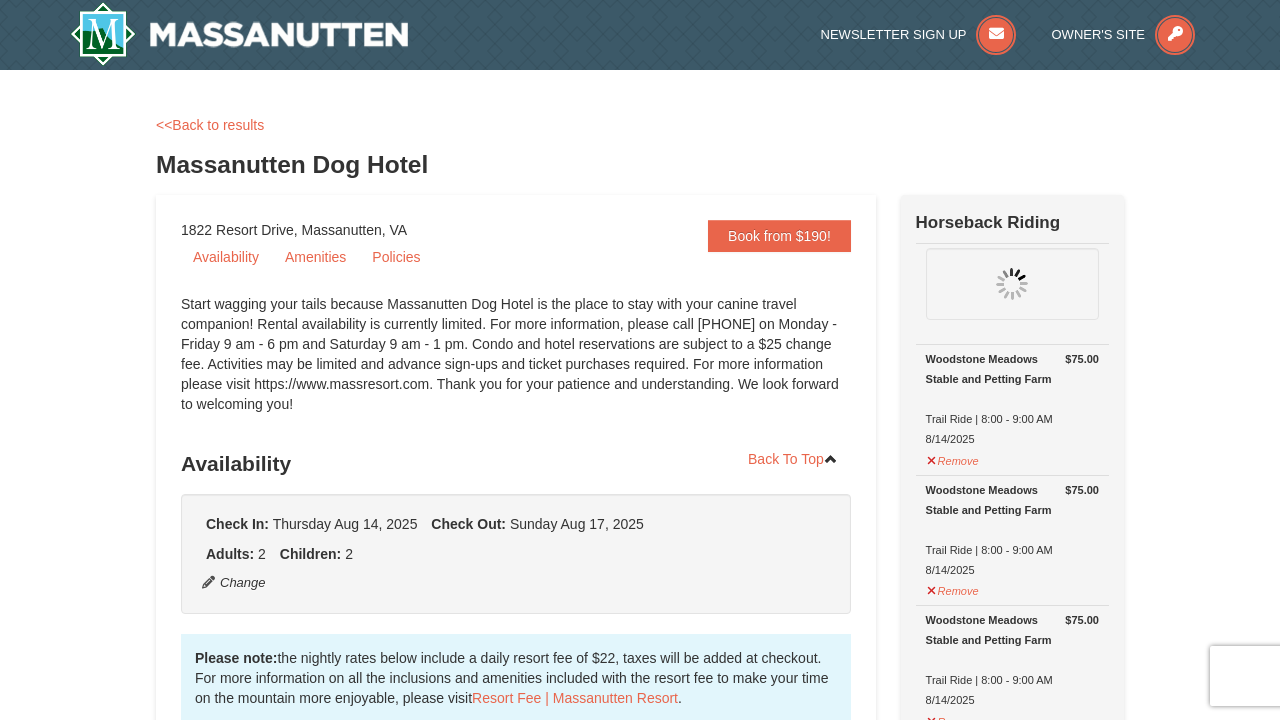 type on "08/05/2025" 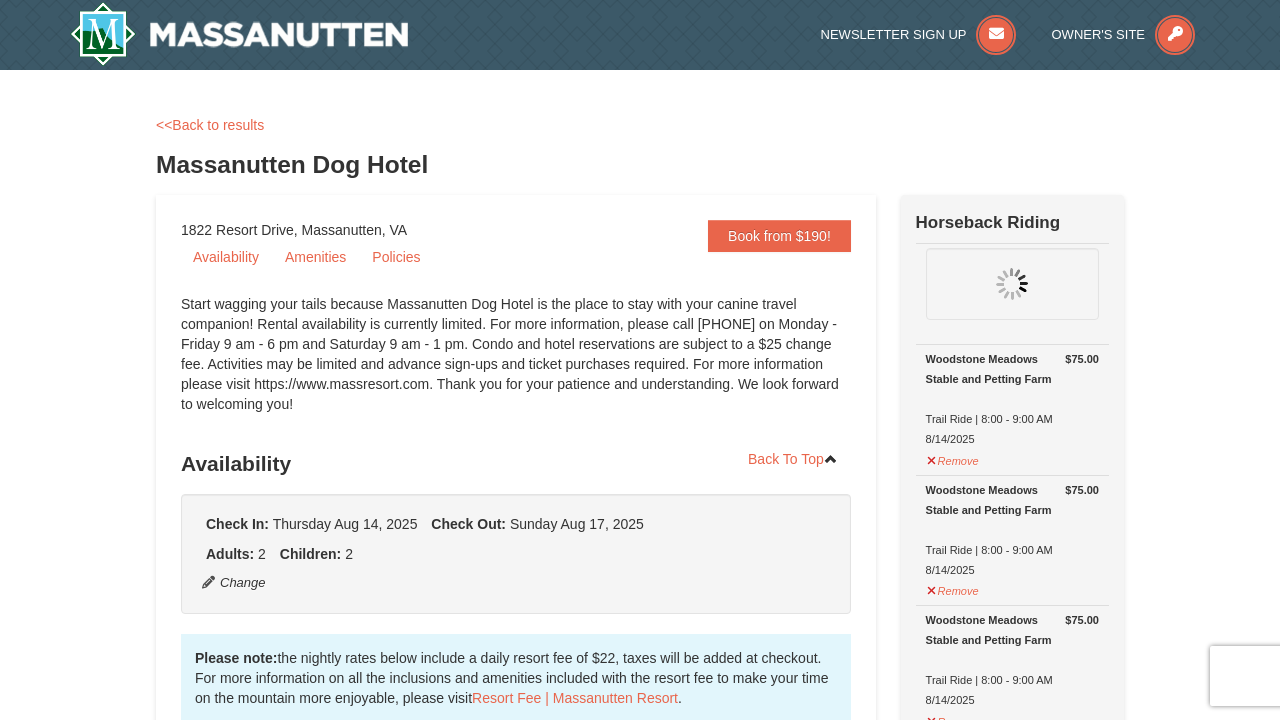 type on "08/05/2025" 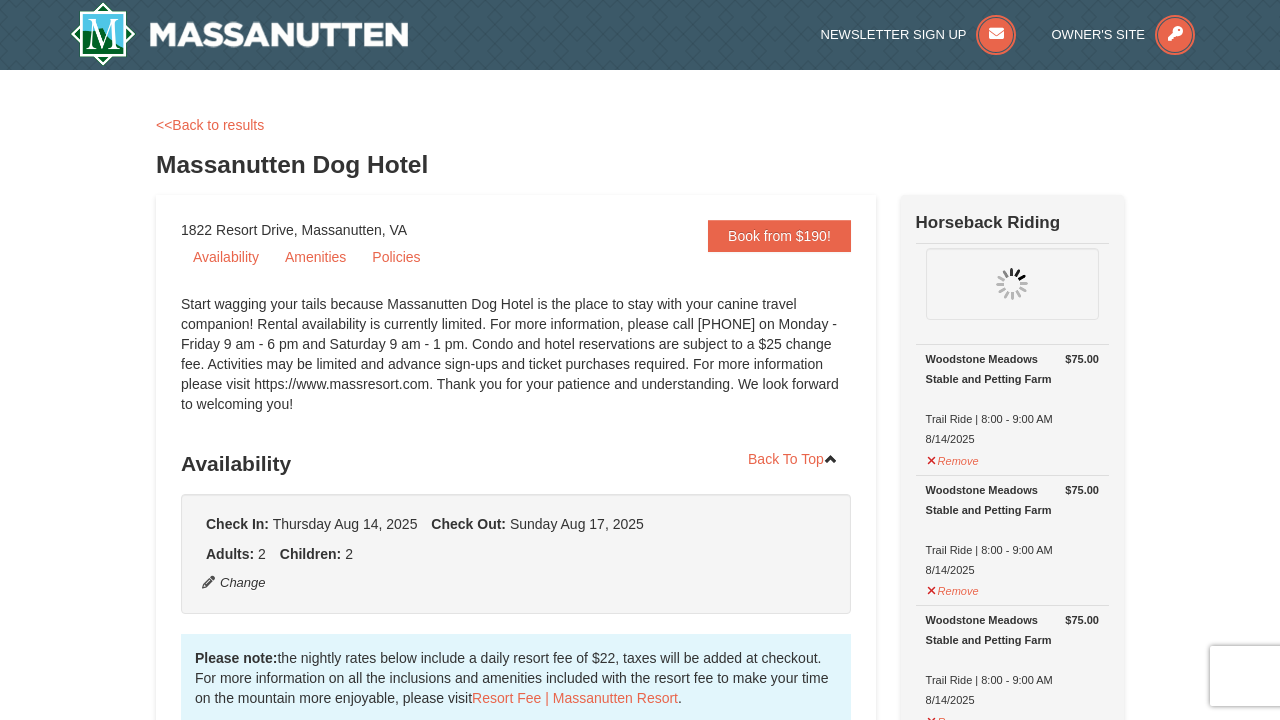 type on "08/05/2025" 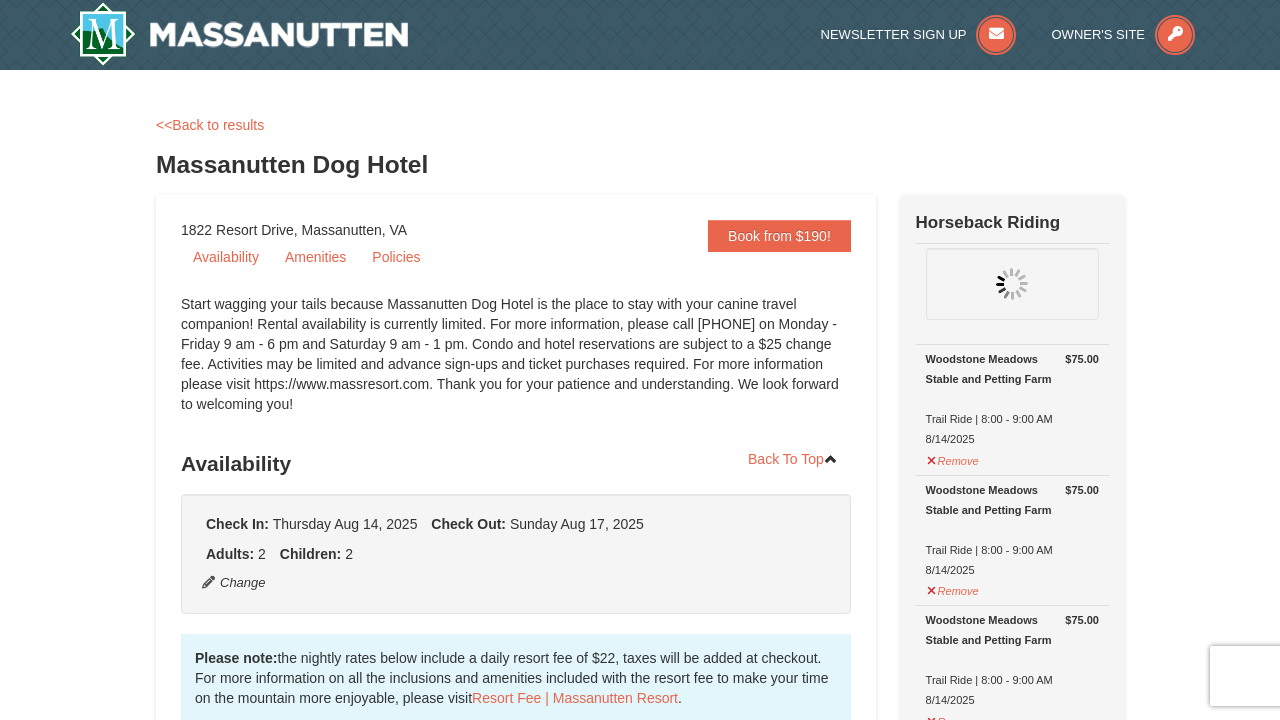 type on "08/05/2025" 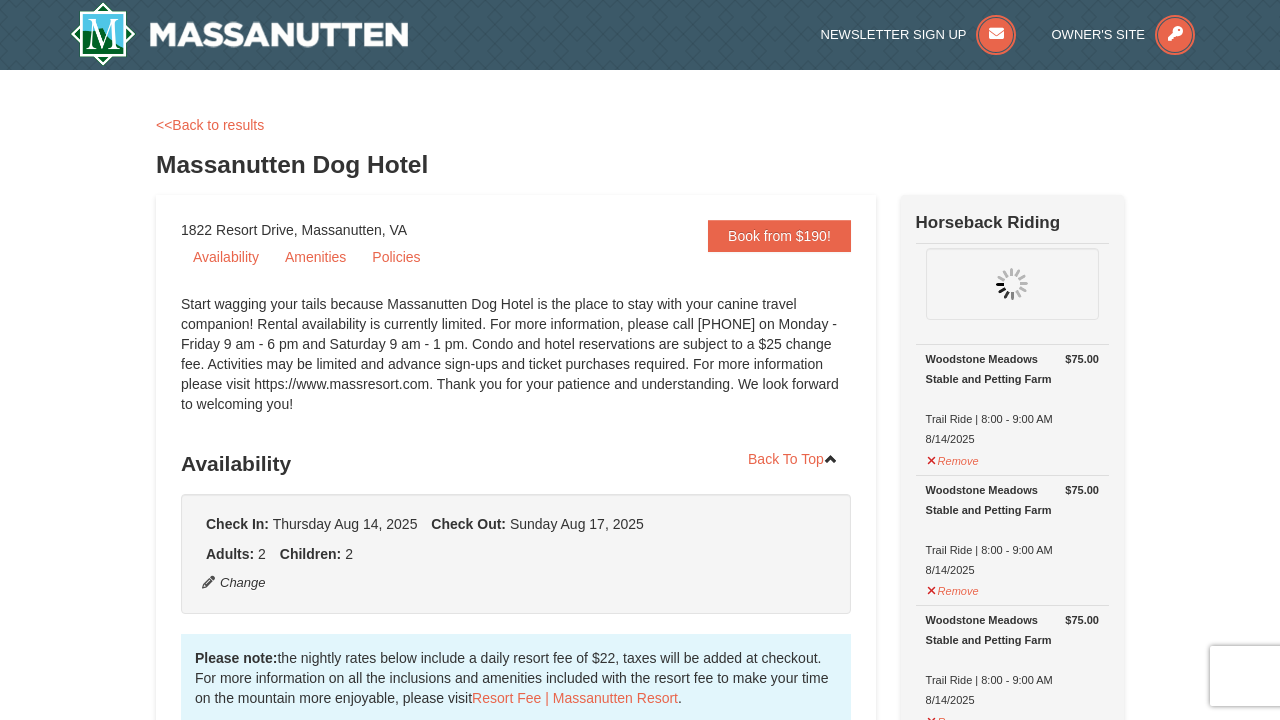 type on "08/05/2025" 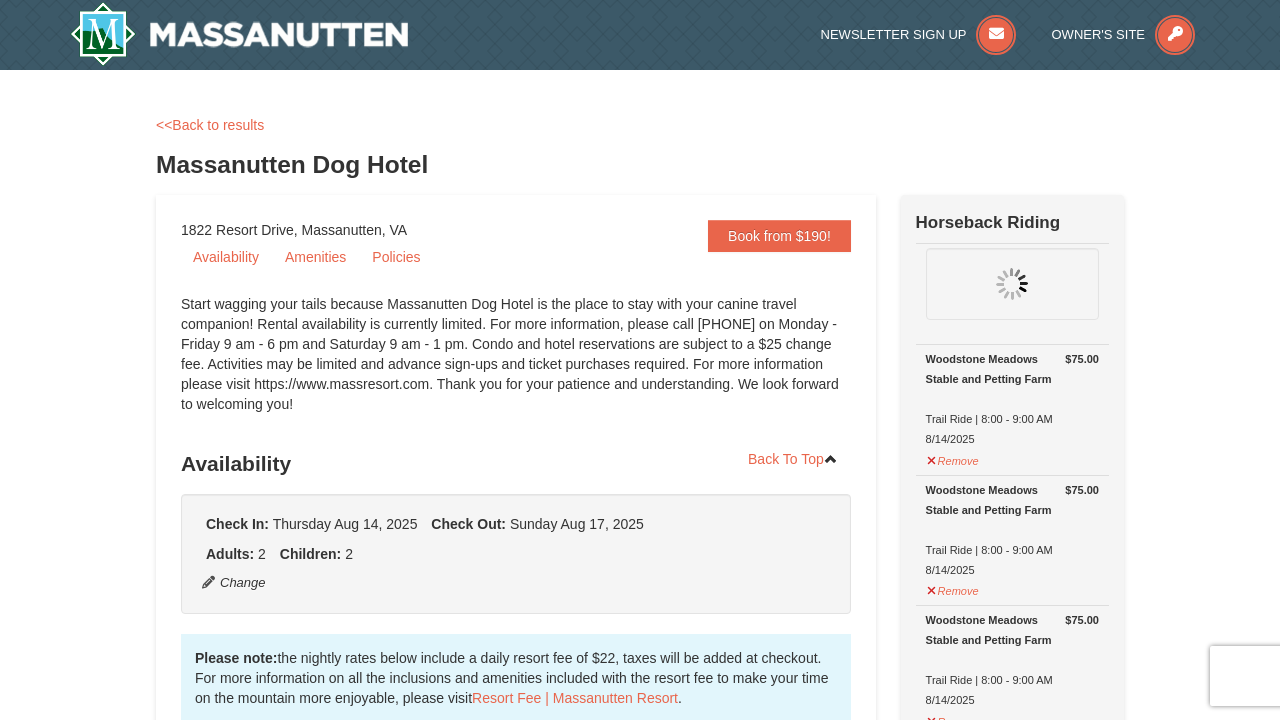 type on "08/05/2025" 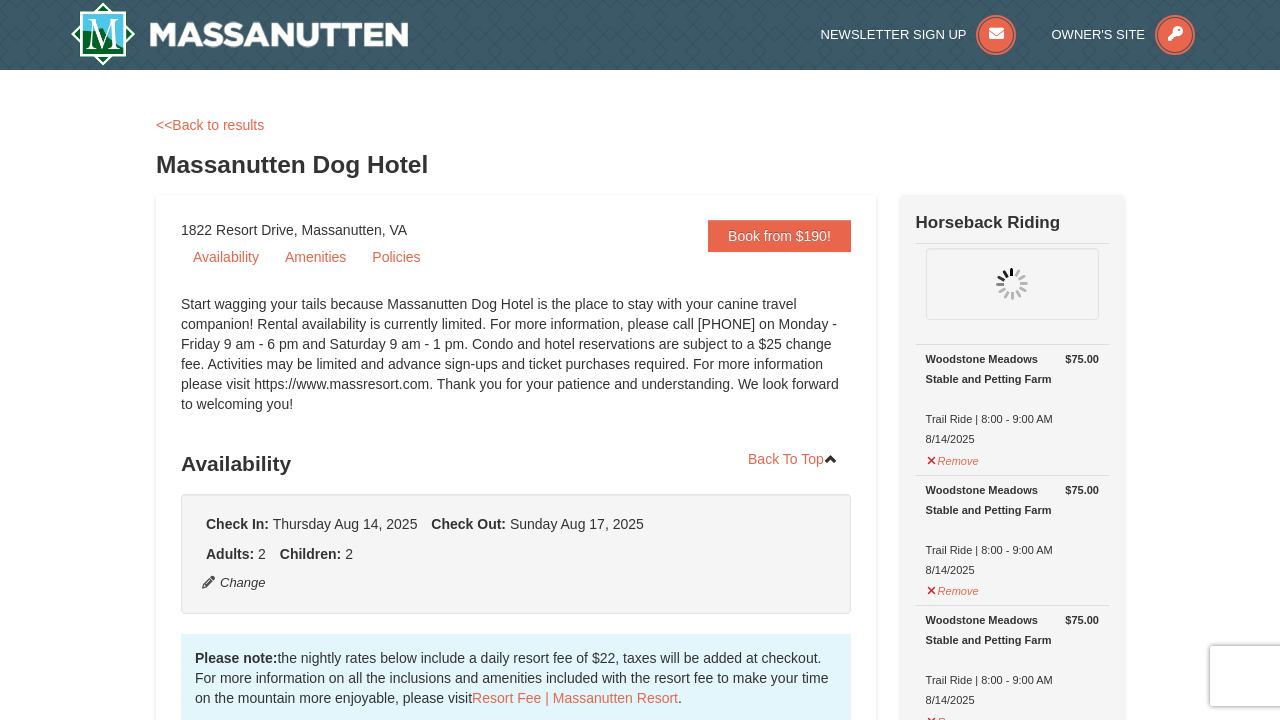 type on "08/05/2025" 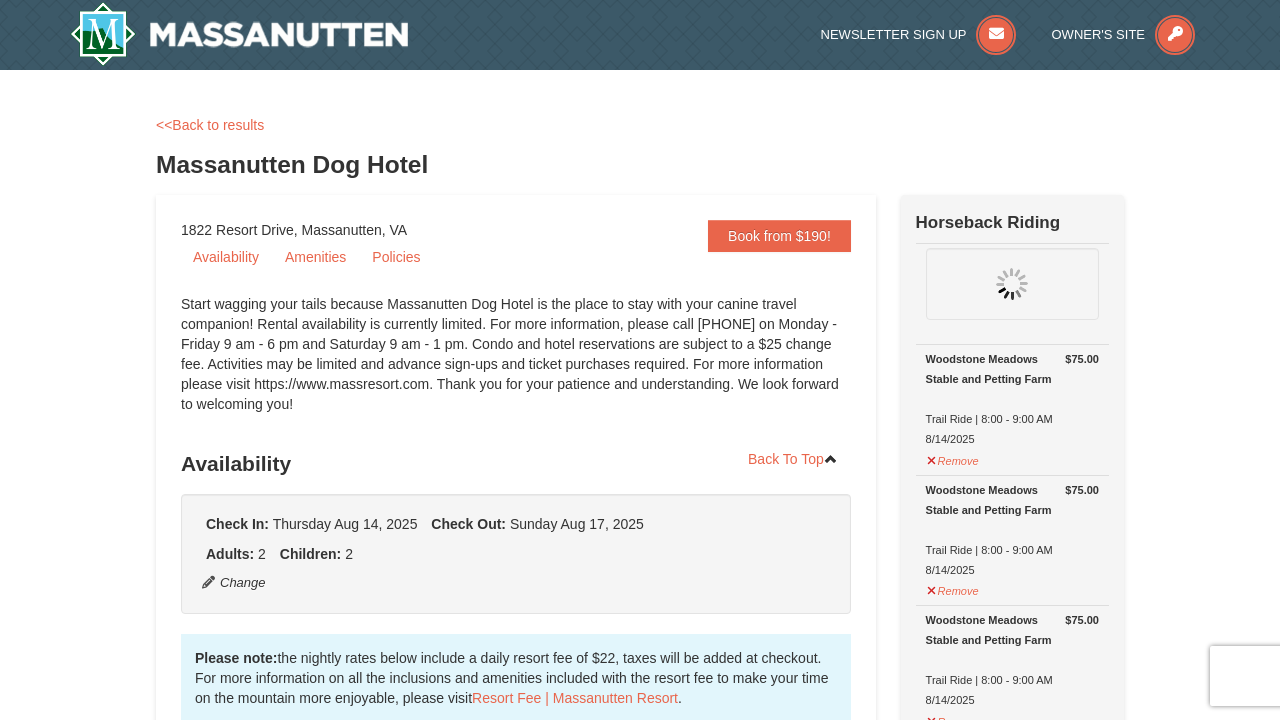 type on "08/05/2025" 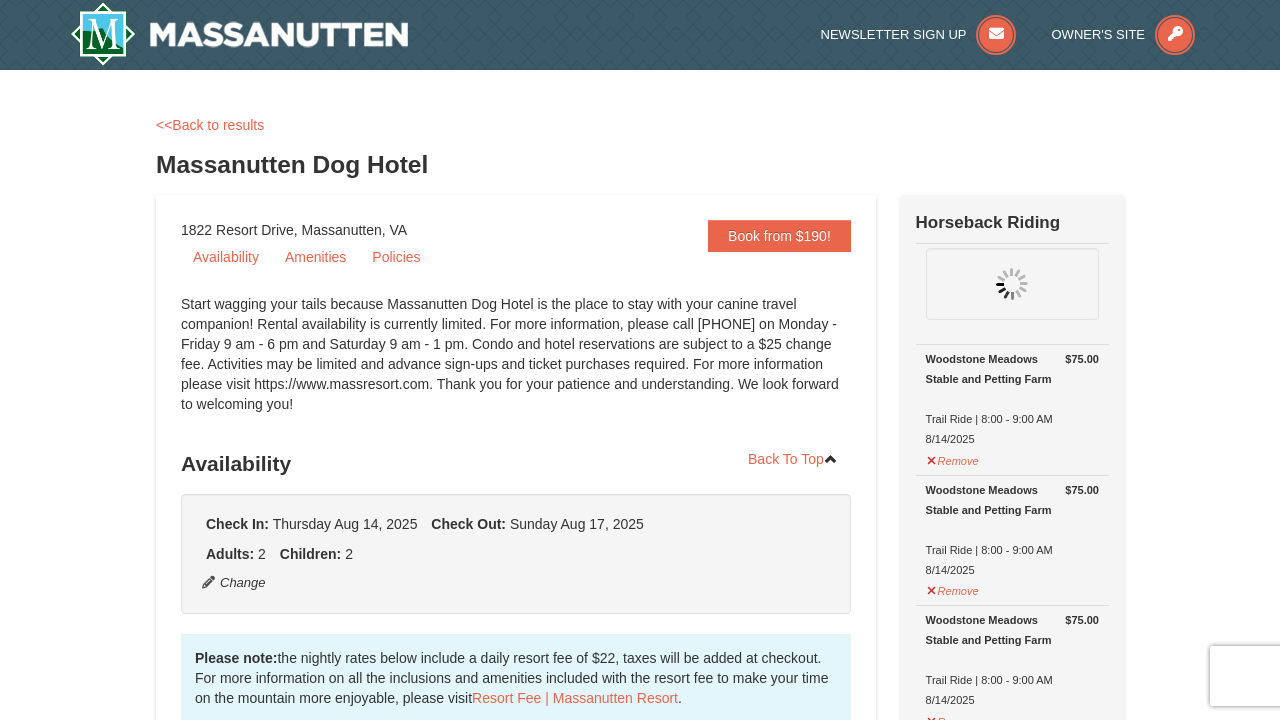 type on "08/05/2025" 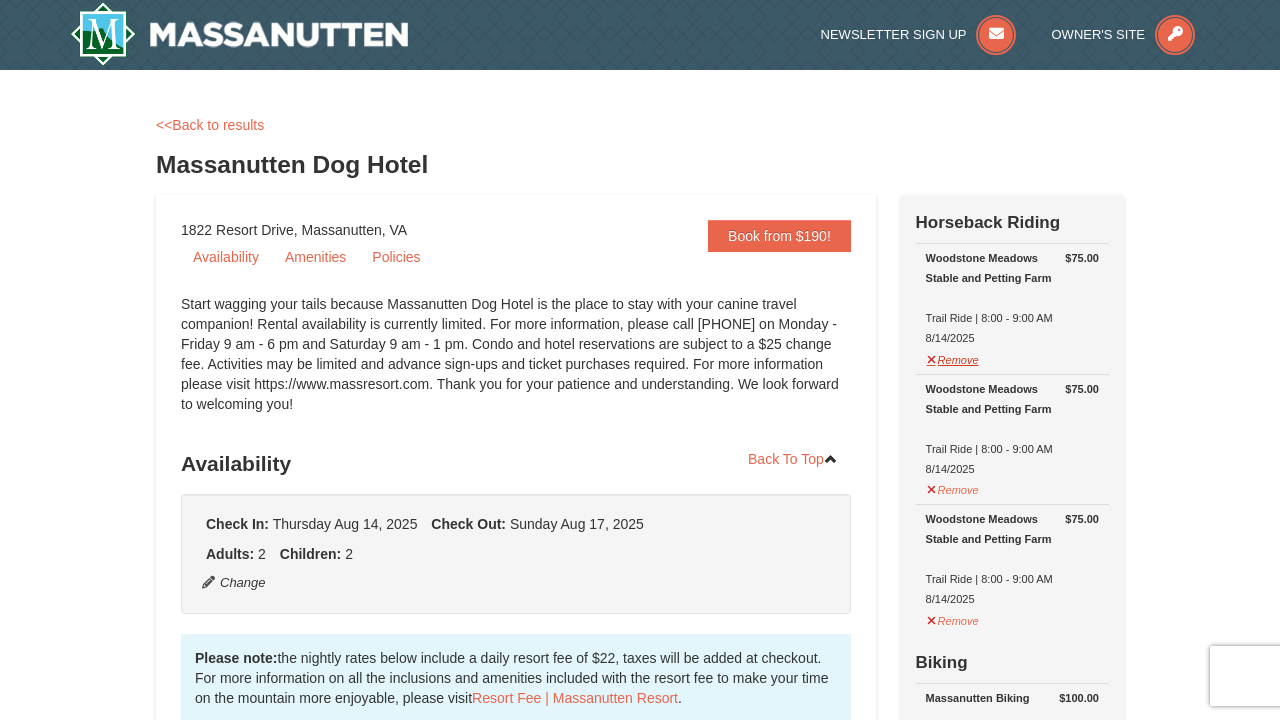 click on "Remove" at bounding box center (953, 357) 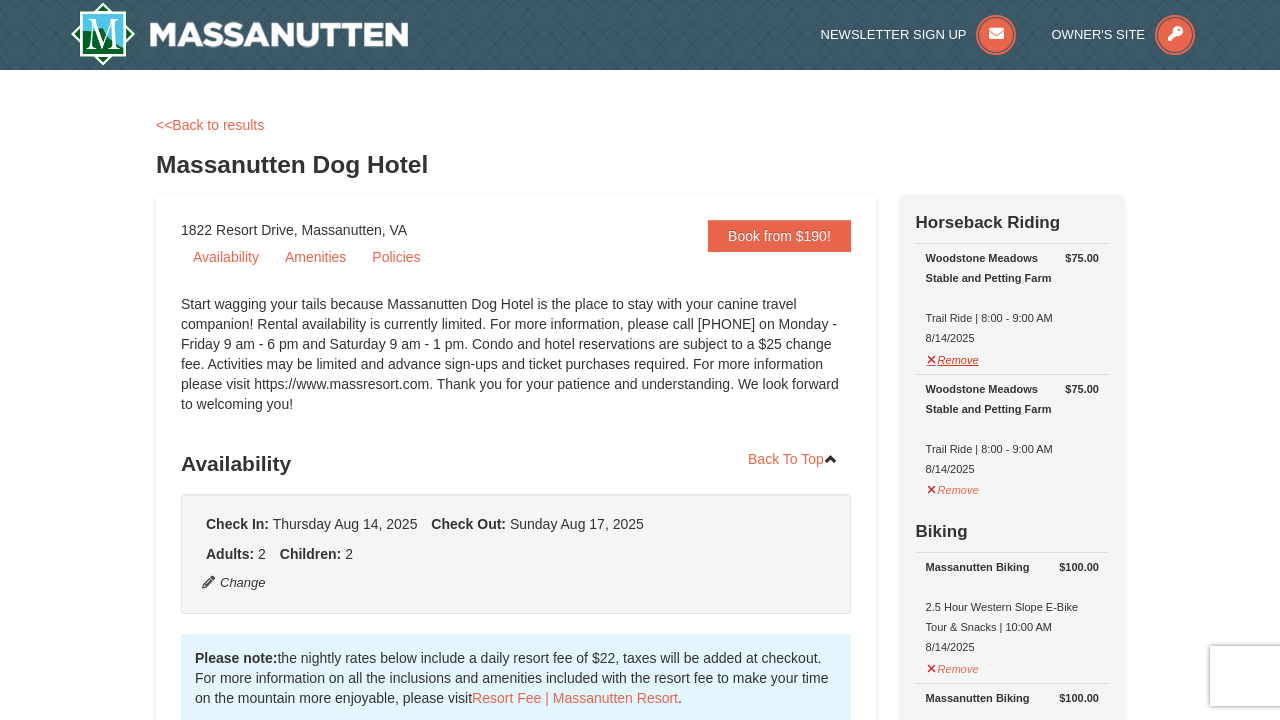click on "Remove" at bounding box center (953, 357) 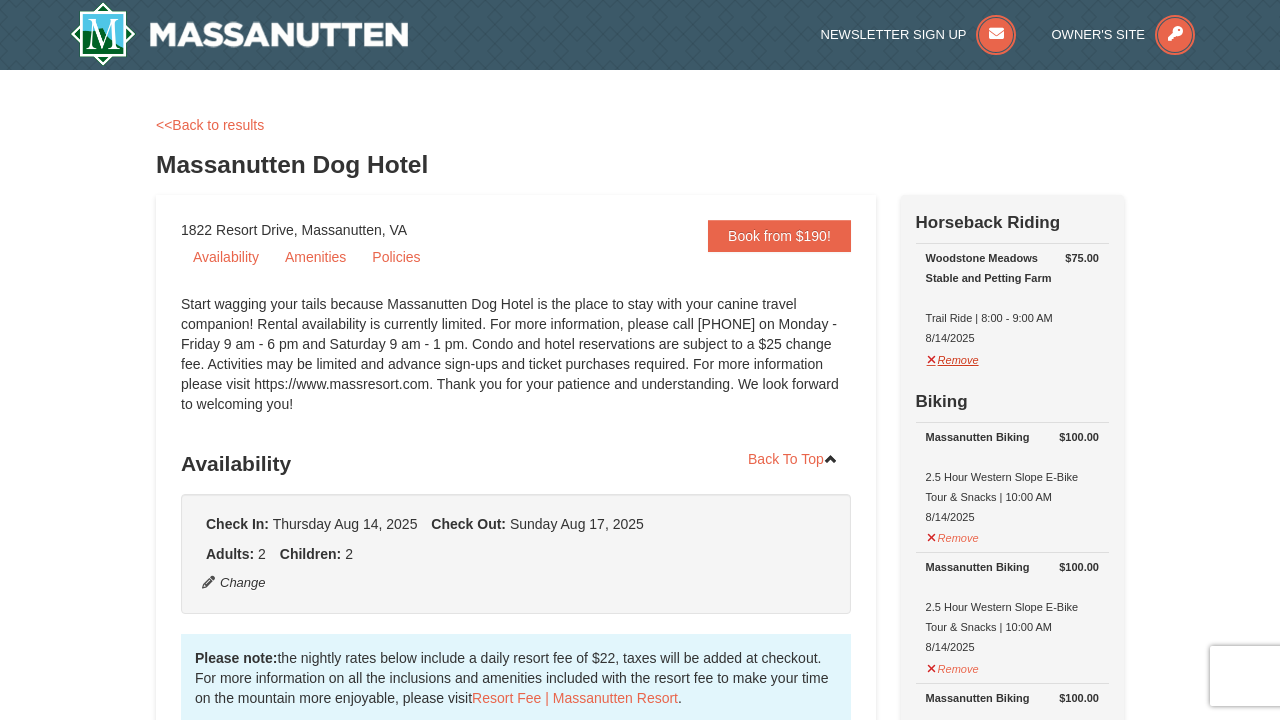 click on "Remove" at bounding box center (953, 357) 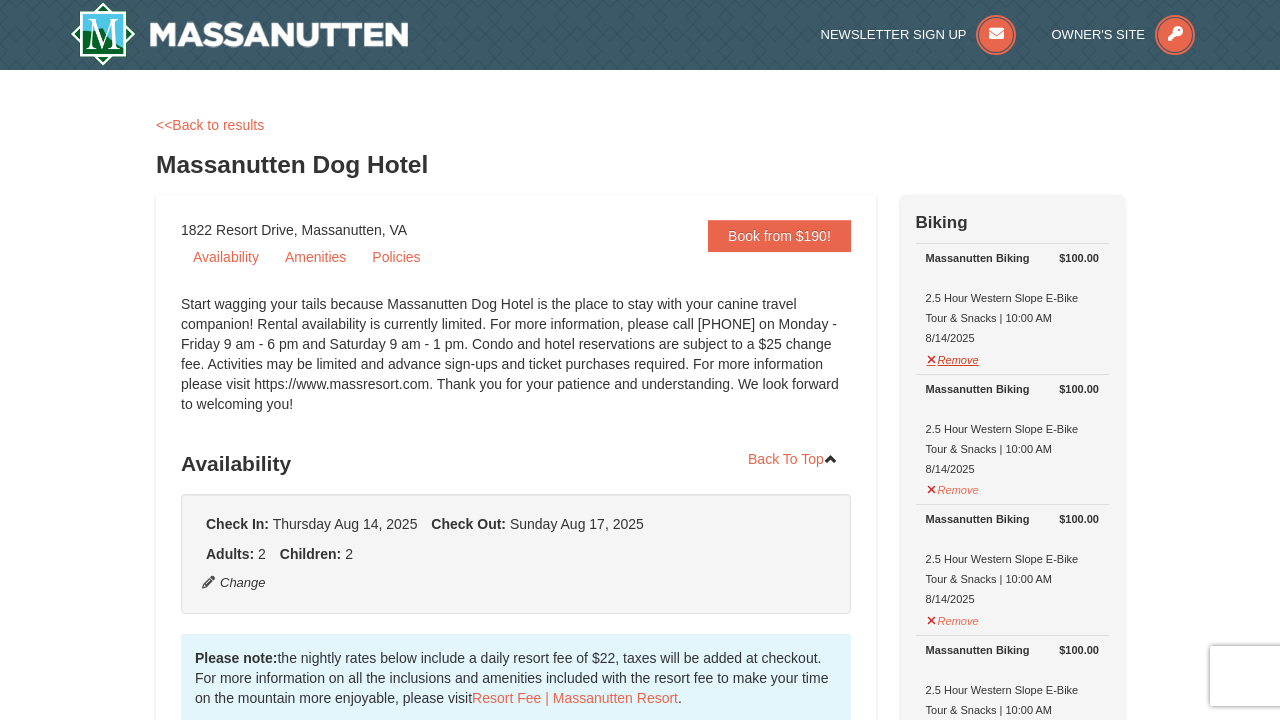 click on "Remove" at bounding box center (953, 357) 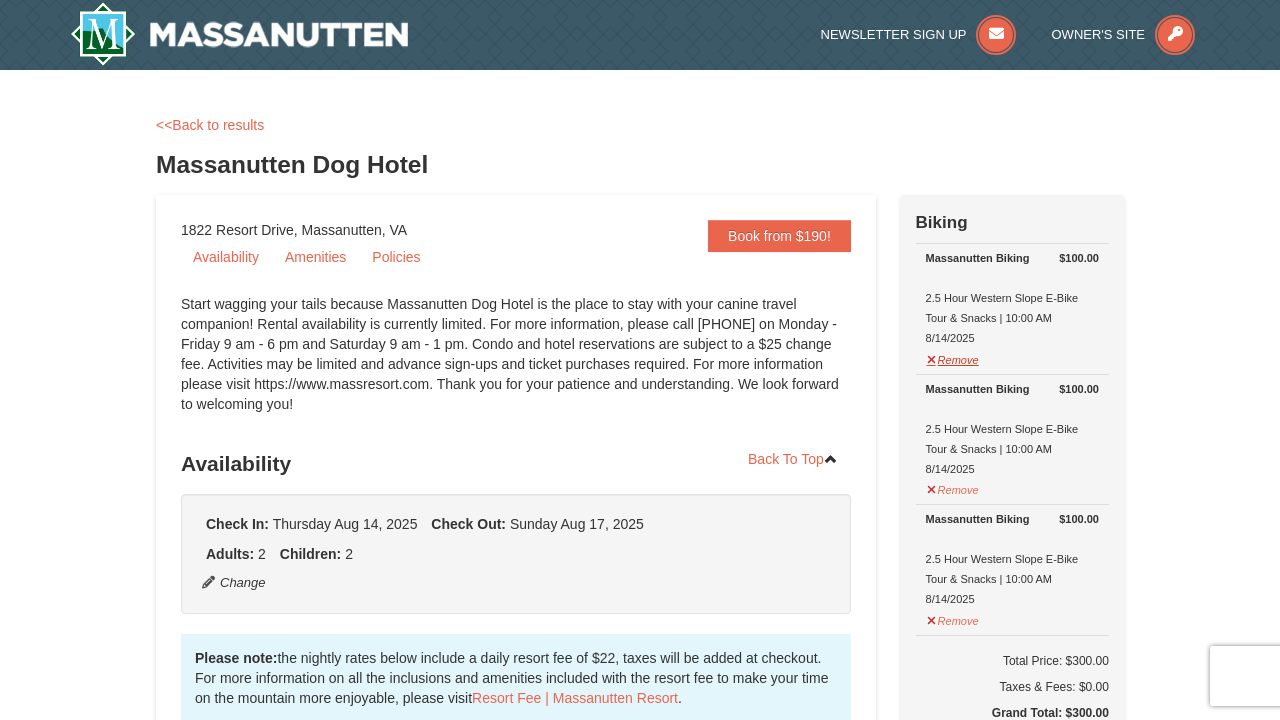click on "Remove" at bounding box center (953, 357) 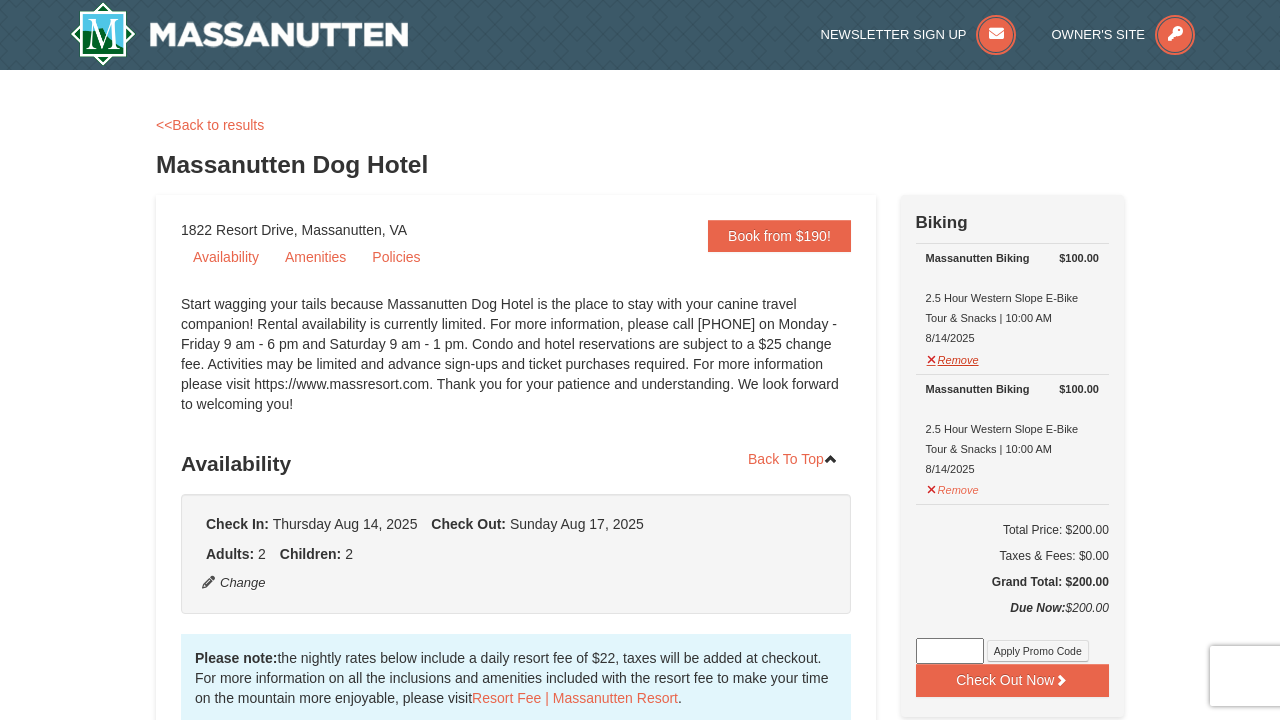 click on "Remove" at bounding box center [953, 357] 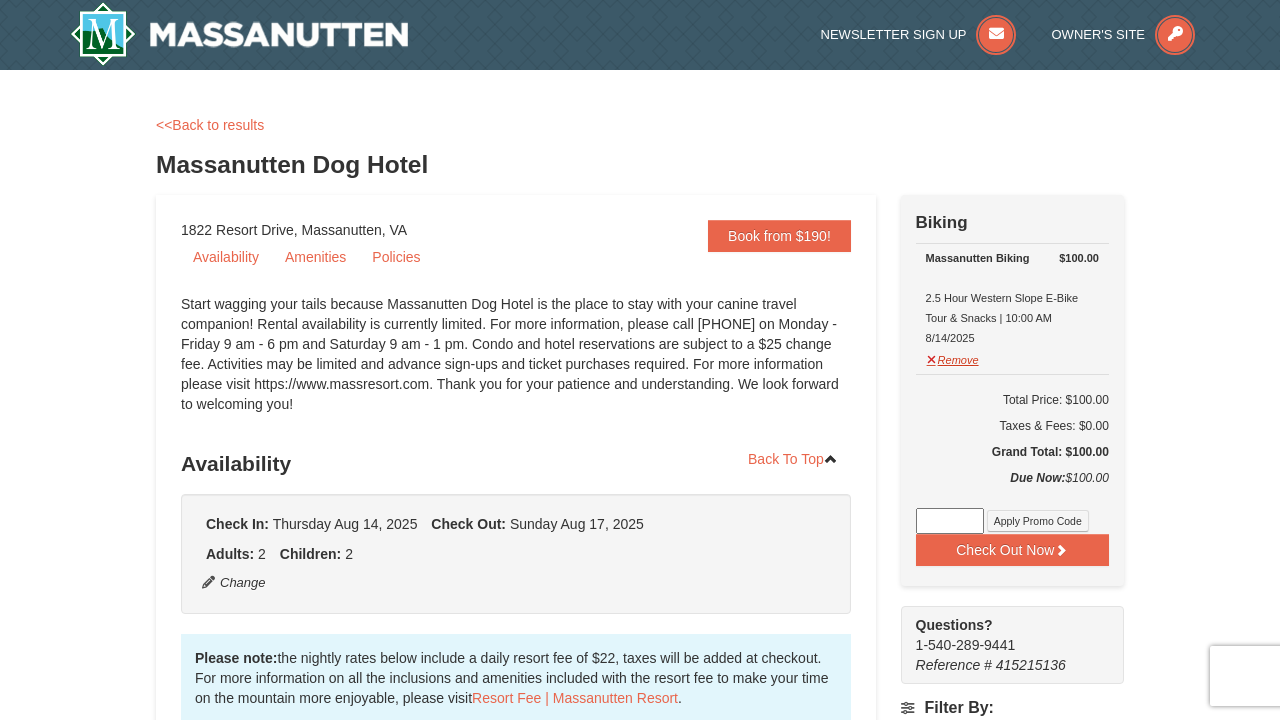 click on "Remove" at bounding box center [953, 357] 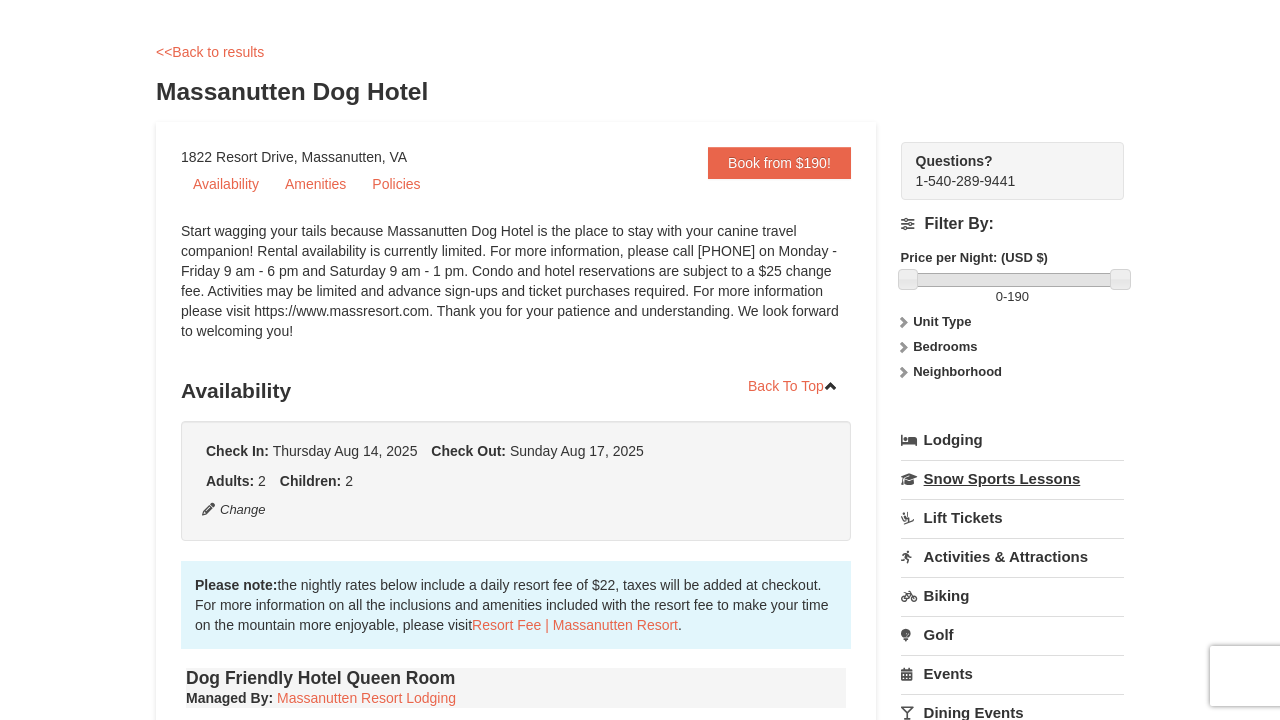 scroll, scrollTop: 97, scrollLeft: 0, axis: vertical 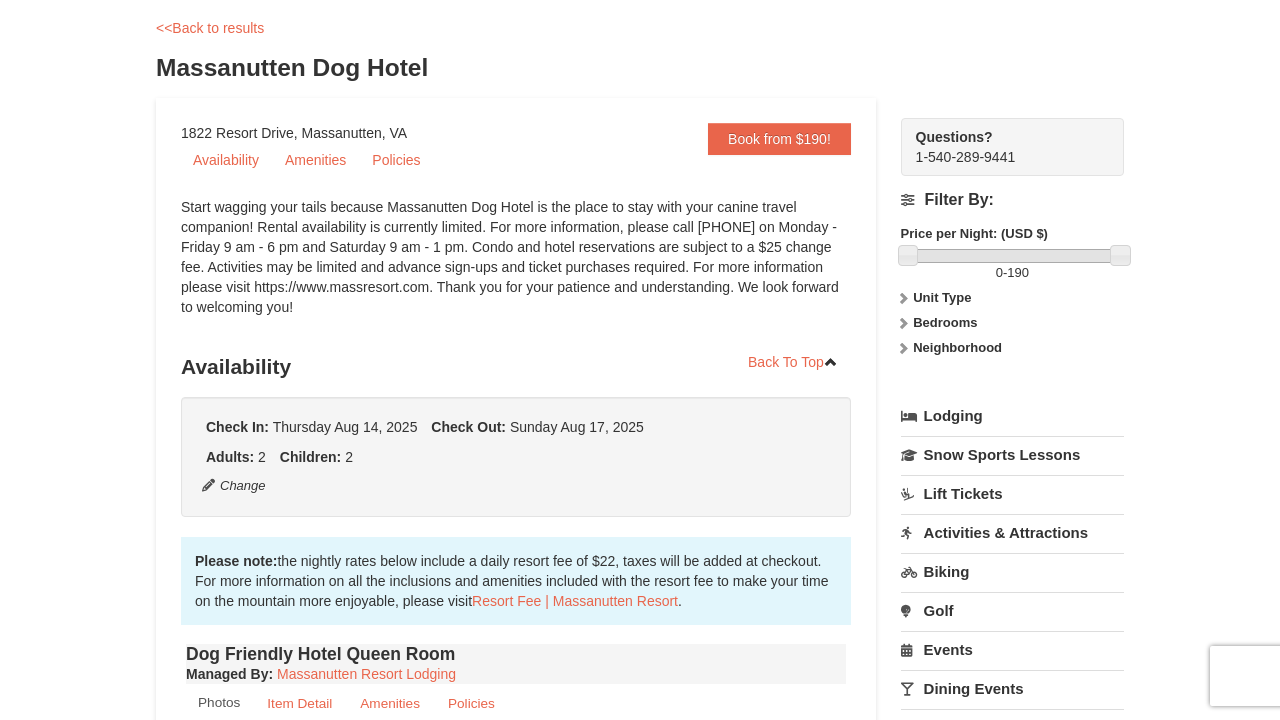click on "Bedrooms" at bounding box center (1012, 323) 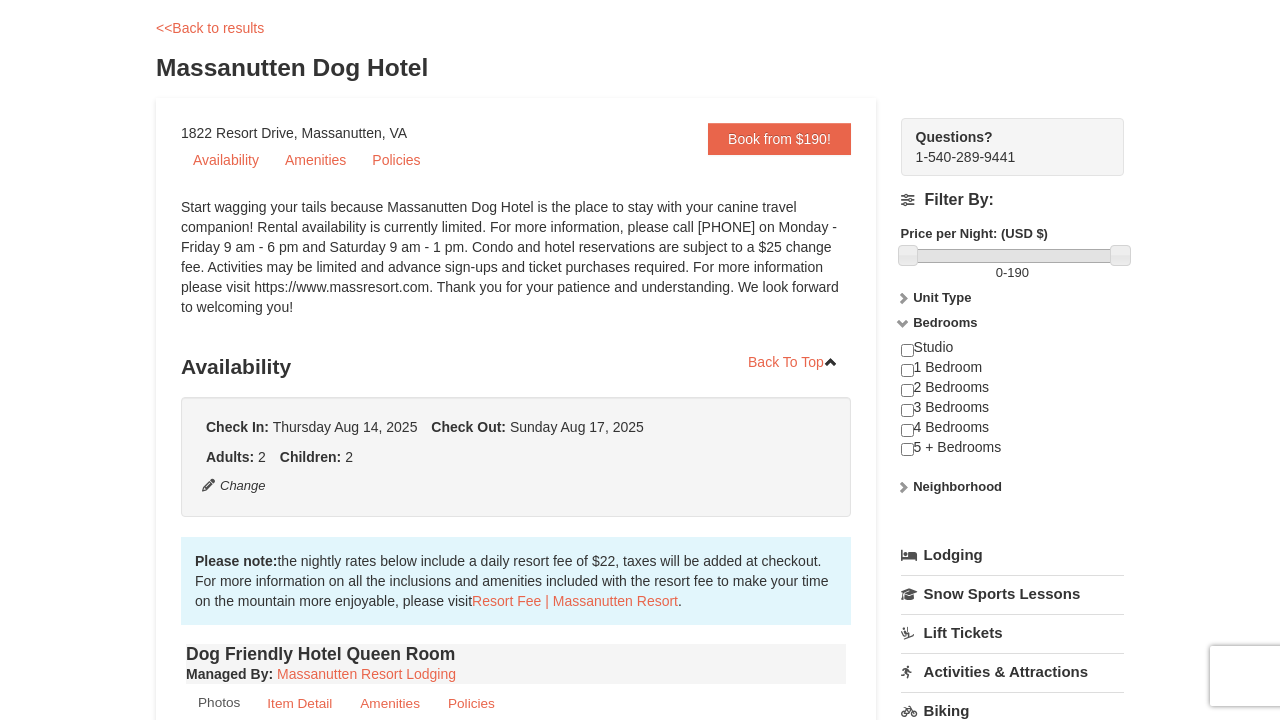 click at bounding box center (907, 370) 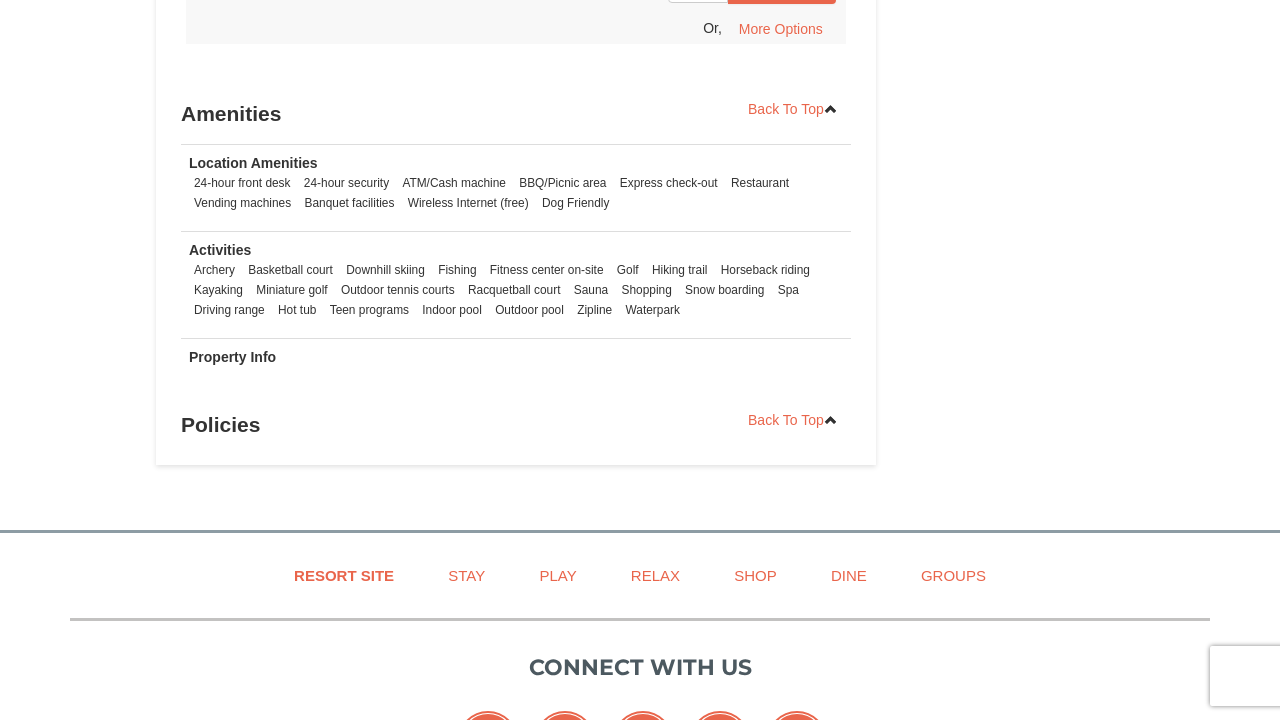 scroll, scrollTop: 1444, scrollLeft: 0, axis: vertical 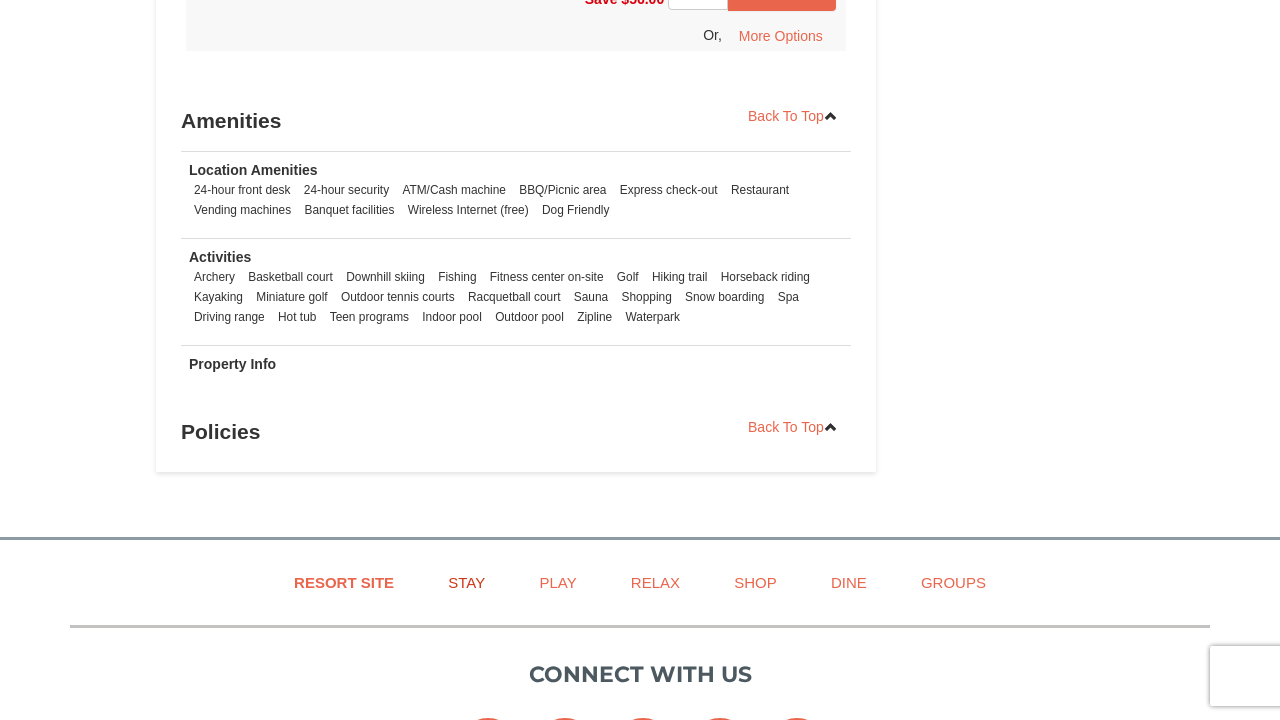 click on "Stay" at bounding box center (466, 582) 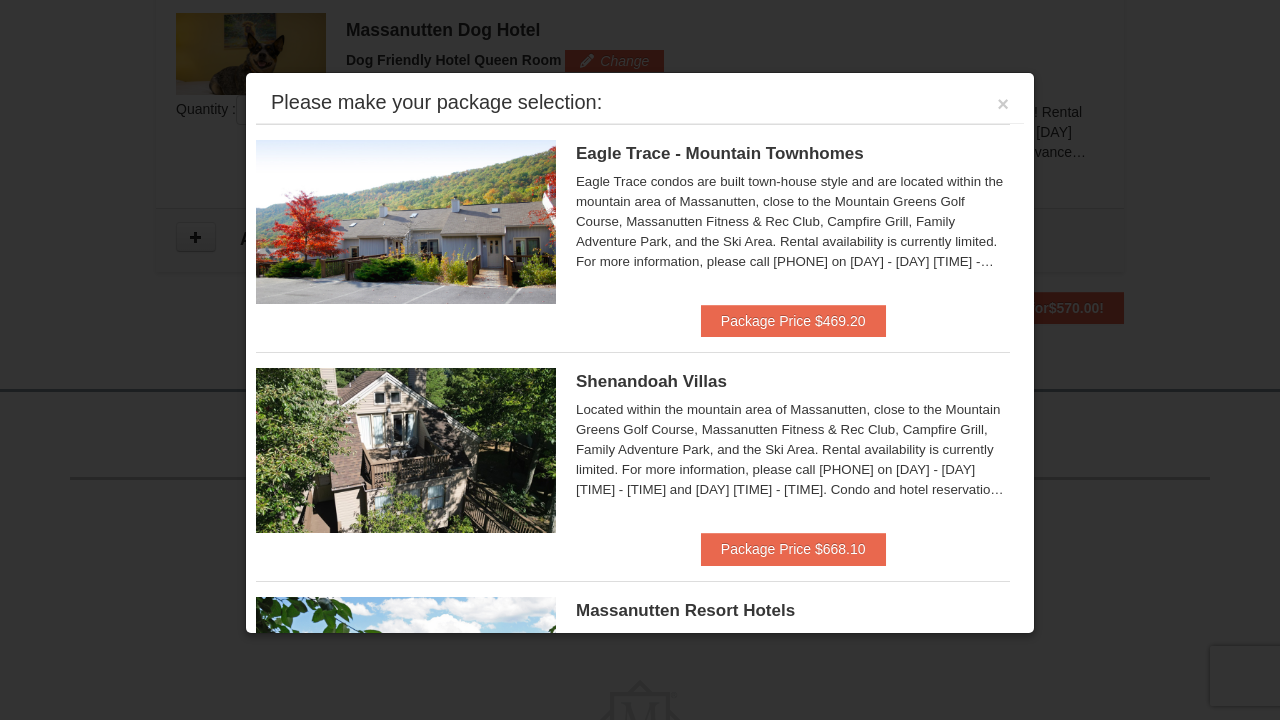 scroll, scrollTop: 652, scrollLeft: 0, axis: vertical 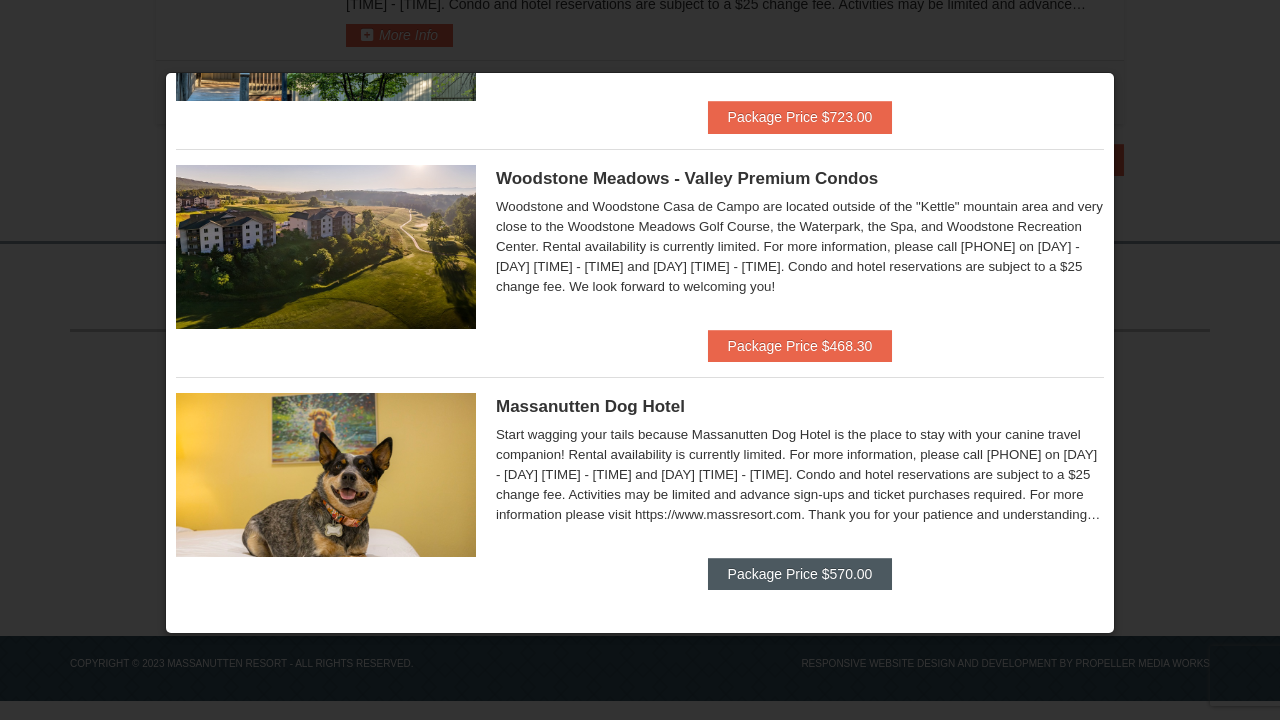 click on "Package Price $570.00" at bounding box center (800, 574) 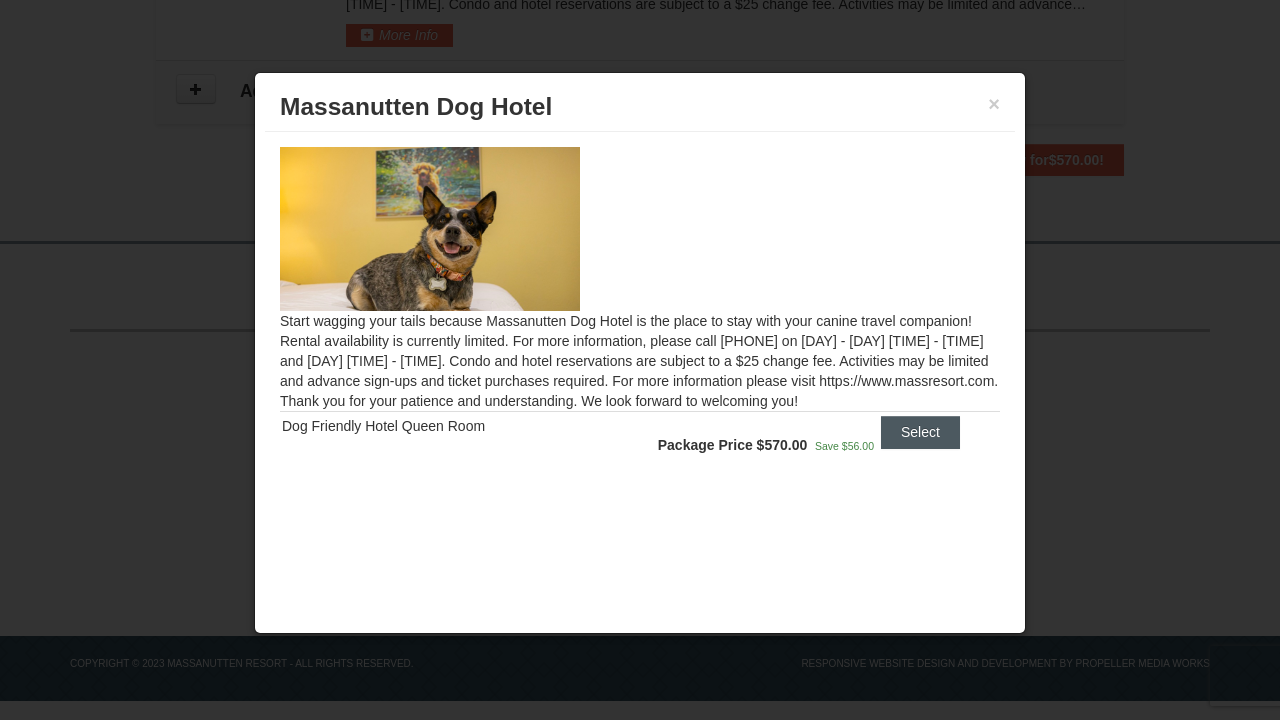 click on "Select" at bounding box center (920, 432) 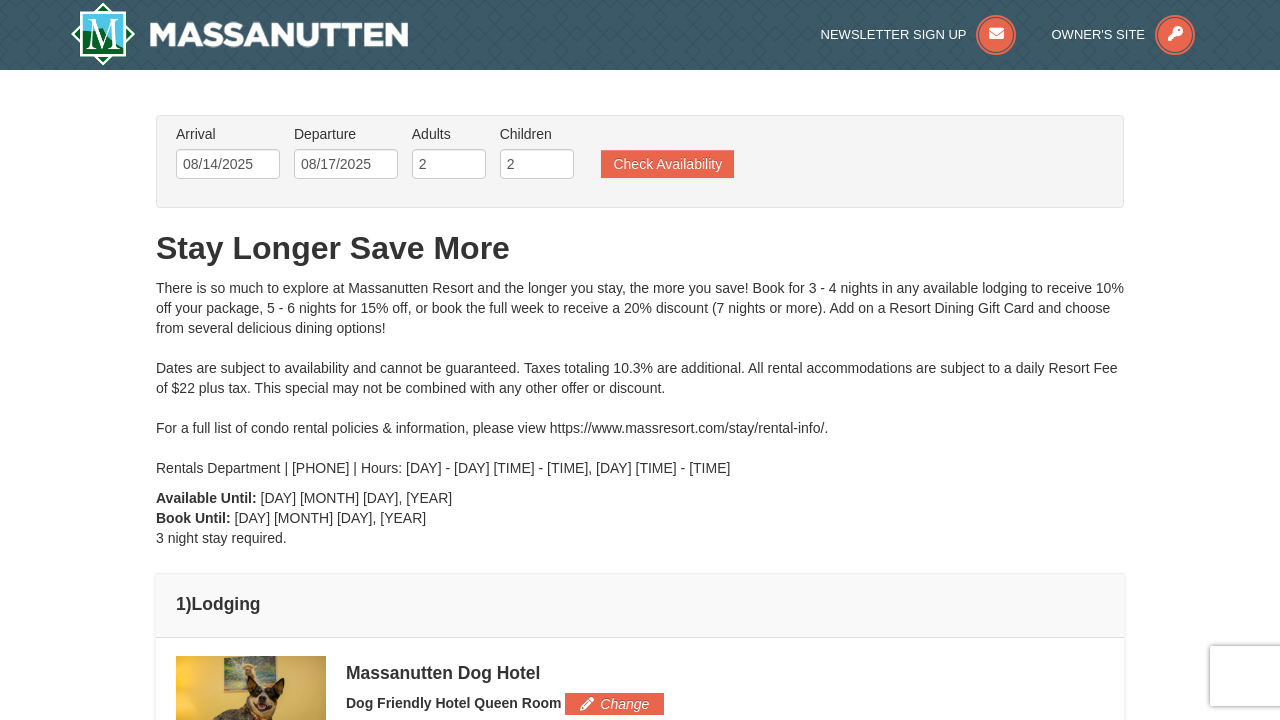 scroll, scrollTop: 0, scrollLeft: 0, axis: both 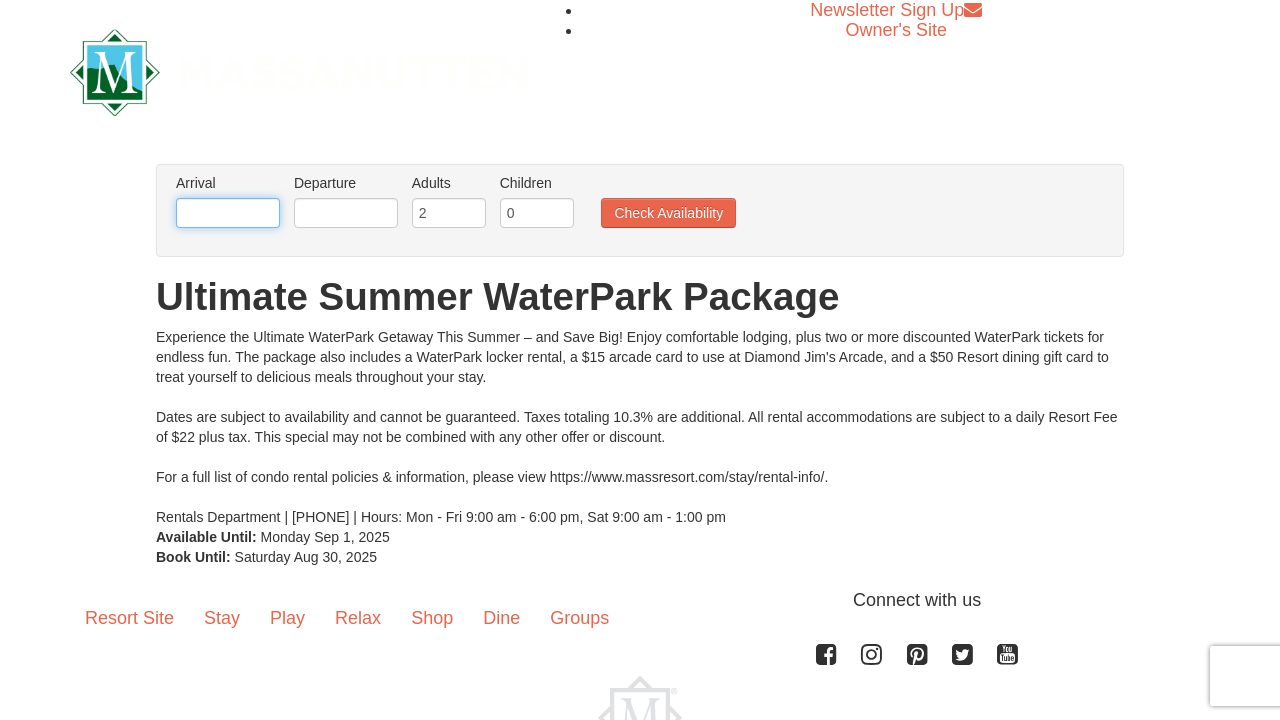 click at bounding box center (228, 213) 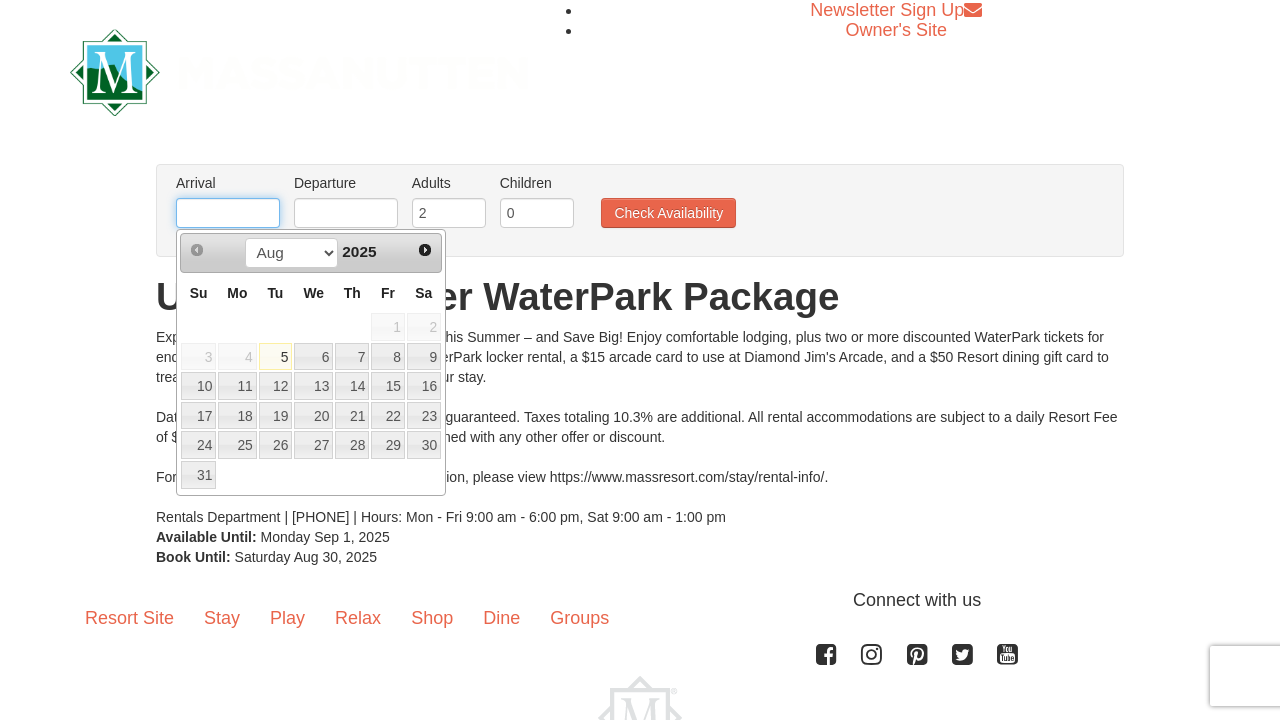 scroll, scrollTop: 0, scrollLeft: 0, axis: both 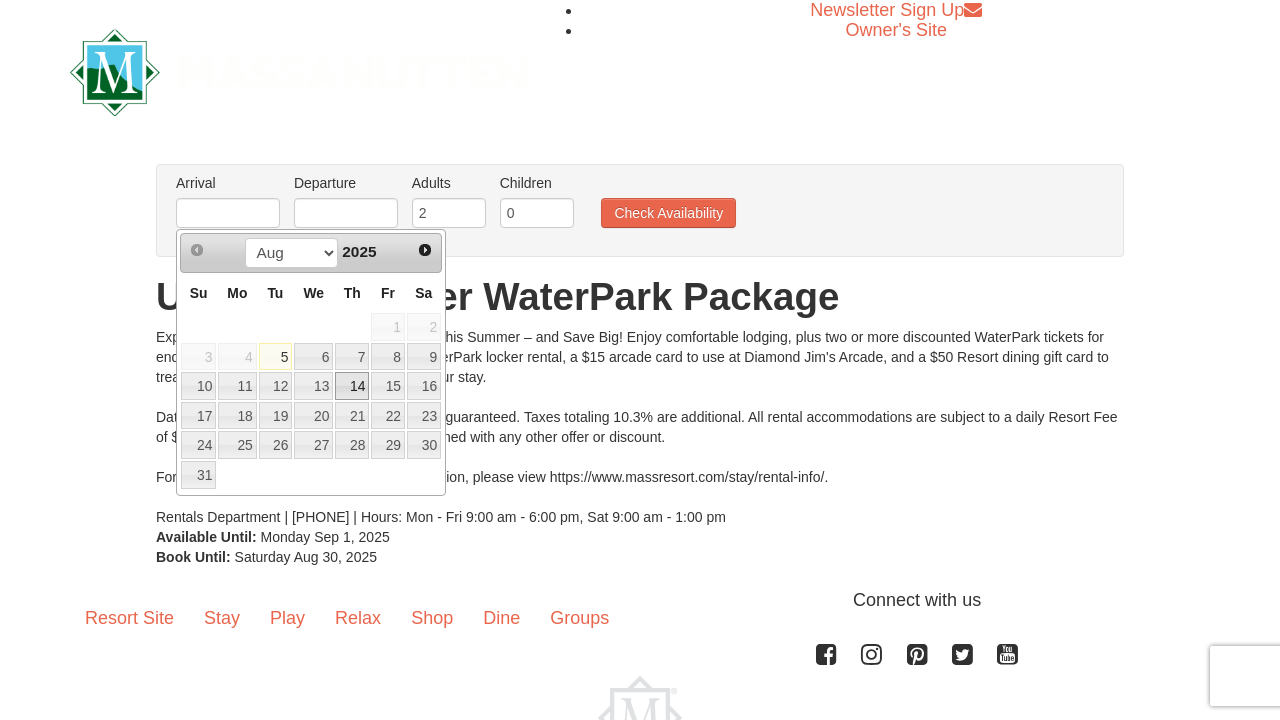 click on "14" at bounding box center (352, 386) 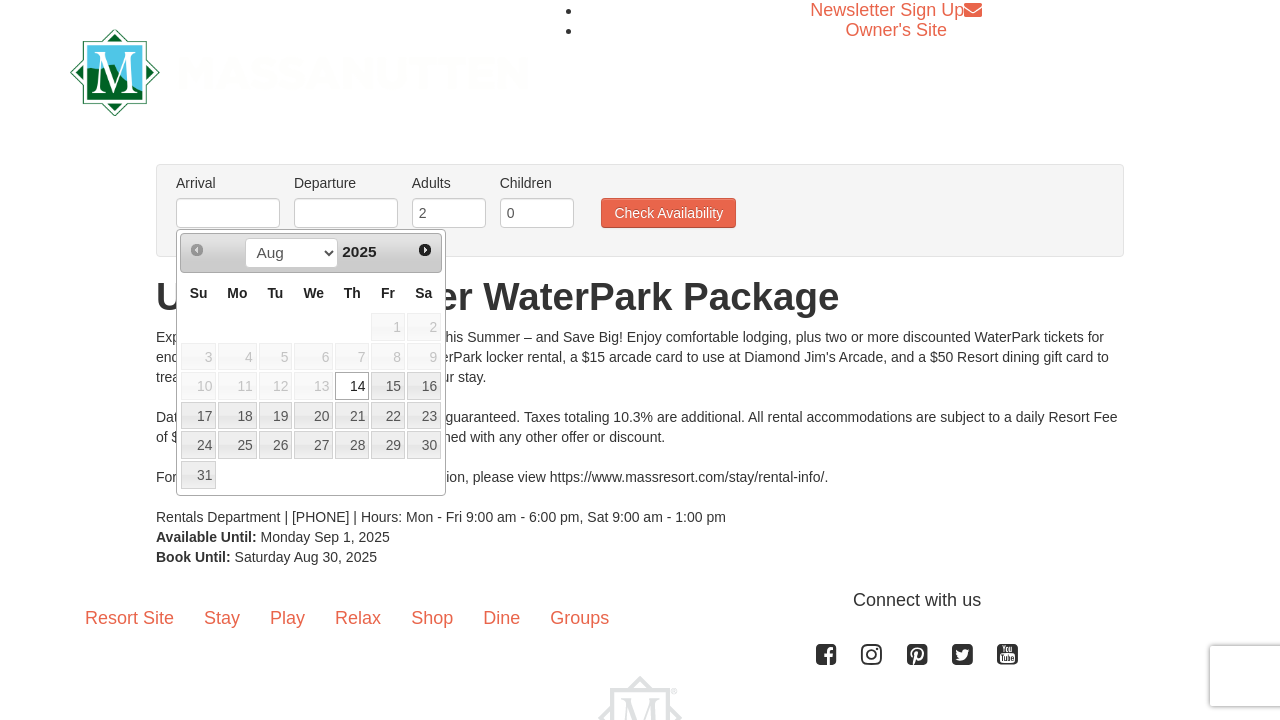 type on "08/14/2025" 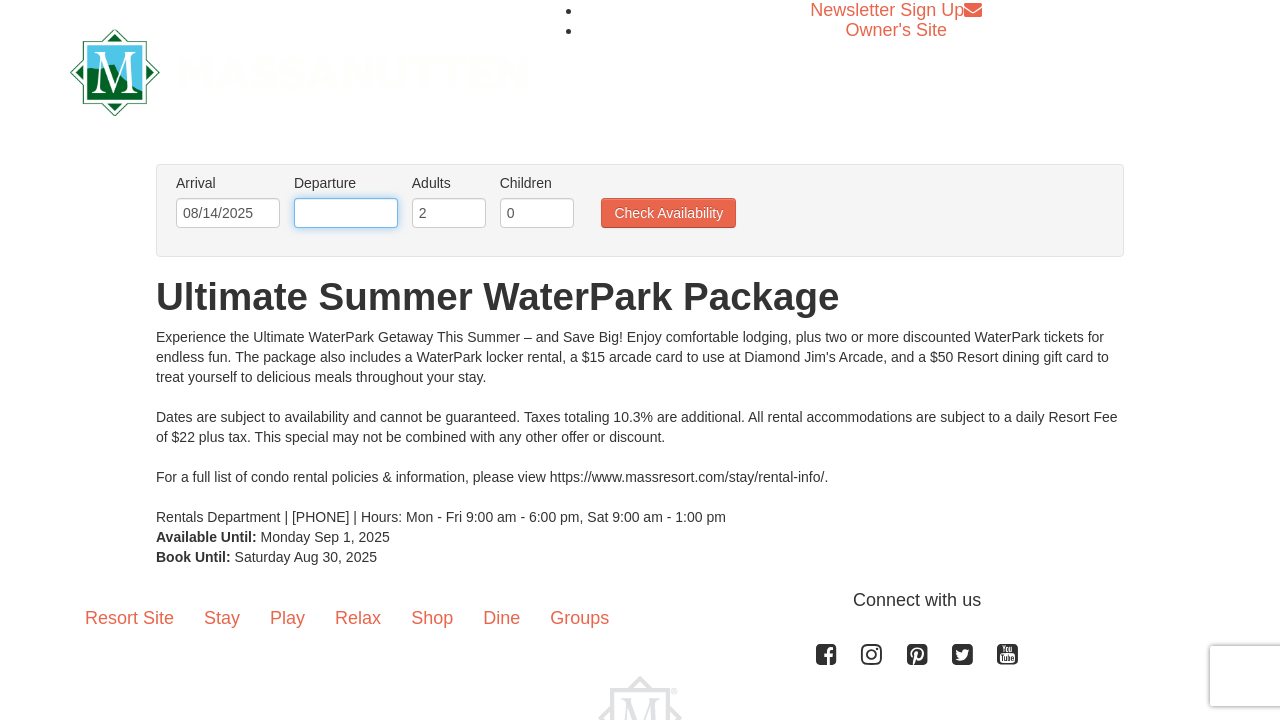 click at bounding box center (346, 213) 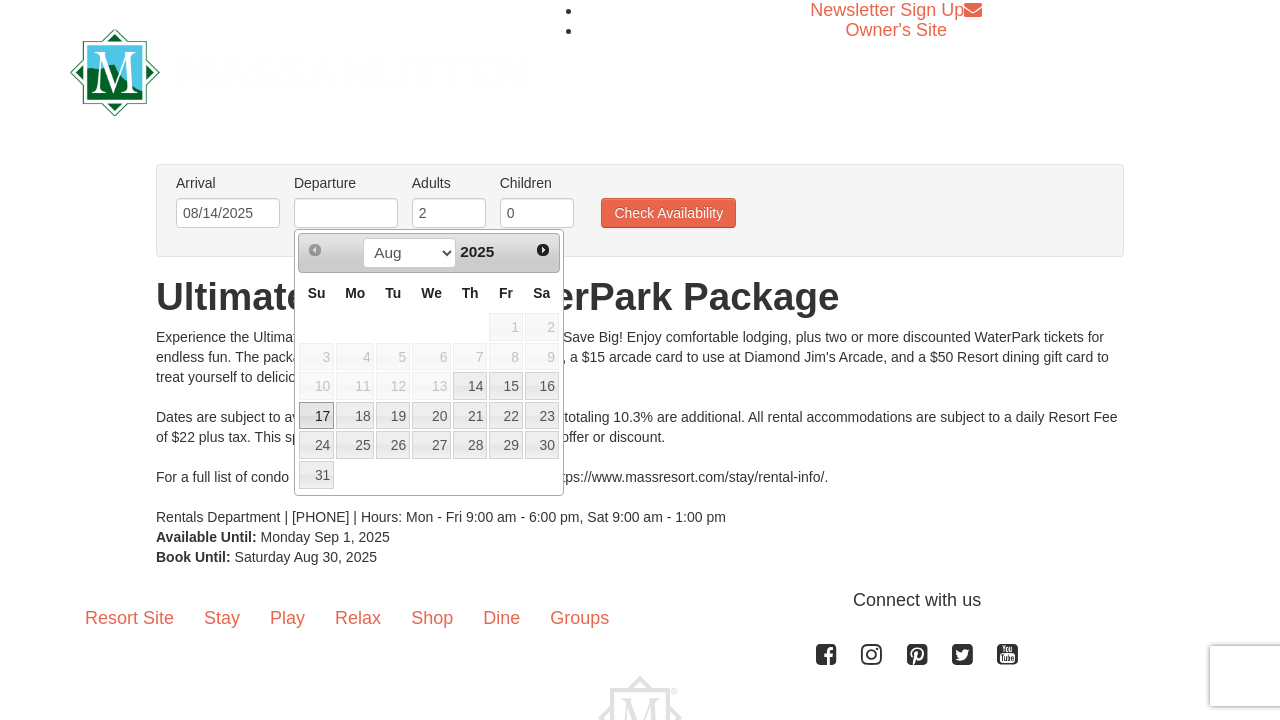 click on "17" at bounding box center [316, 416] 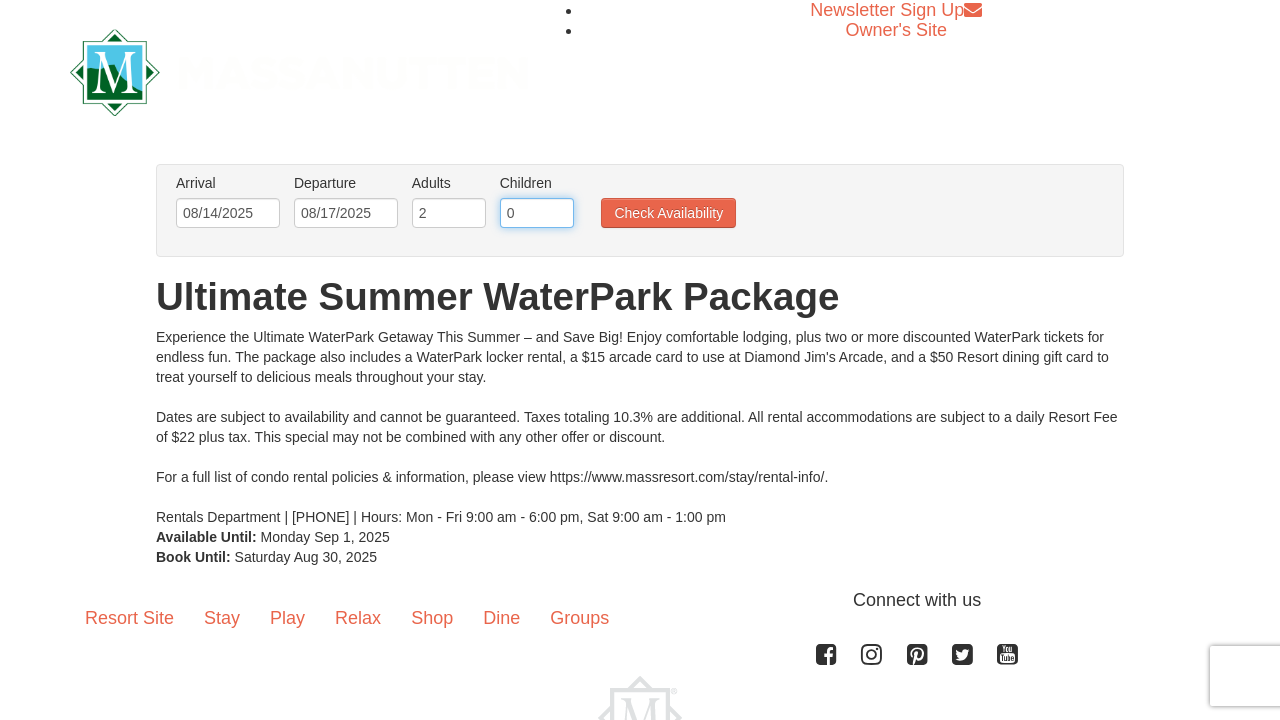click on "0" at bounding box center (537, 213) 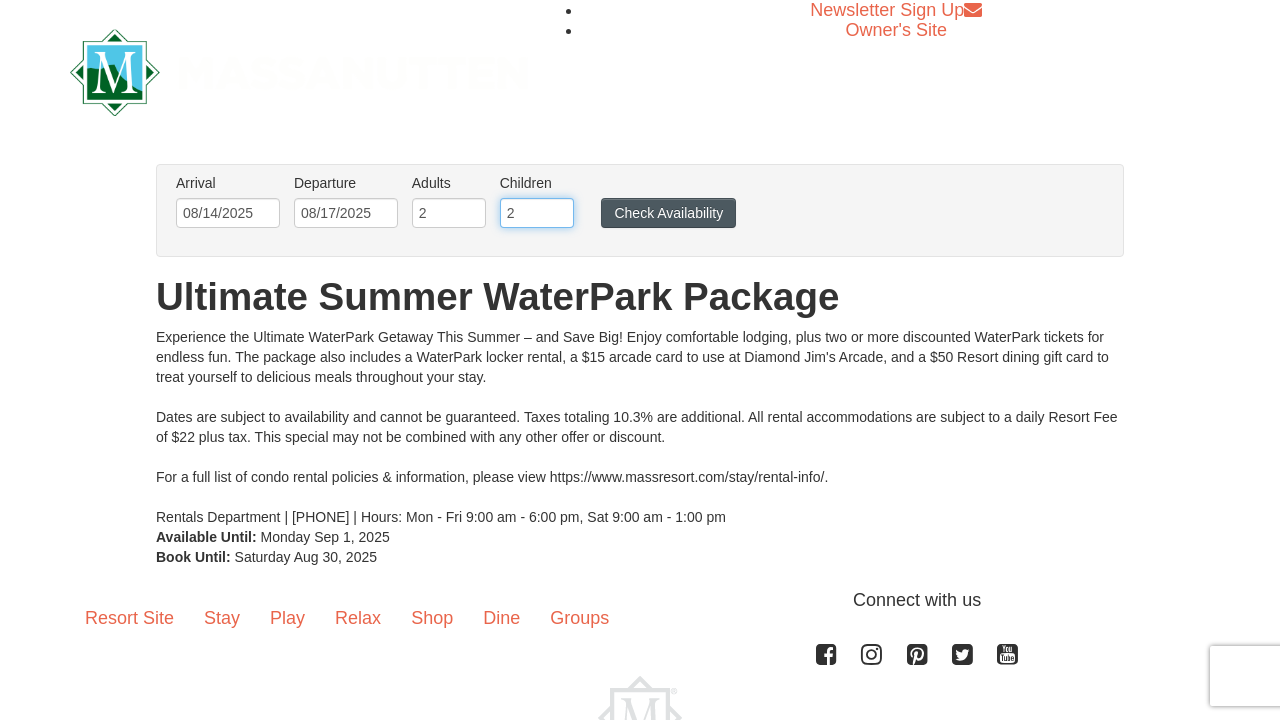 type on "2" 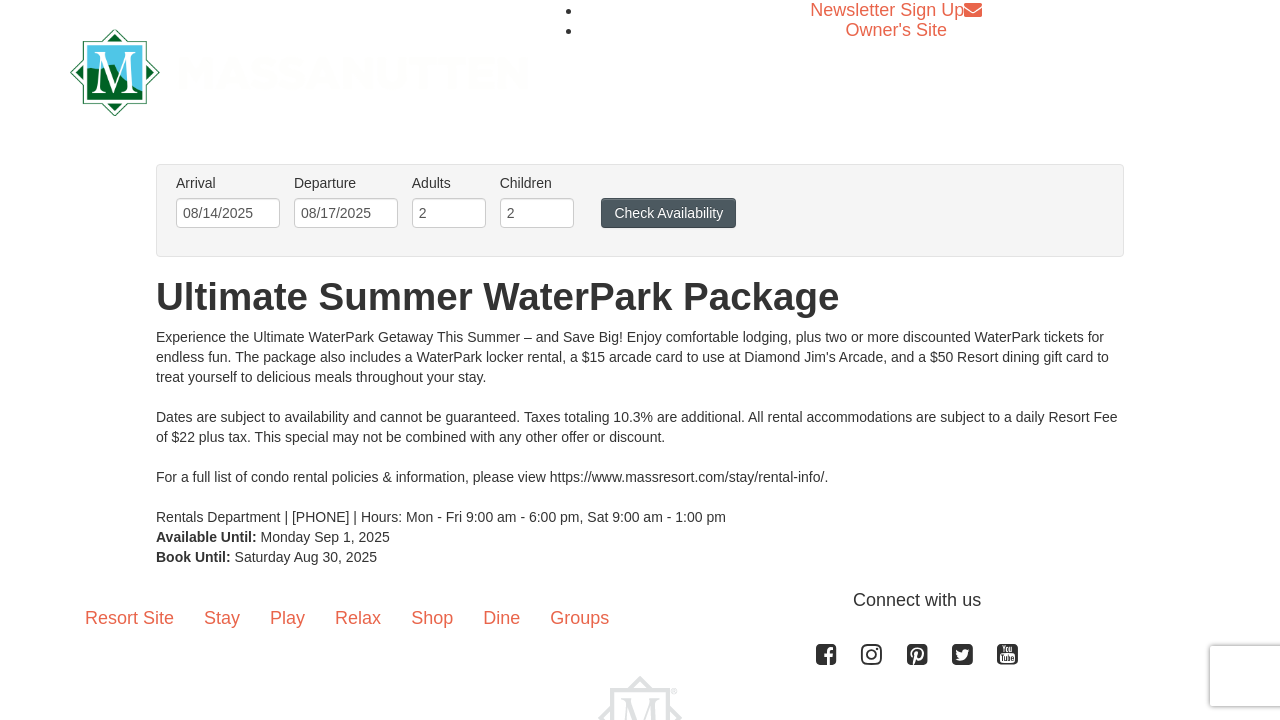 click on "Check Availability" at bounding box center [668, 213] 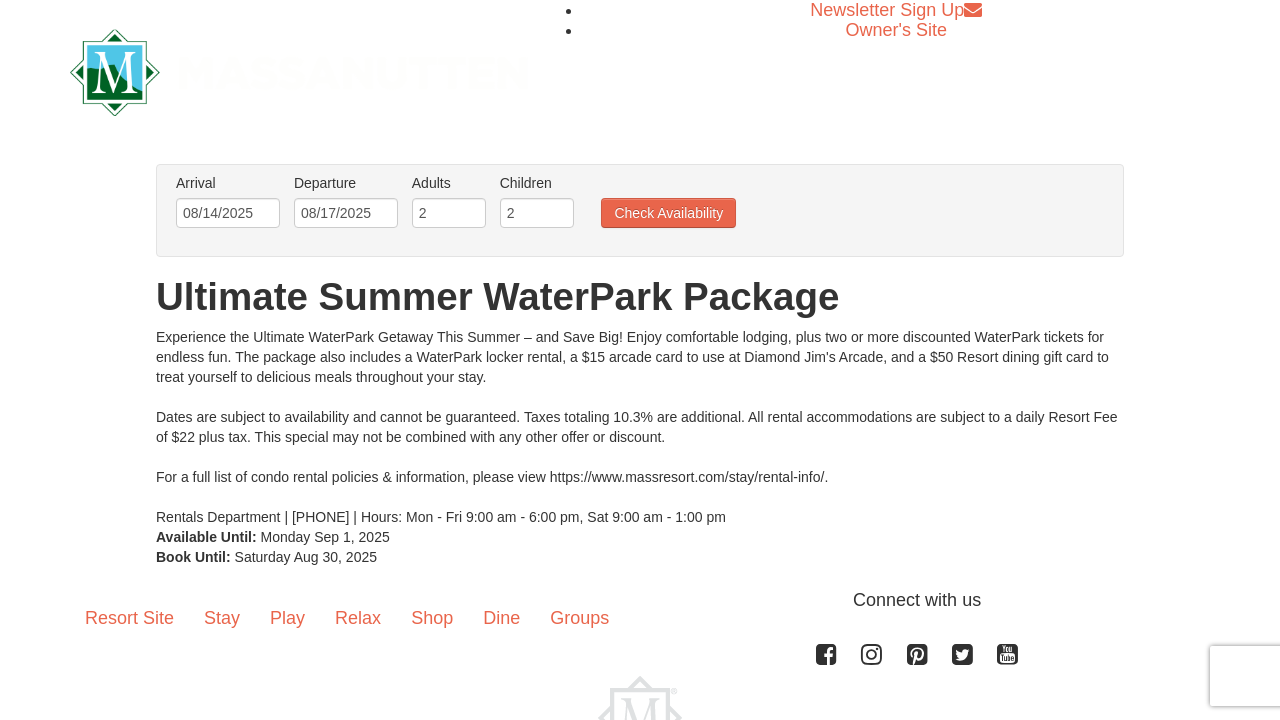 scroll, scrollTop: 0, scrollLeft: 0, axis: both 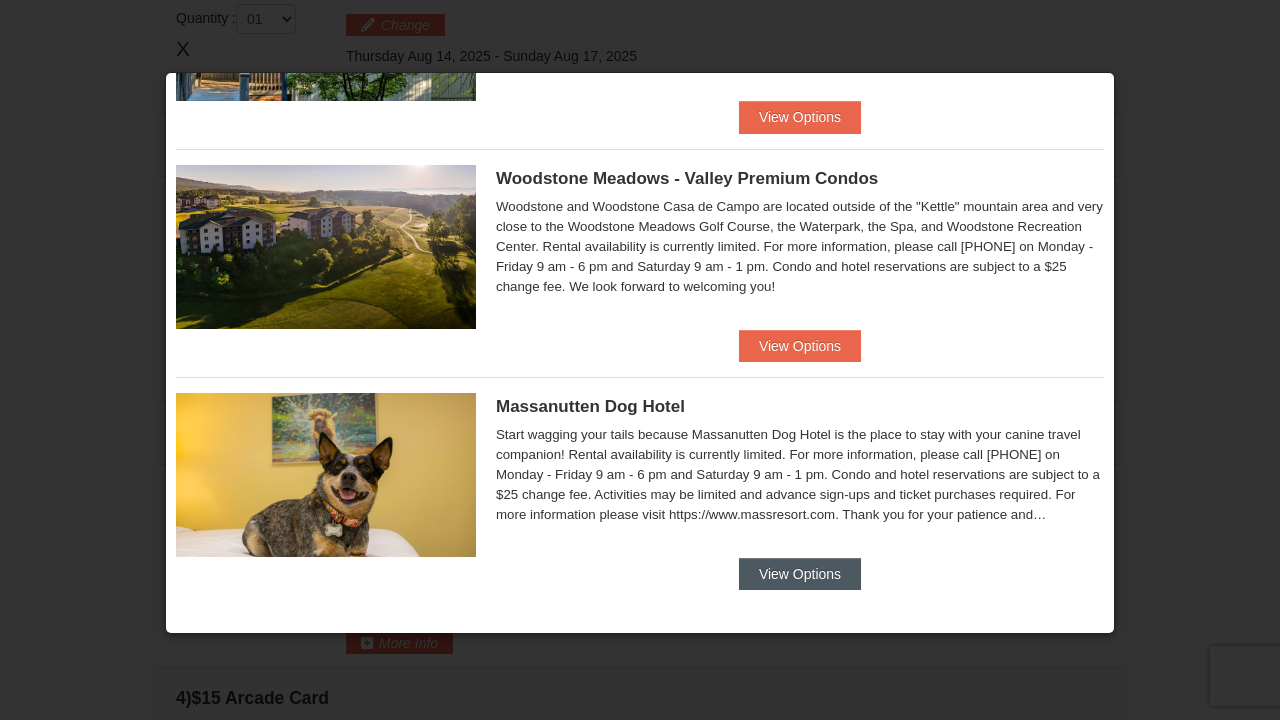 click on "View Options" at bounding box center [800, 574] 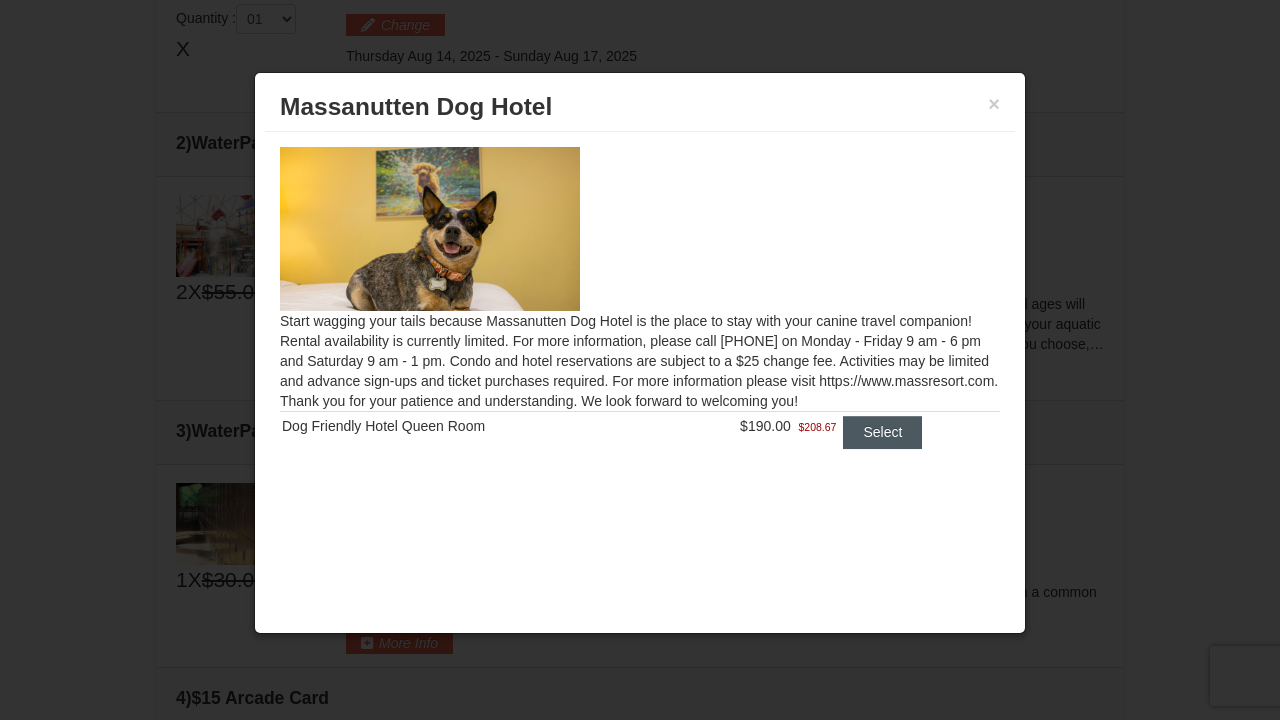 click on "Select" at bounding box center (882, 432) 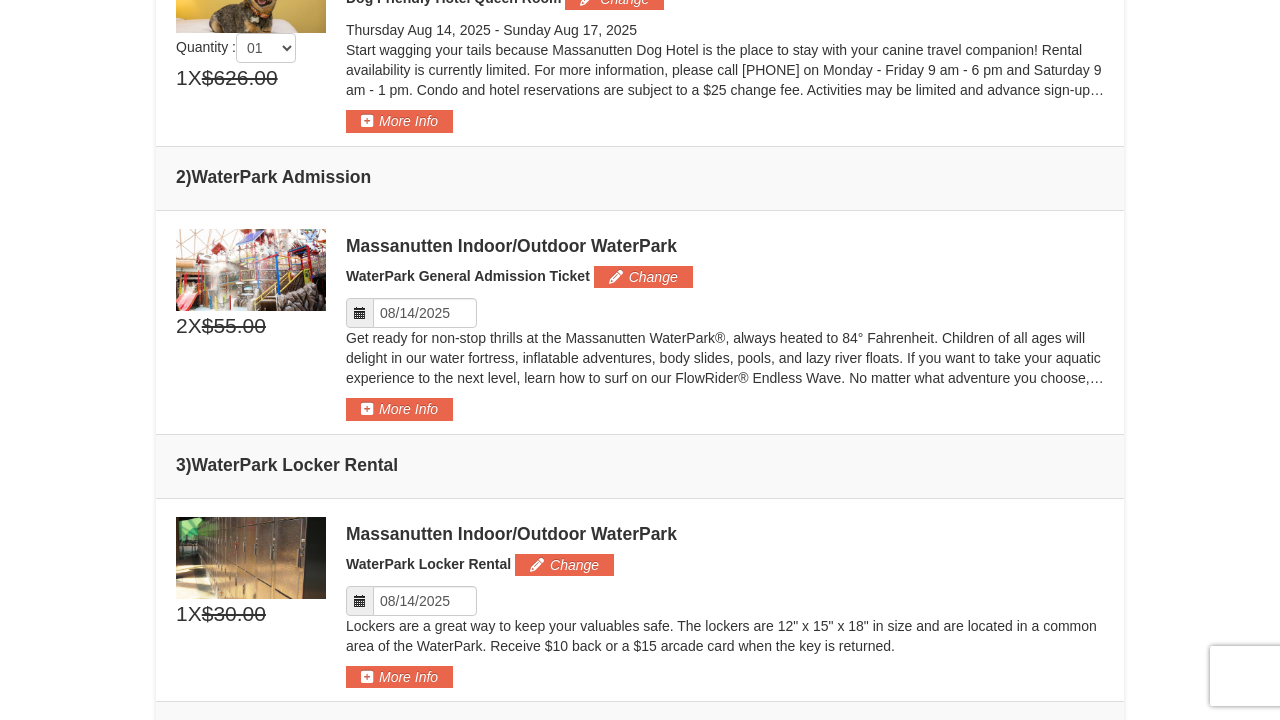 scroll, scrollTop: 692, scrollLeft: 0, axis: vertical 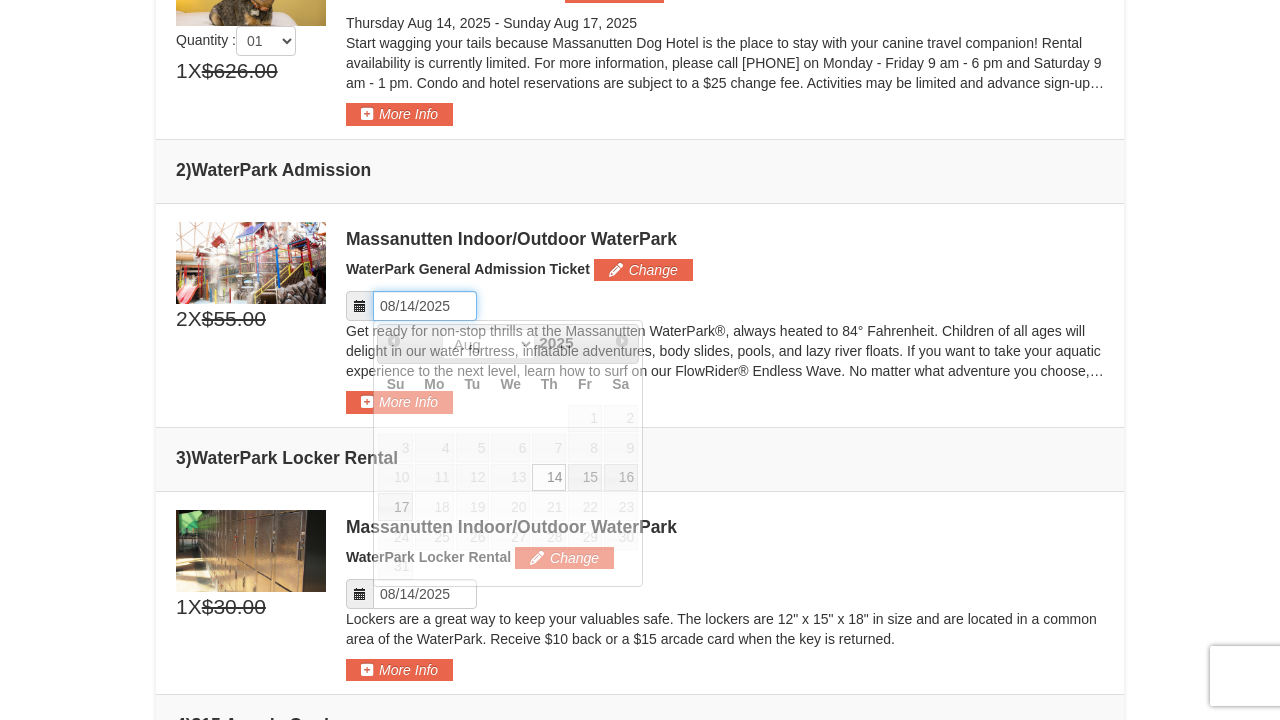 click on "Please format dates MM/DD/YYYY" at bounding box center (425, 306) 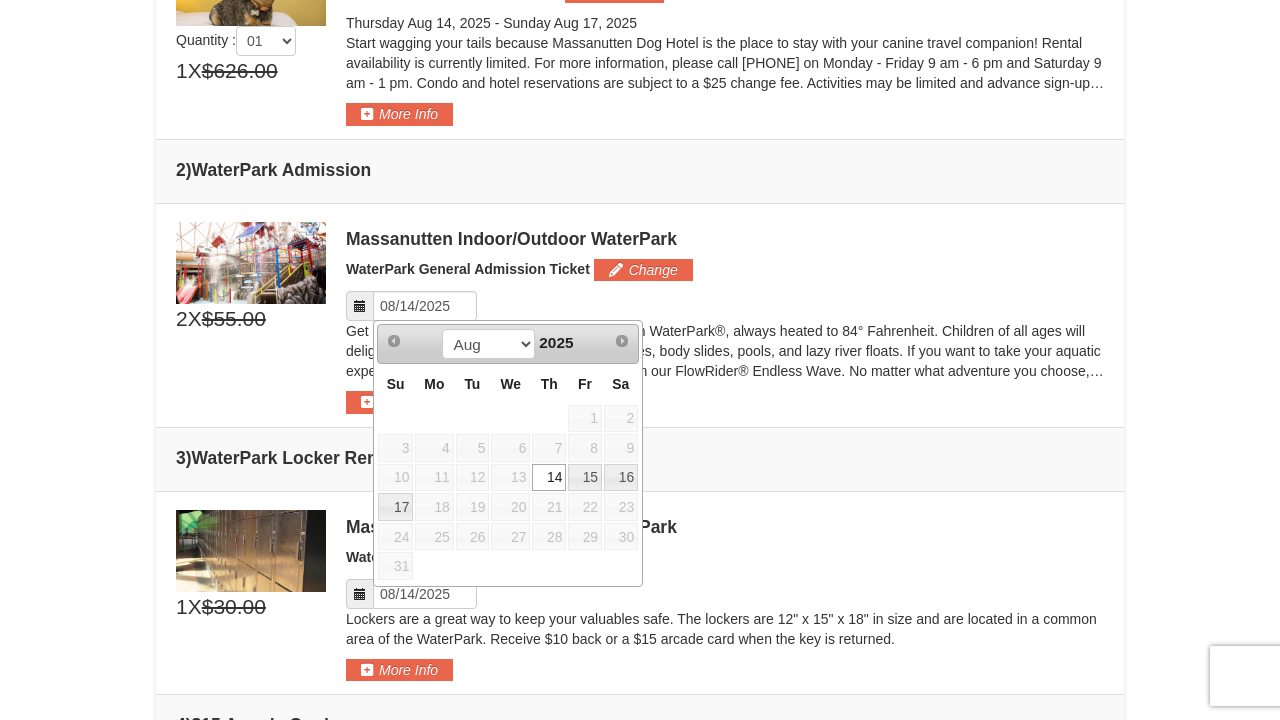 click on "14" at bounding box center [549, 478] 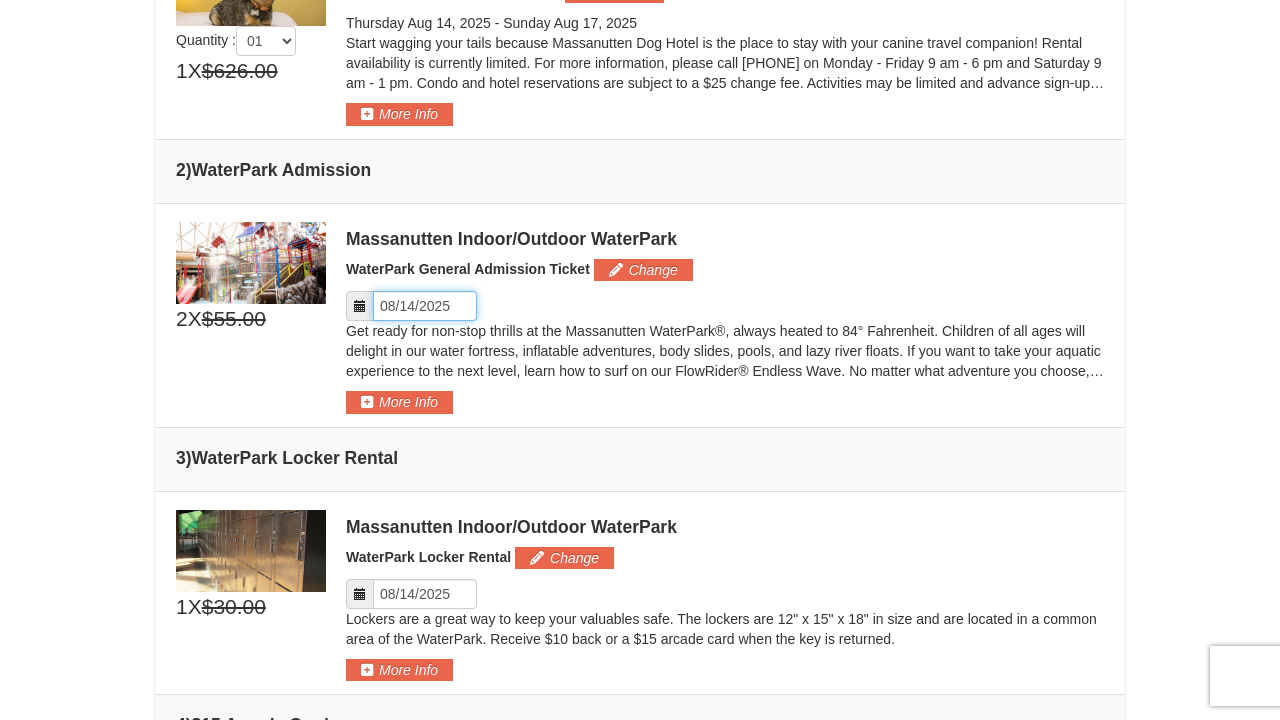 click on "Please format dates MM/DD/YYYY" at bounding box center (425, 306) 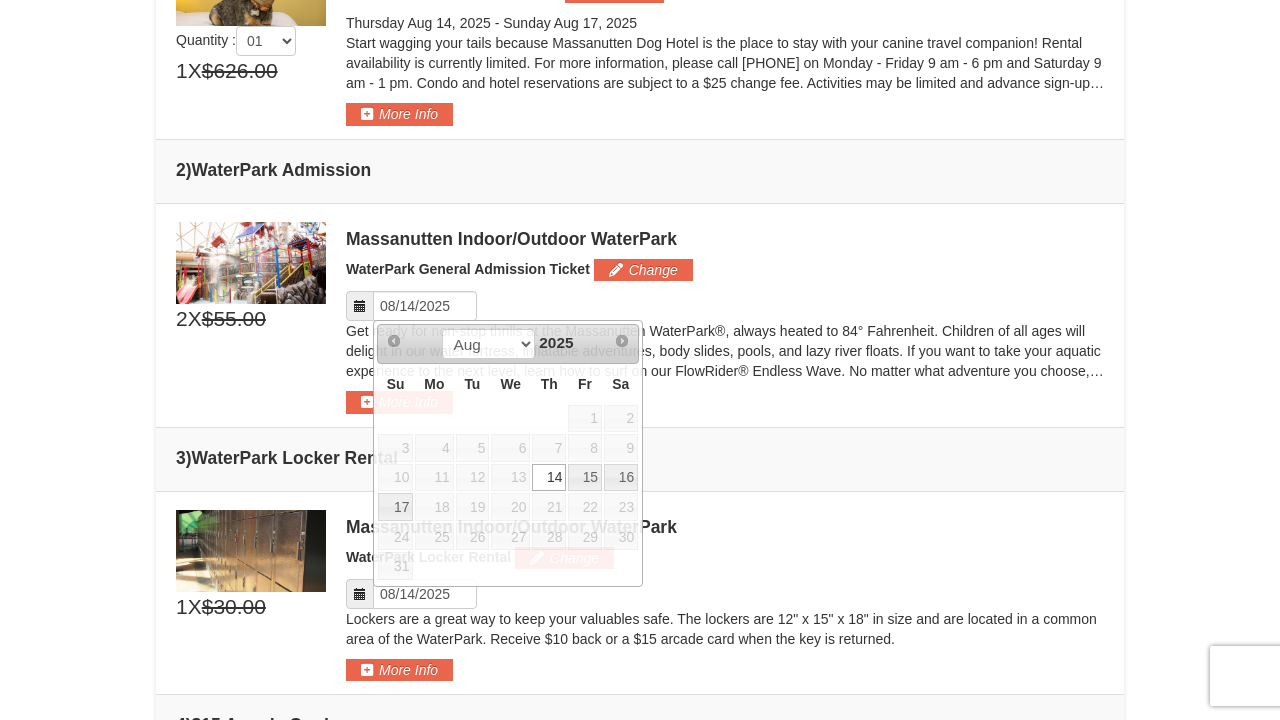 click on "Please format dates MM/DD/YYYY" at bounding box center (725, 306) 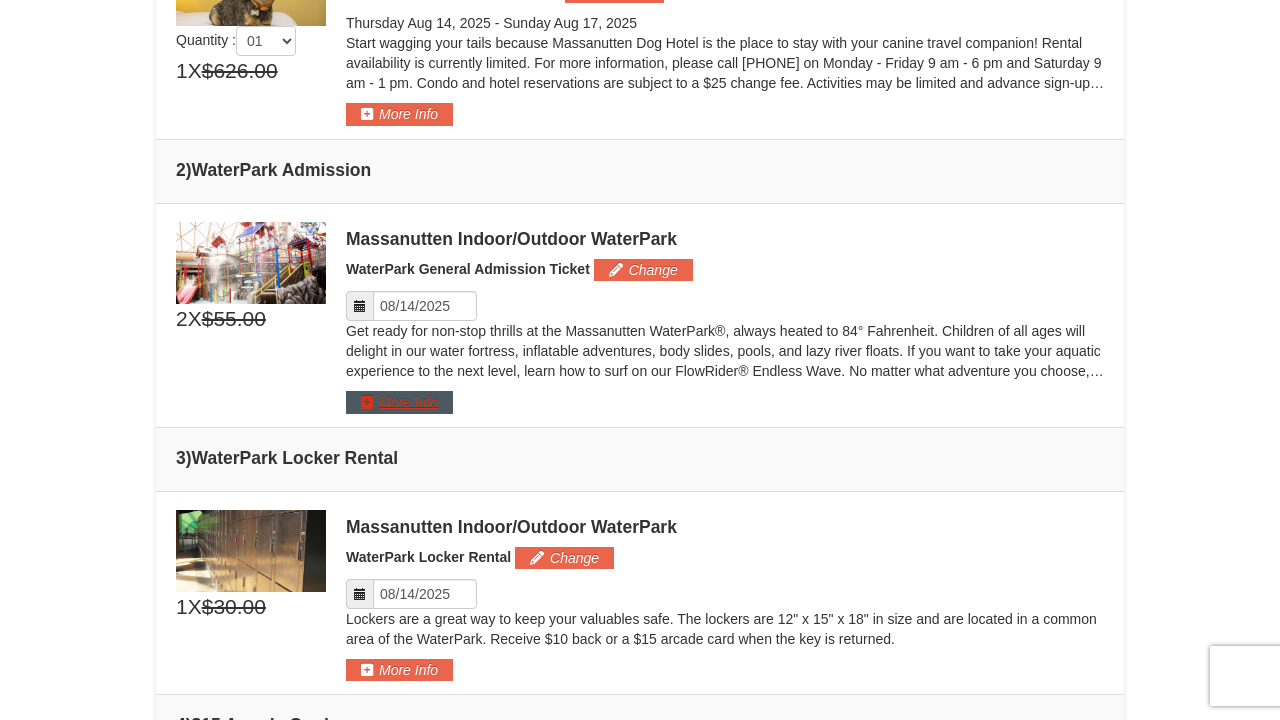 click on "More Info" at bounding box center (399, 402) 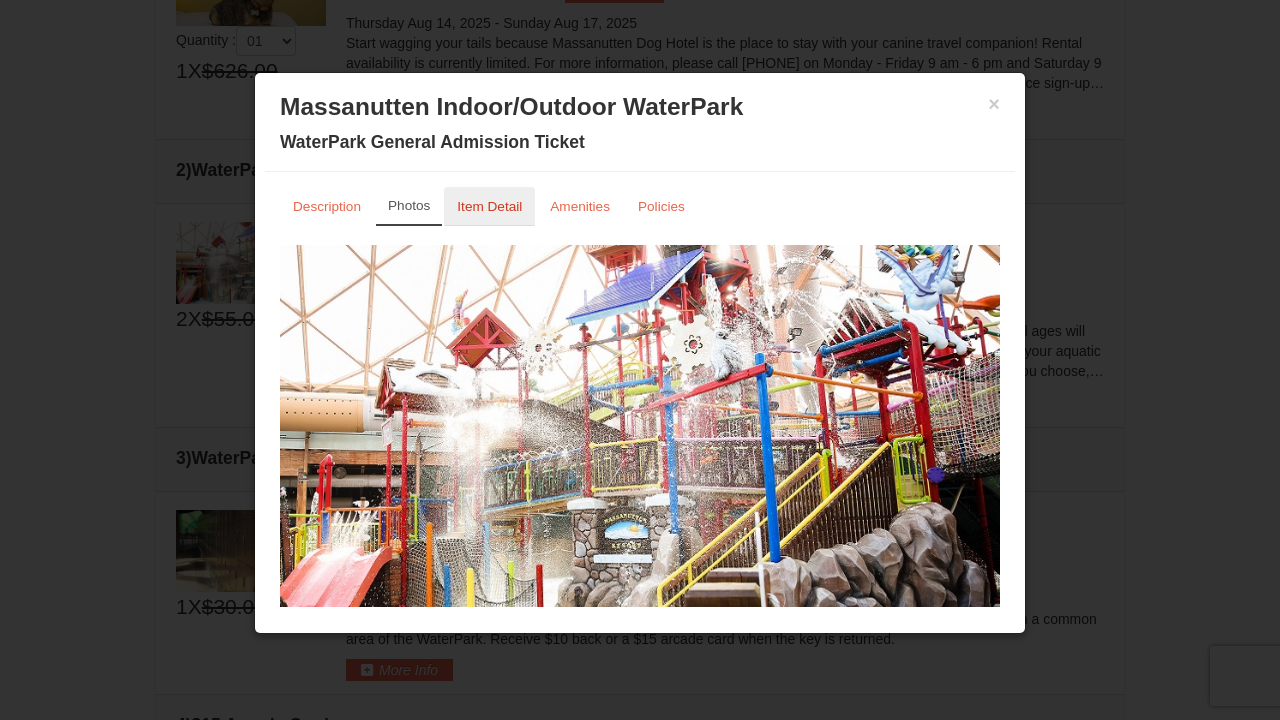 click on "Item Detail" at bounding box center (489, 206) 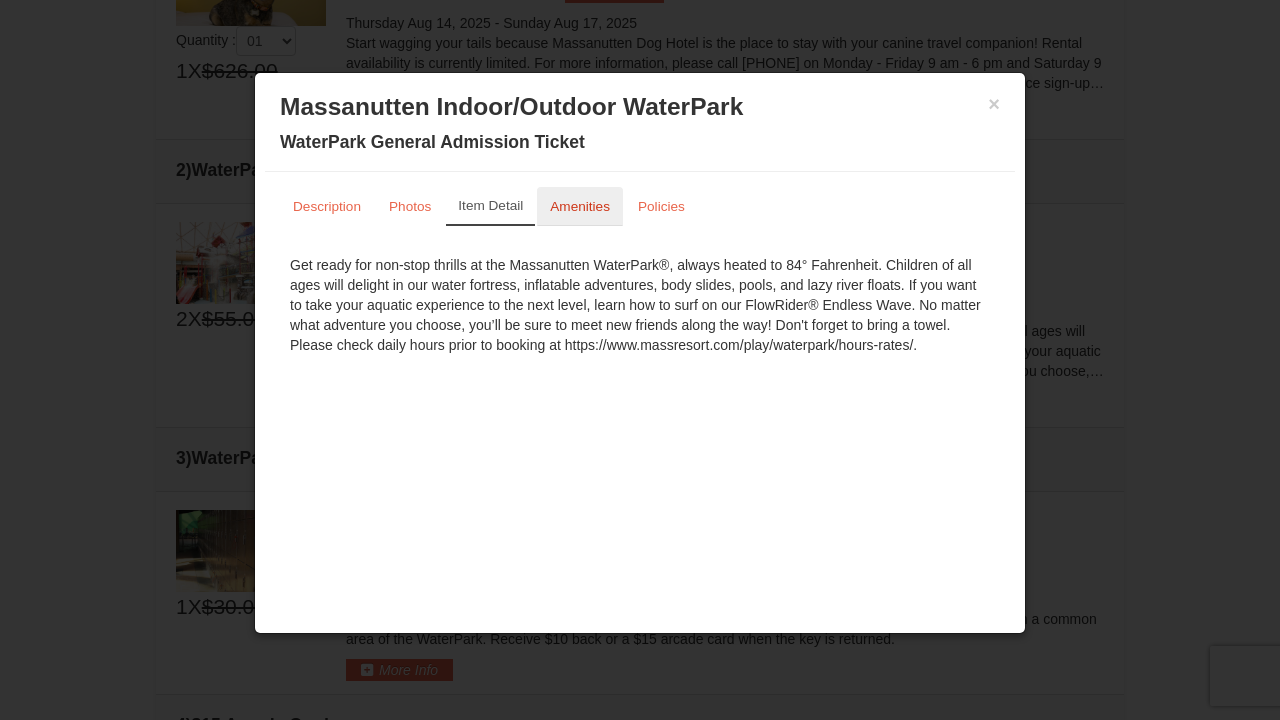 click on "Amenities" at bounding box center (580, 206) 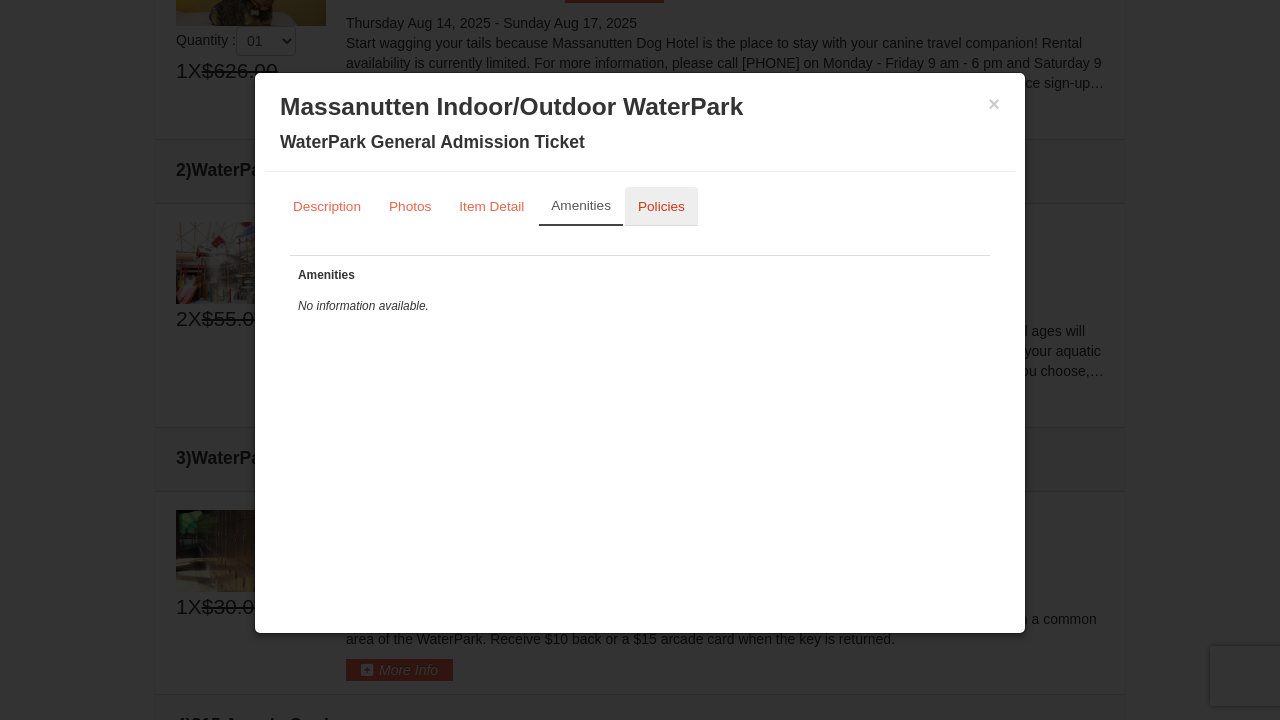 click on "Policies" at bounding box center (661, 206) 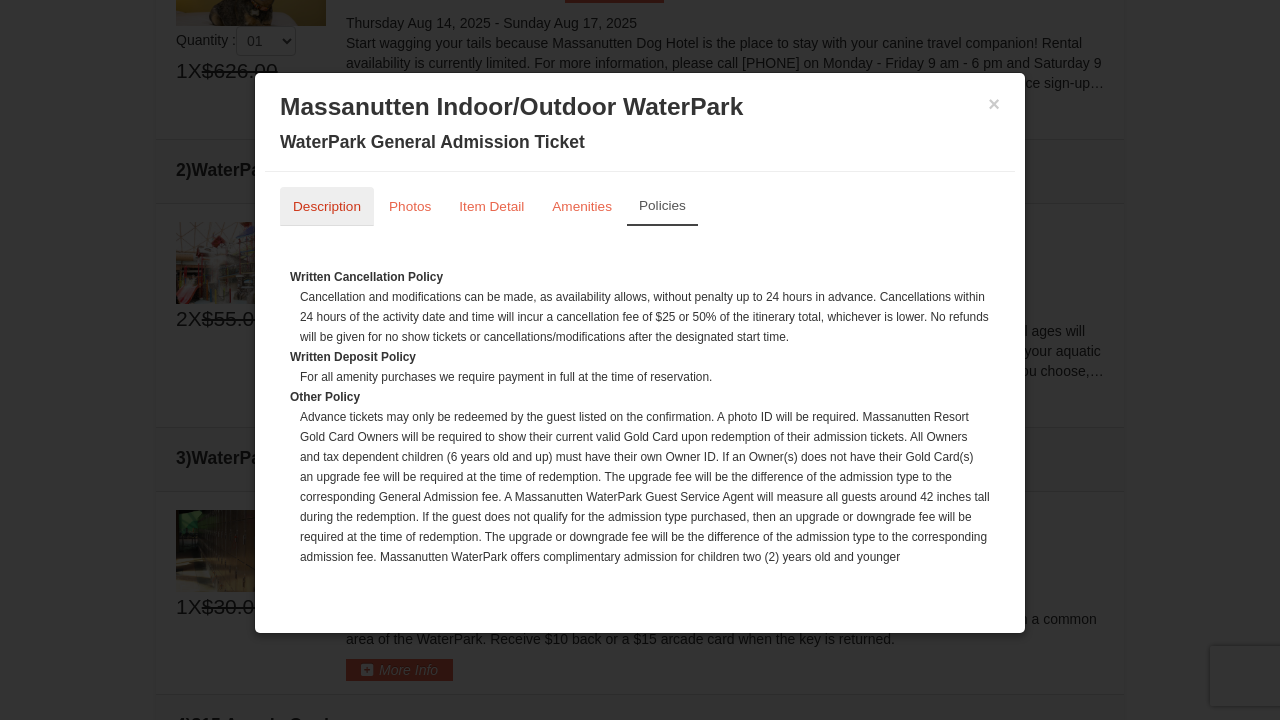 click on "Description" at bounding box center (327, 206) 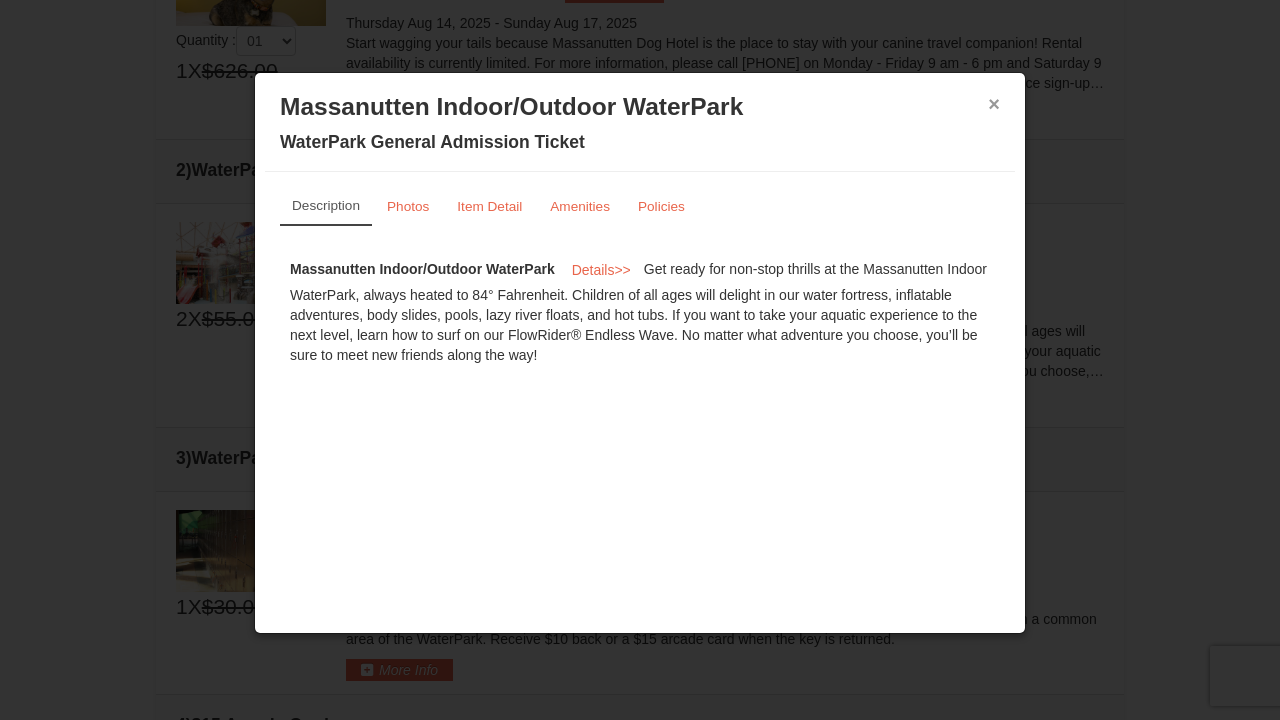 click on "×" at bounding box center [994, 104] 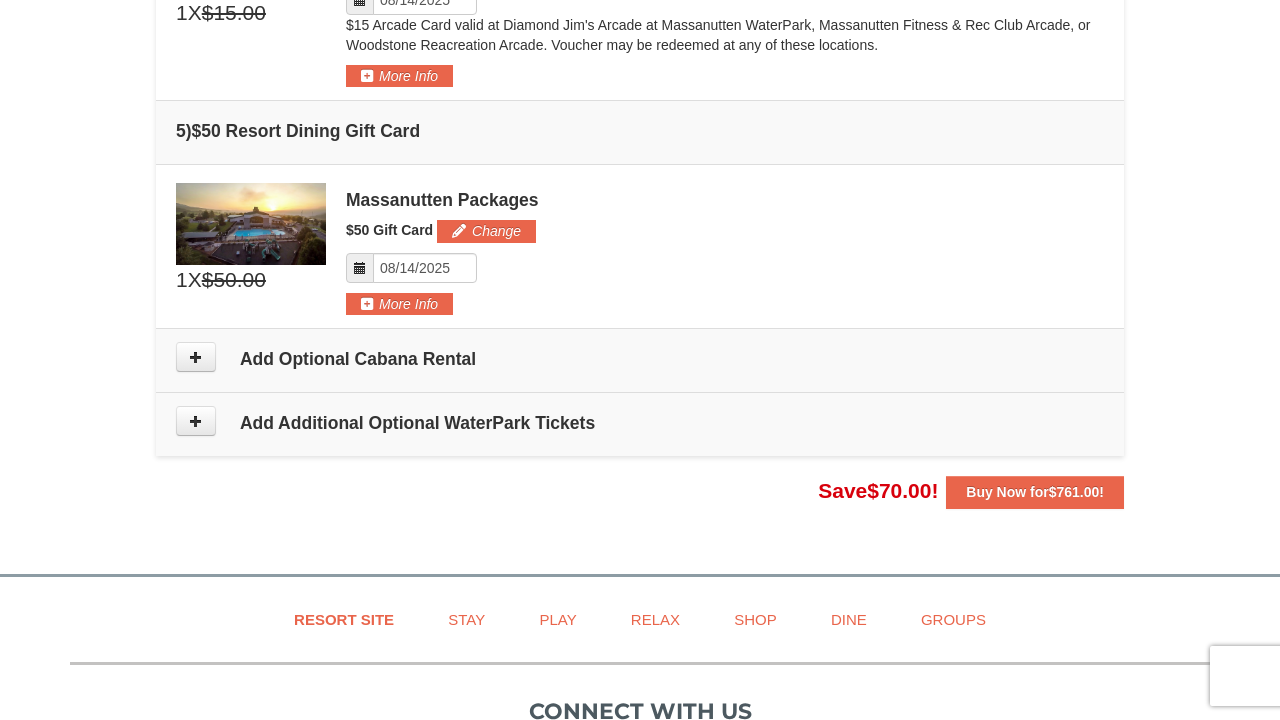 scroll, scrollTop: 1570, scrollLeft: 0, axis: vertical 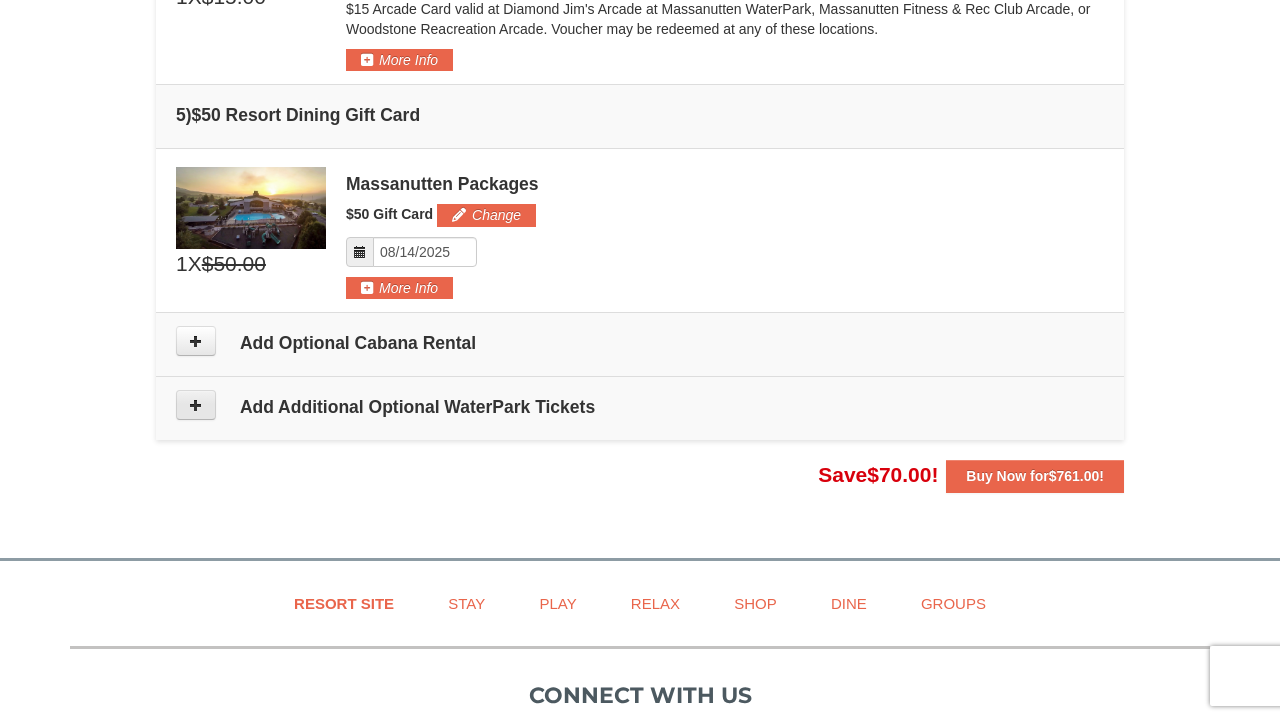 click at bounding box center (196, 405) 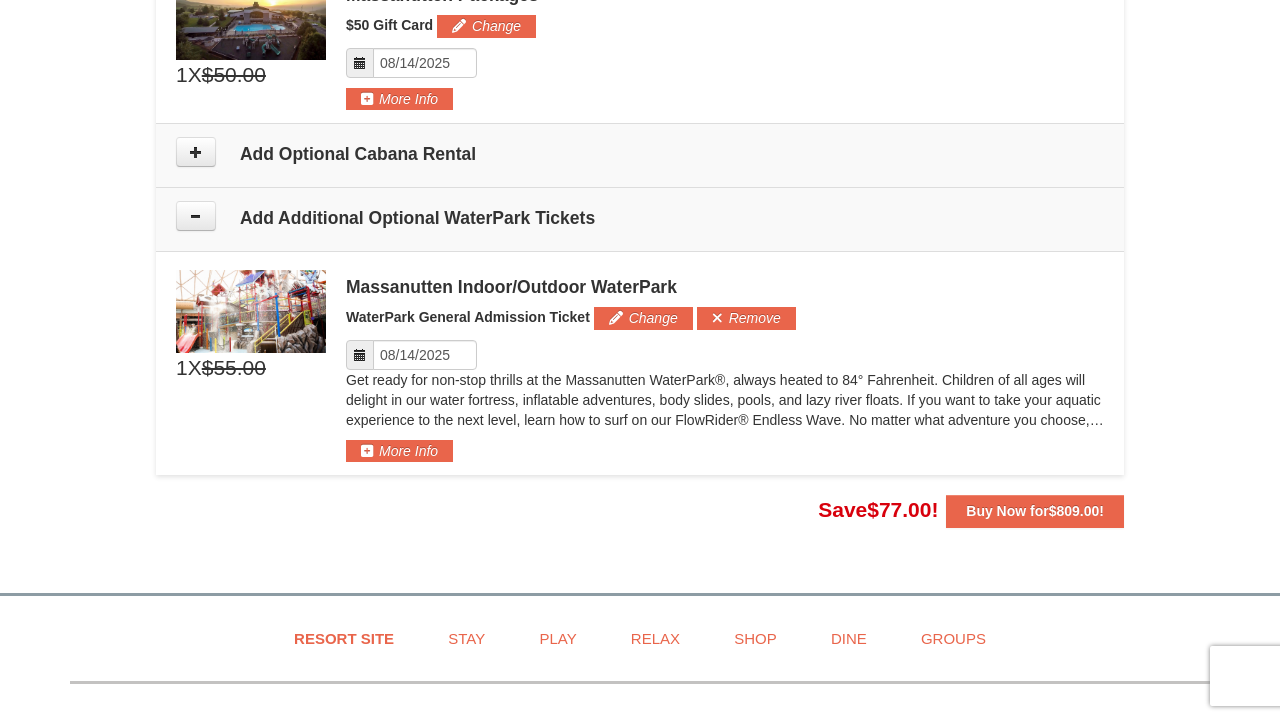 scroll, scrollTop: 1742, scrollLeft: 0, axis: vertical 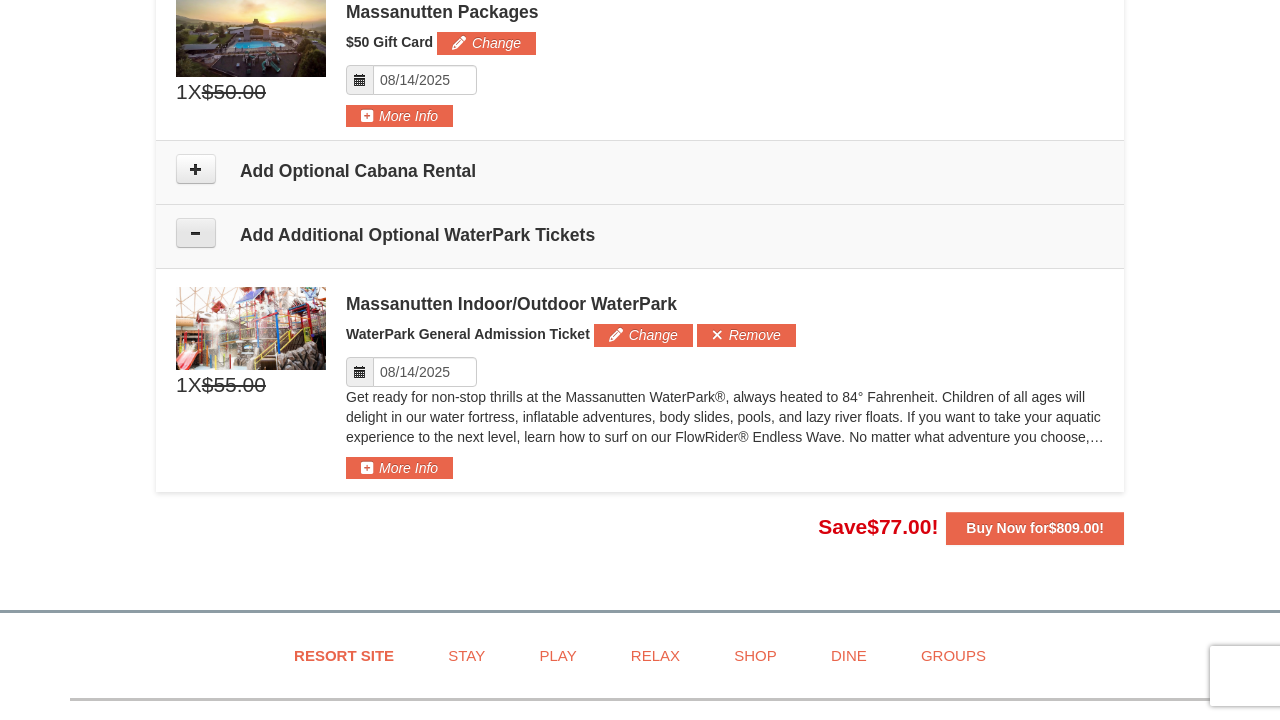 click at bounding box center [196, 233] 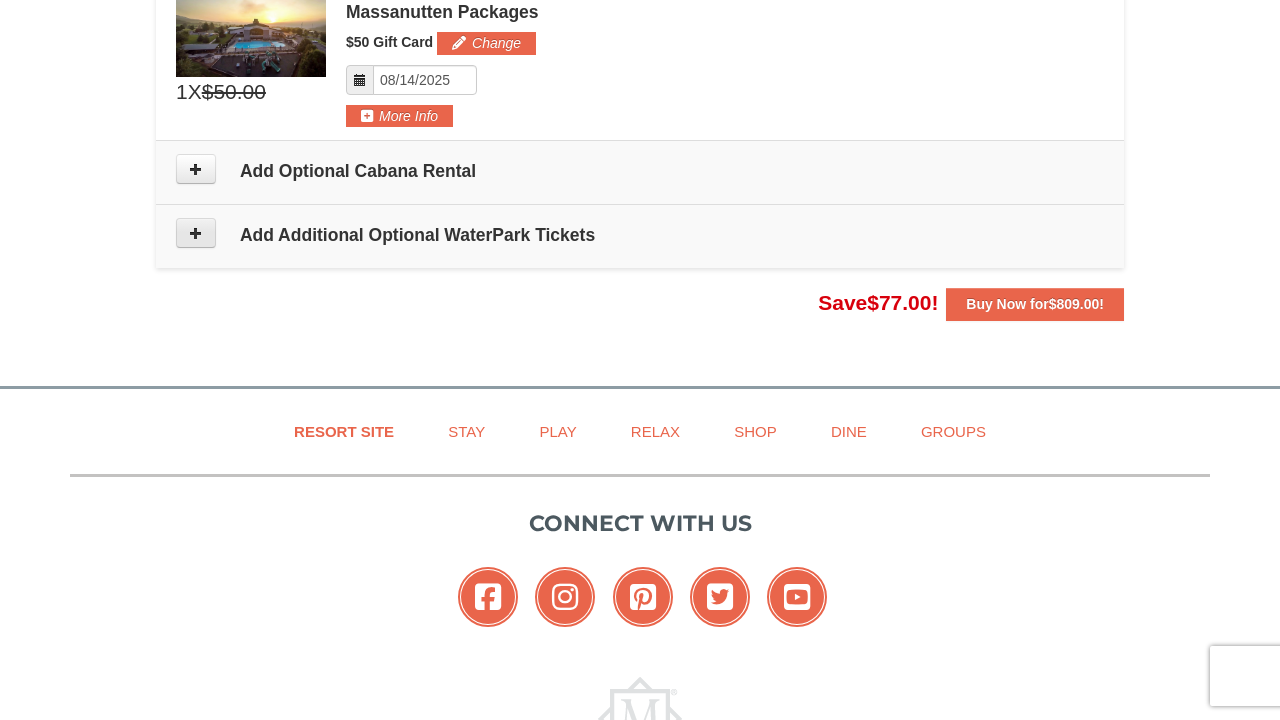 click at bounding box center (196, 233) 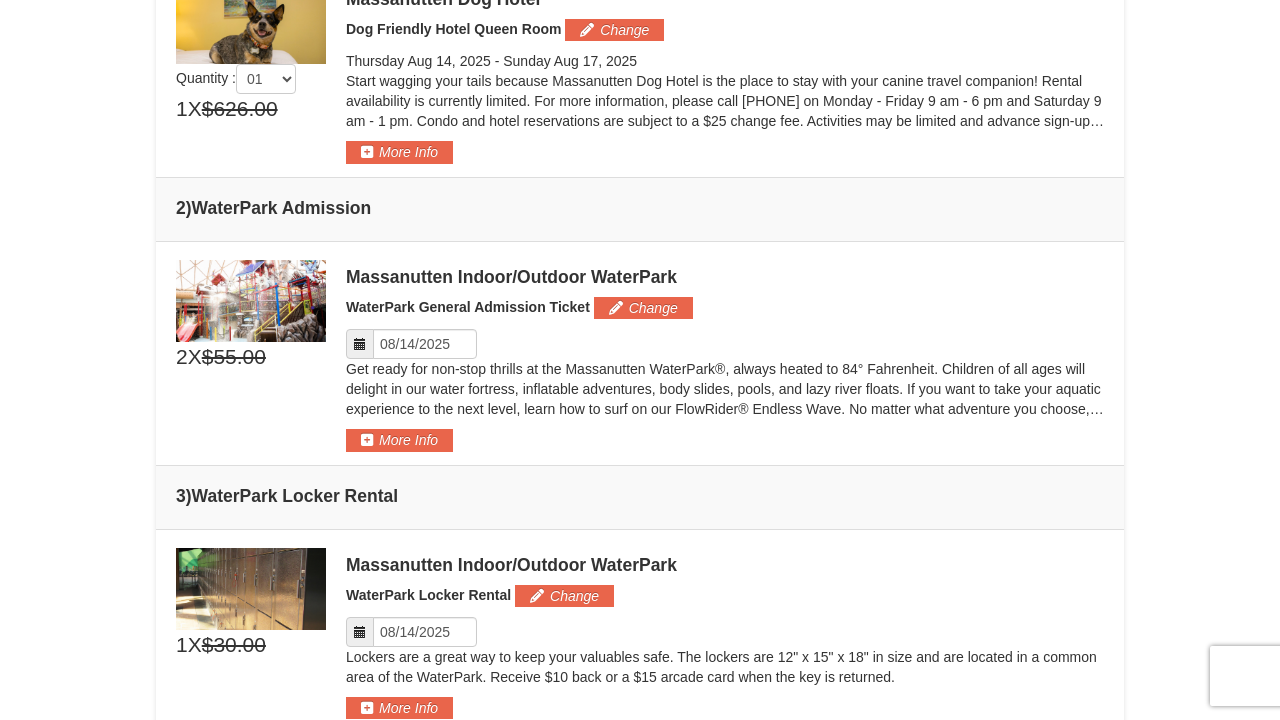 scroll, scrollTop: 656, scrollLeft: 0, axis: vertical 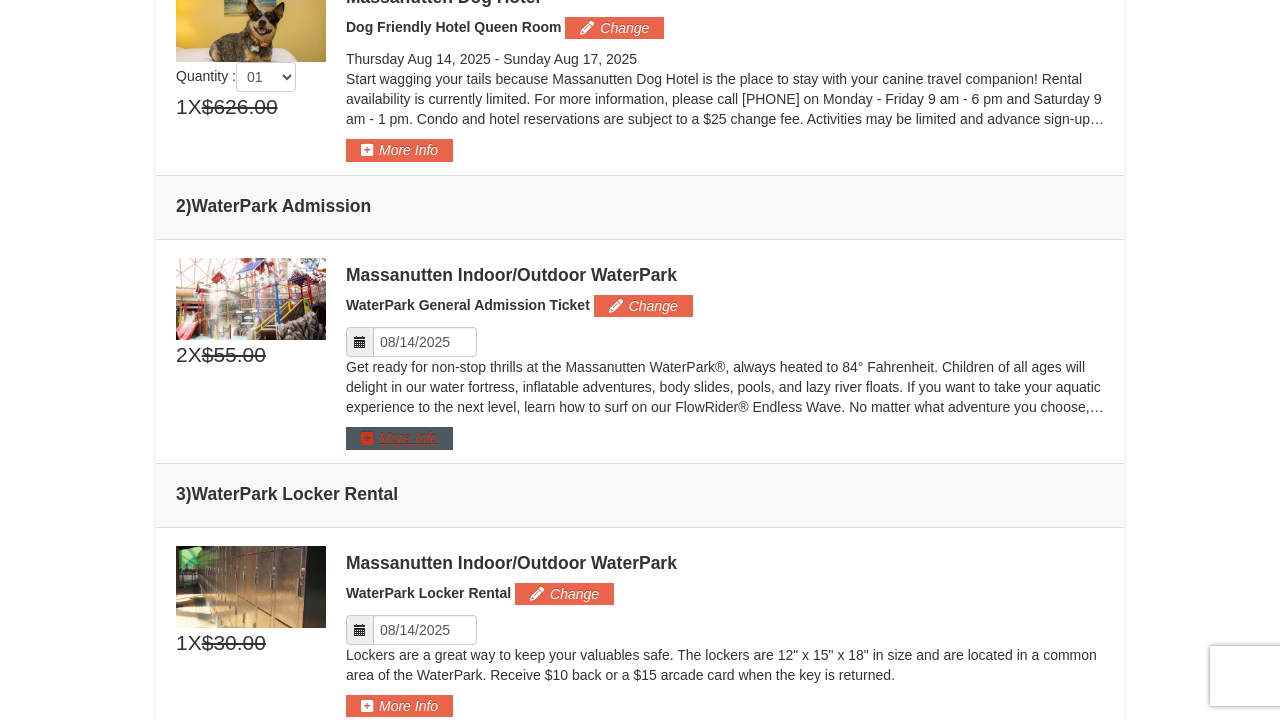 click on "More Info" at bounding box center (399, 438) 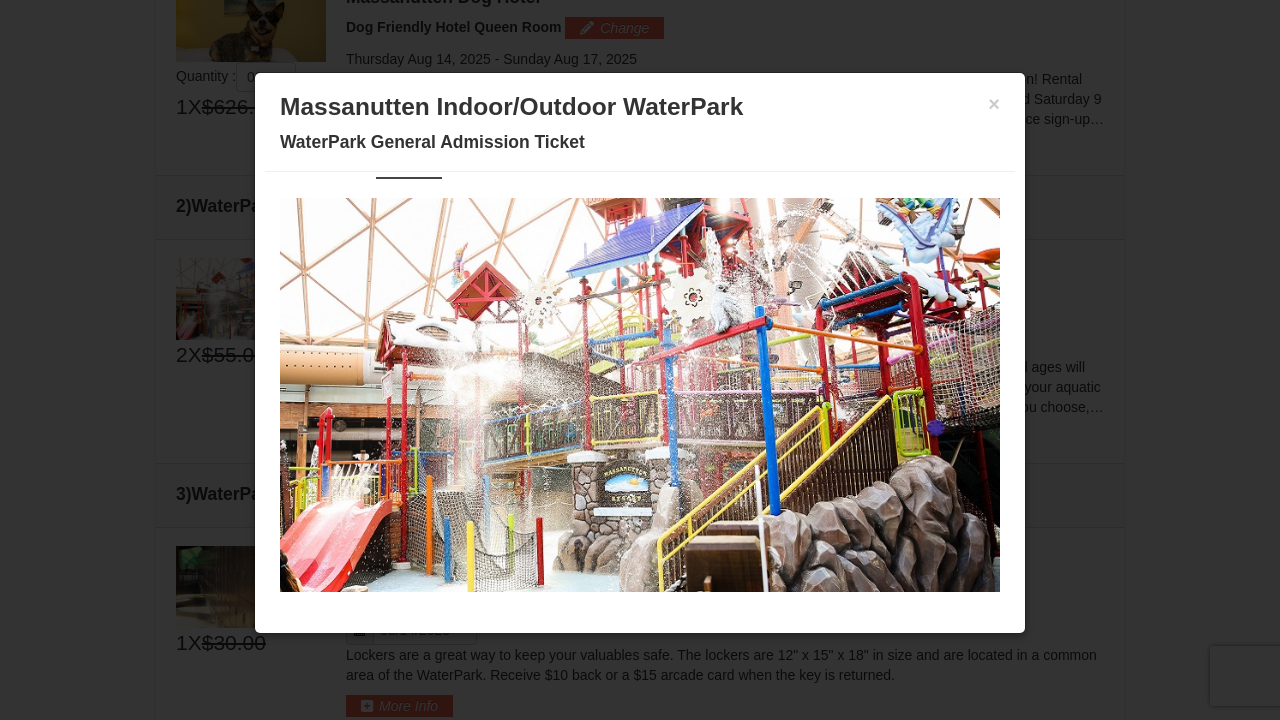 scroll, scrollTop: 46, scrollLeft: 0, axis: vertical 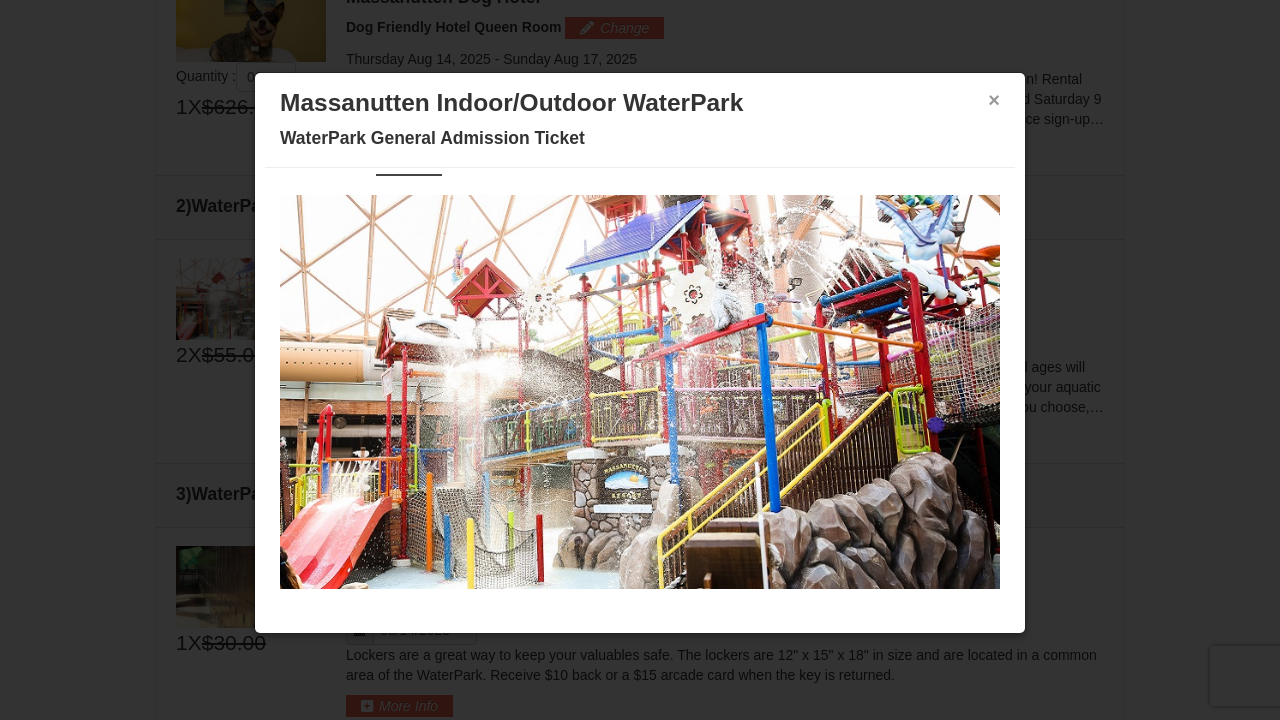 click on "×" at bounding box center (994, 100) 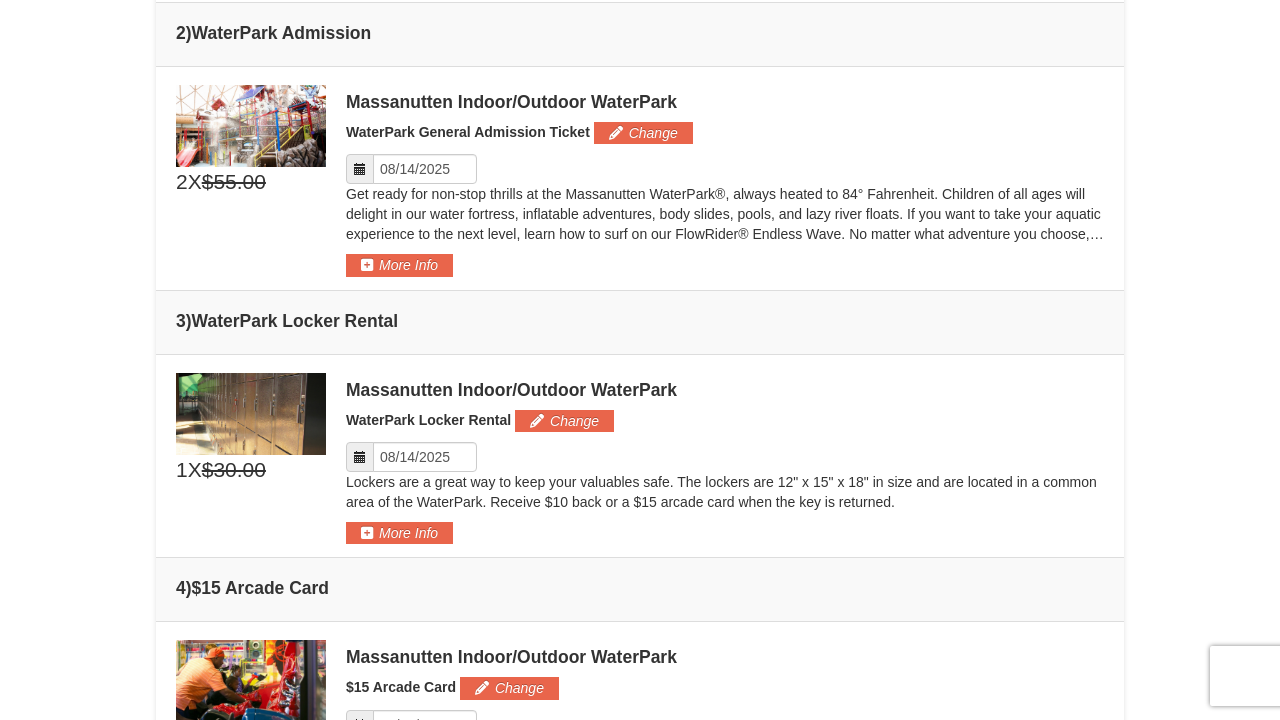 scroll, scrollTop: 720, scrollLeft: 0, axis: vertical 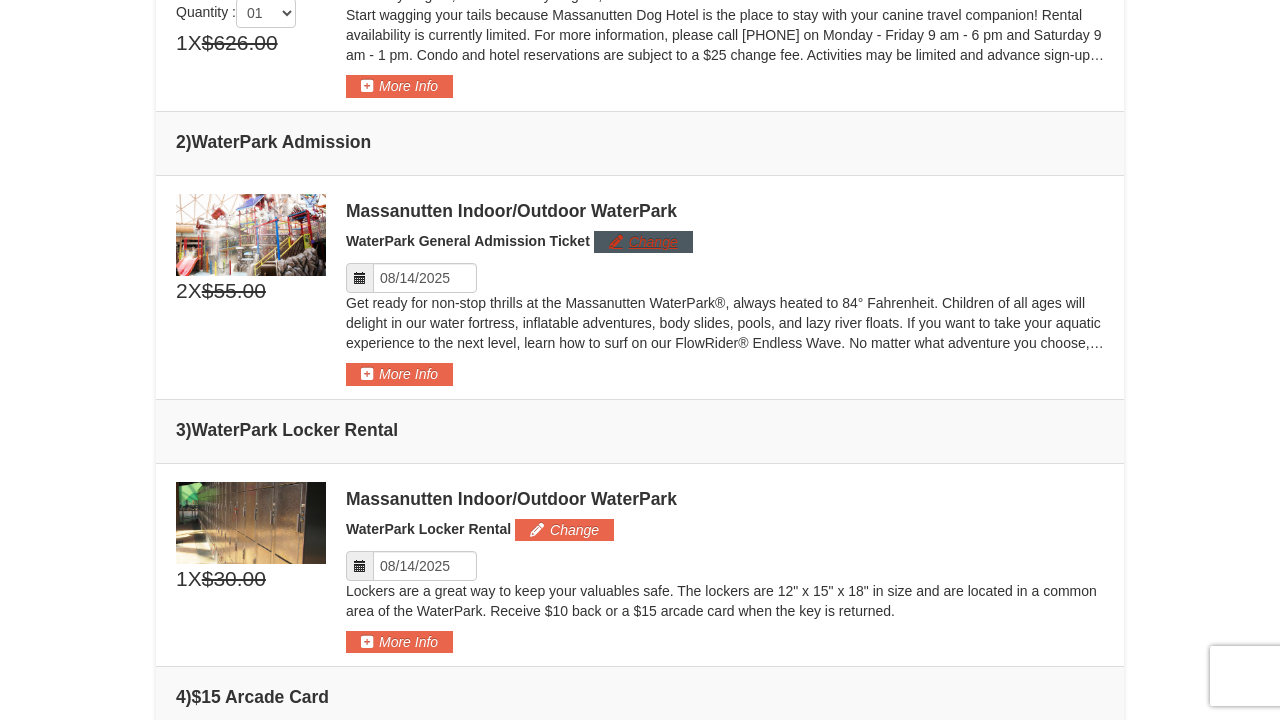 click on "Change" at bounding box center [643, 242] 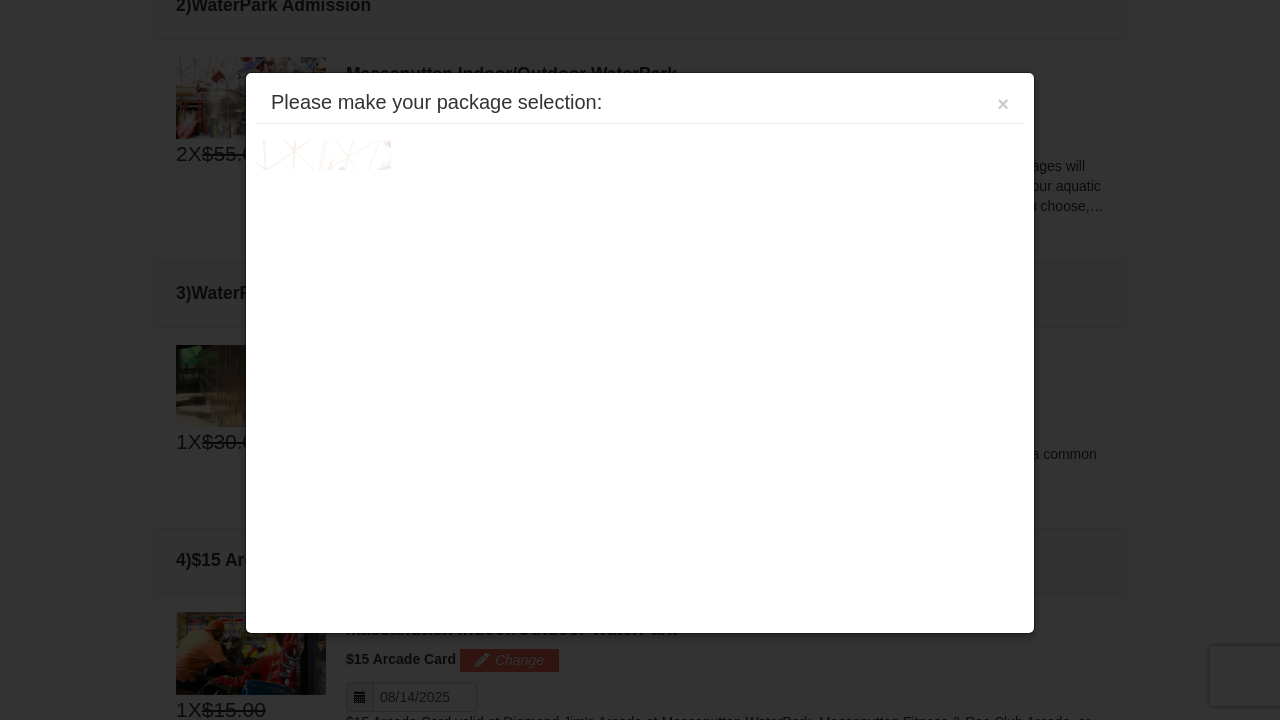 scroll, scrollTop: 913, scrollLeft: 0, axis: vertical 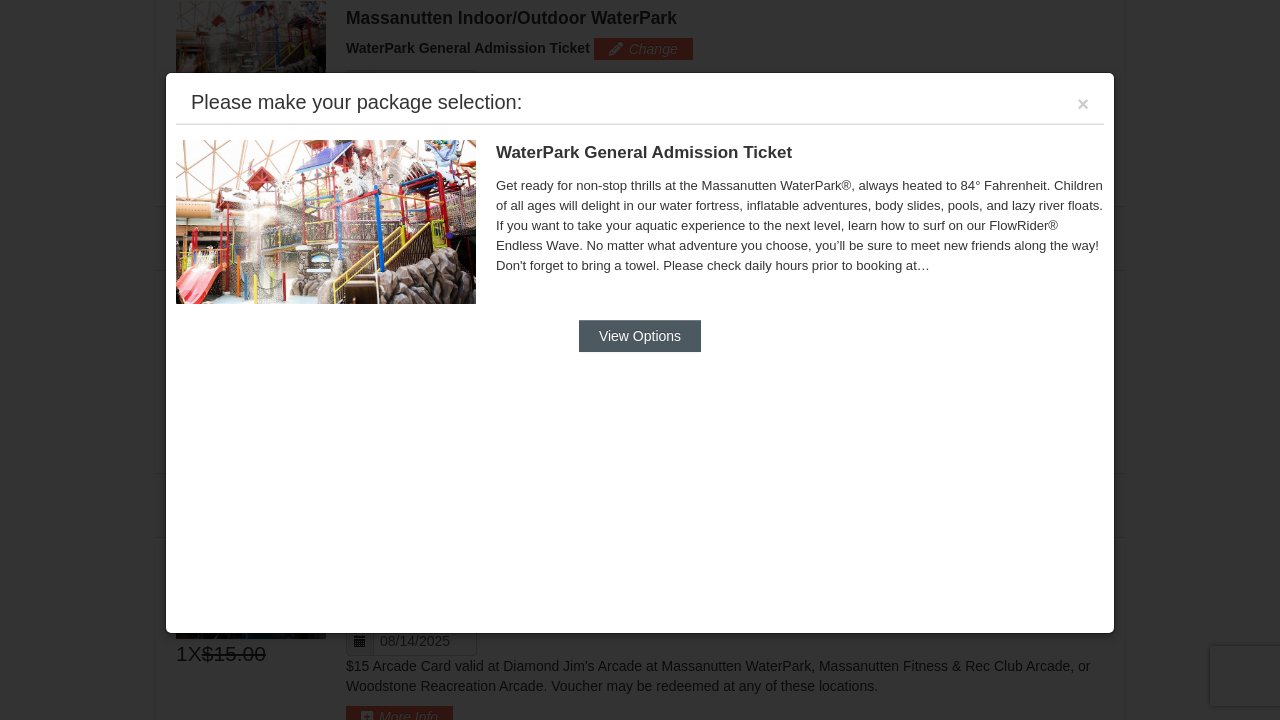 click on "View Options" at bounding box center [640, 336] 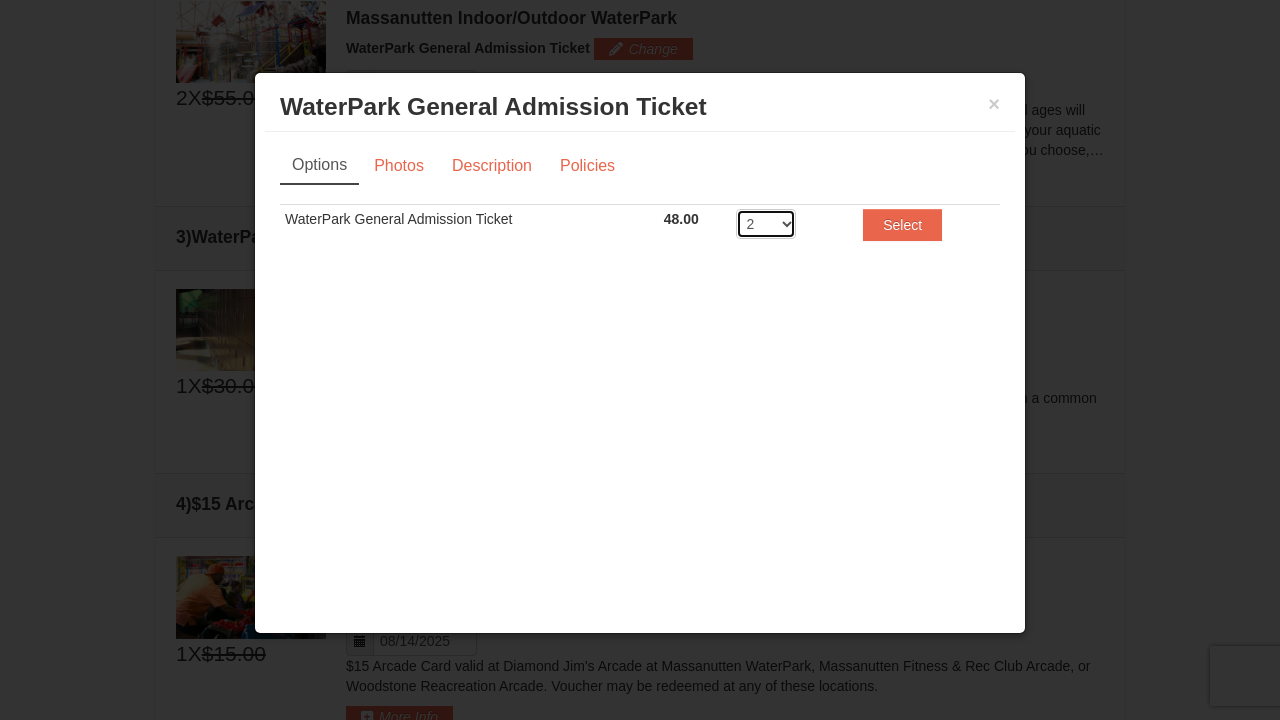 select on "4" 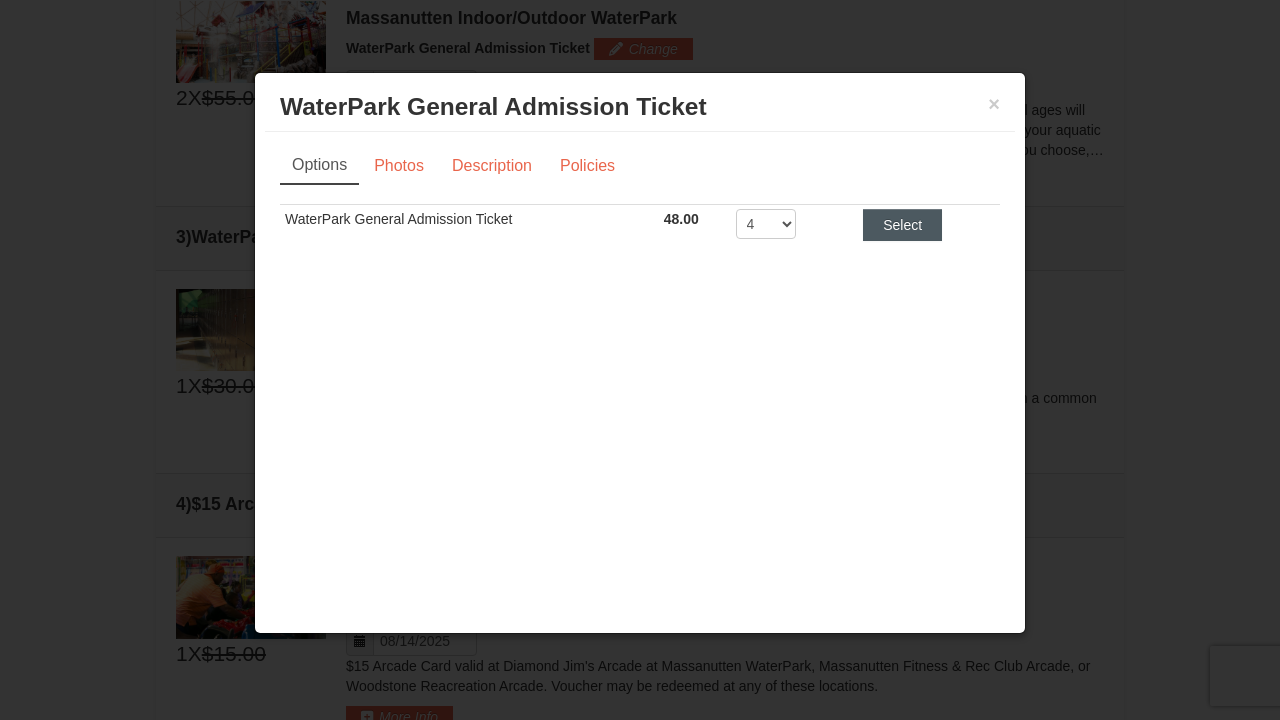 click on "Select" at bounding box center (902, 225) 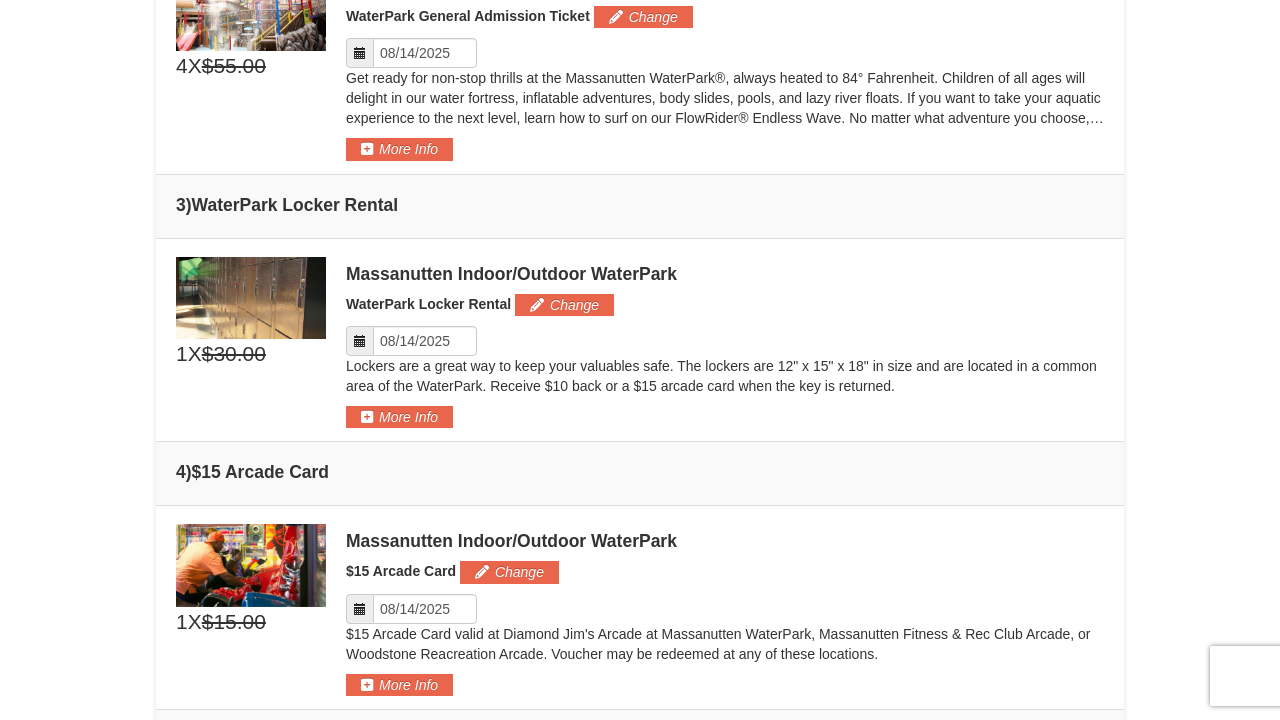 scroll, scrollTop: 955, scrollLeft: 0, axis: vertical 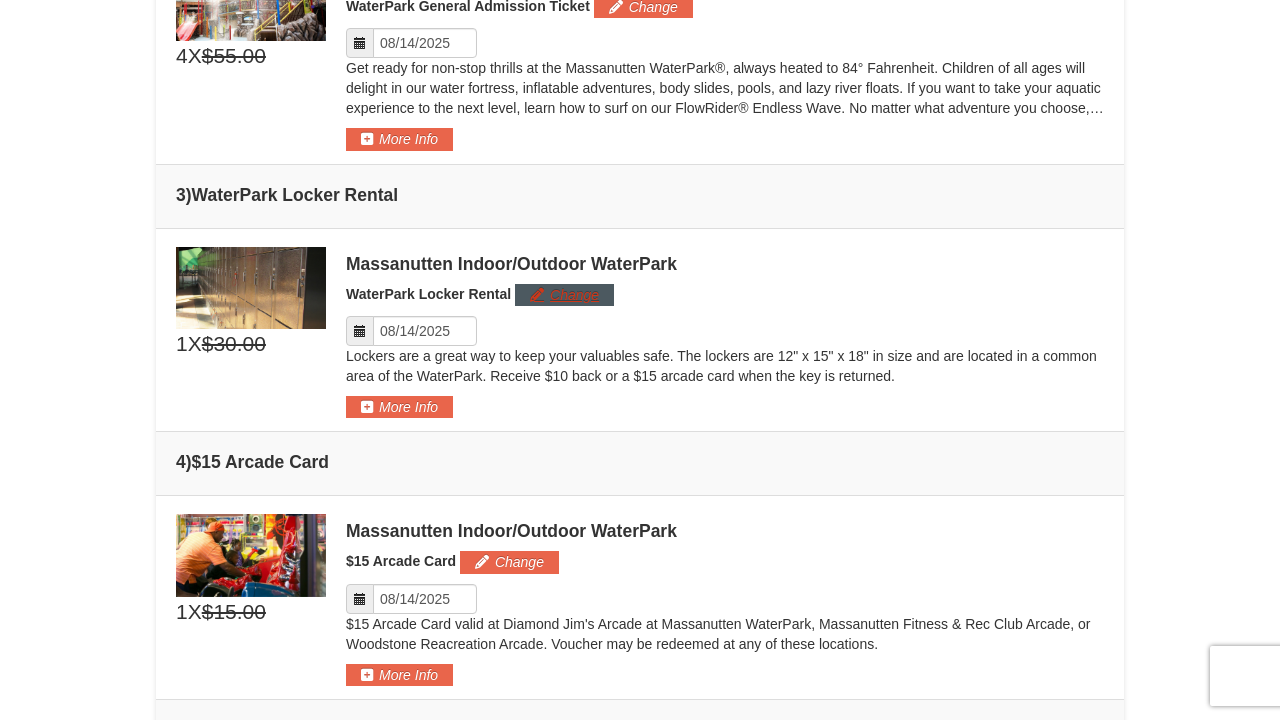 click on "Change" at bounding box center (564, 295) 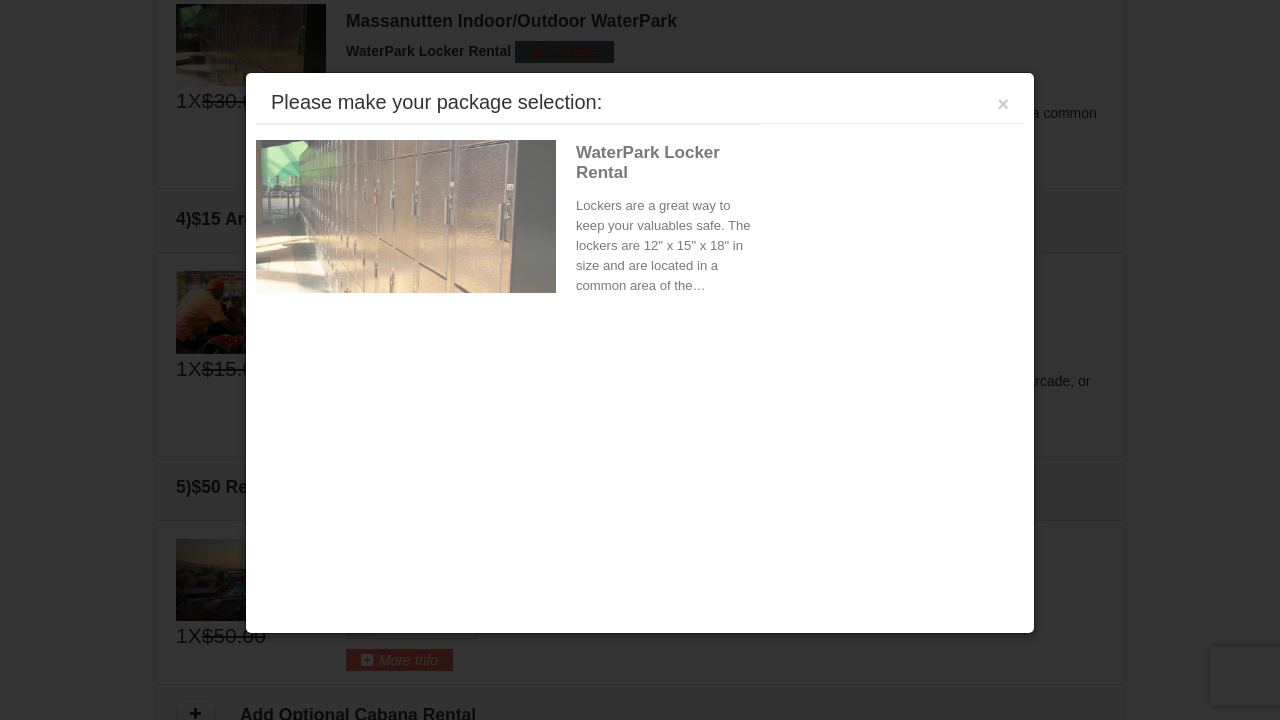 scroll, scrollTop: 1200, scrollLeft: 0, axis: vertical 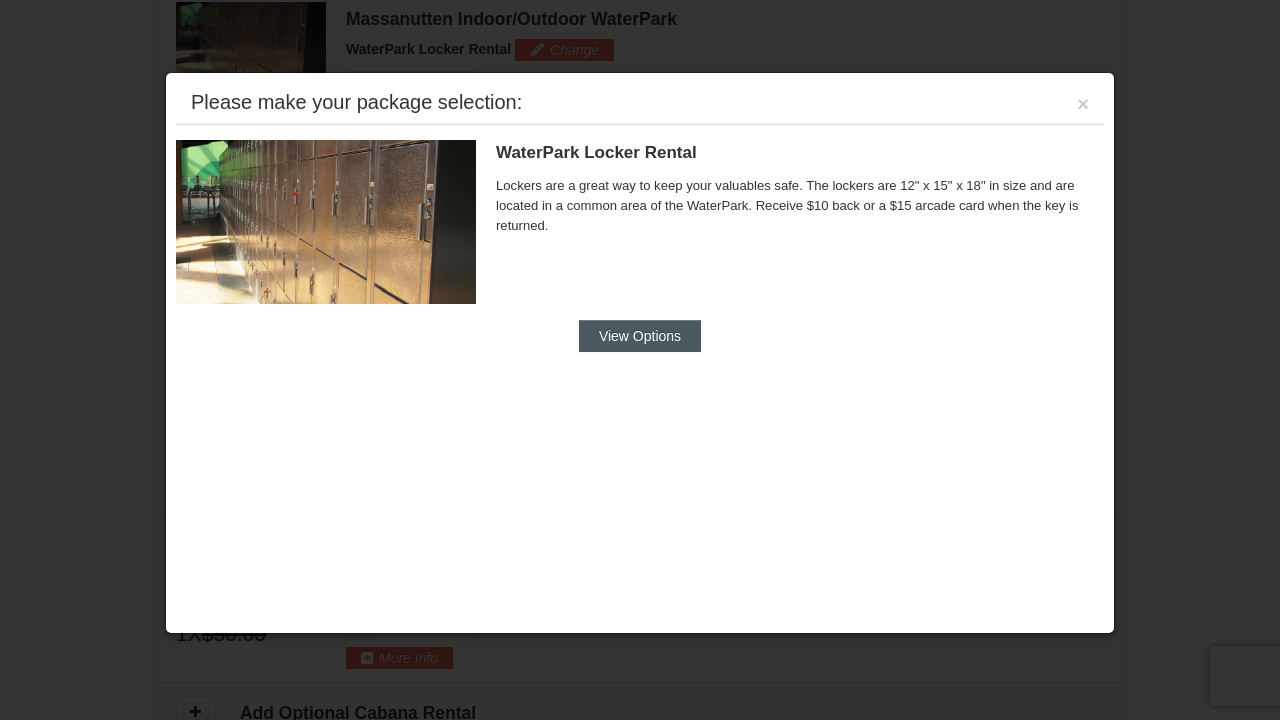 click on "View Options" at bounding box center (640, 336) 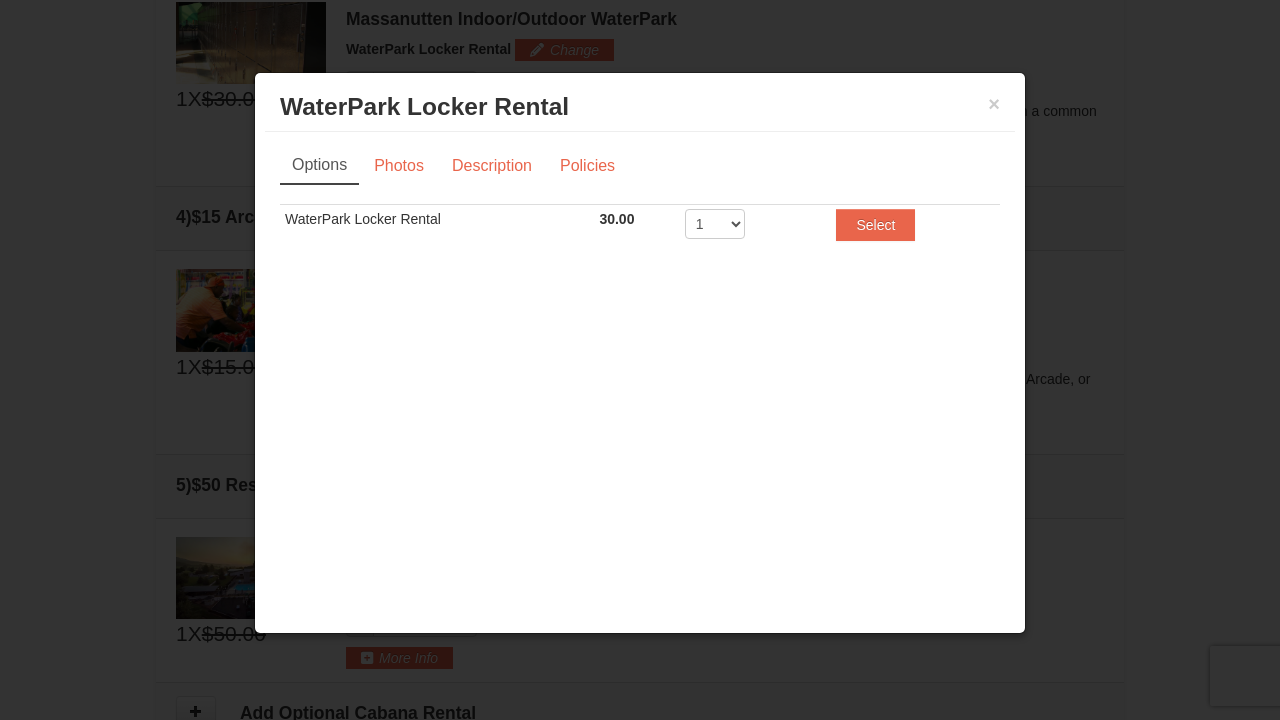 click on "Buy Now" at bounding box center (821, 229) 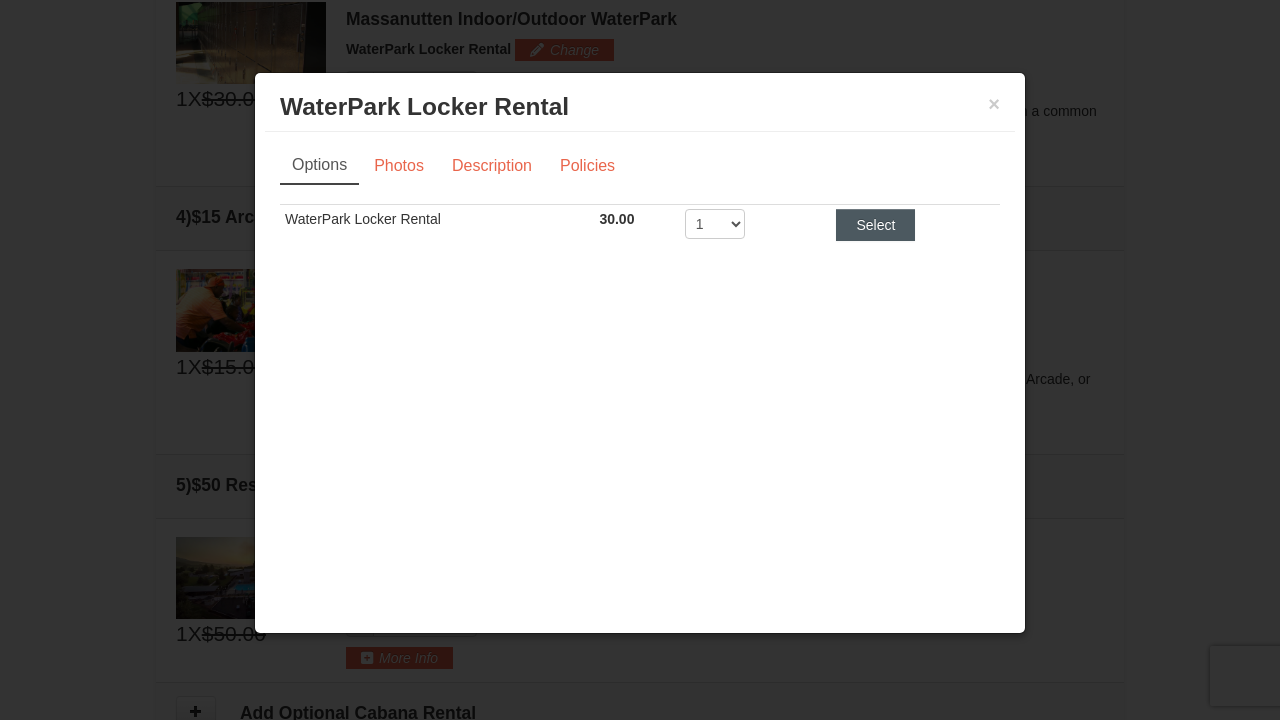click on "Select" at bounding box center [875, 225] 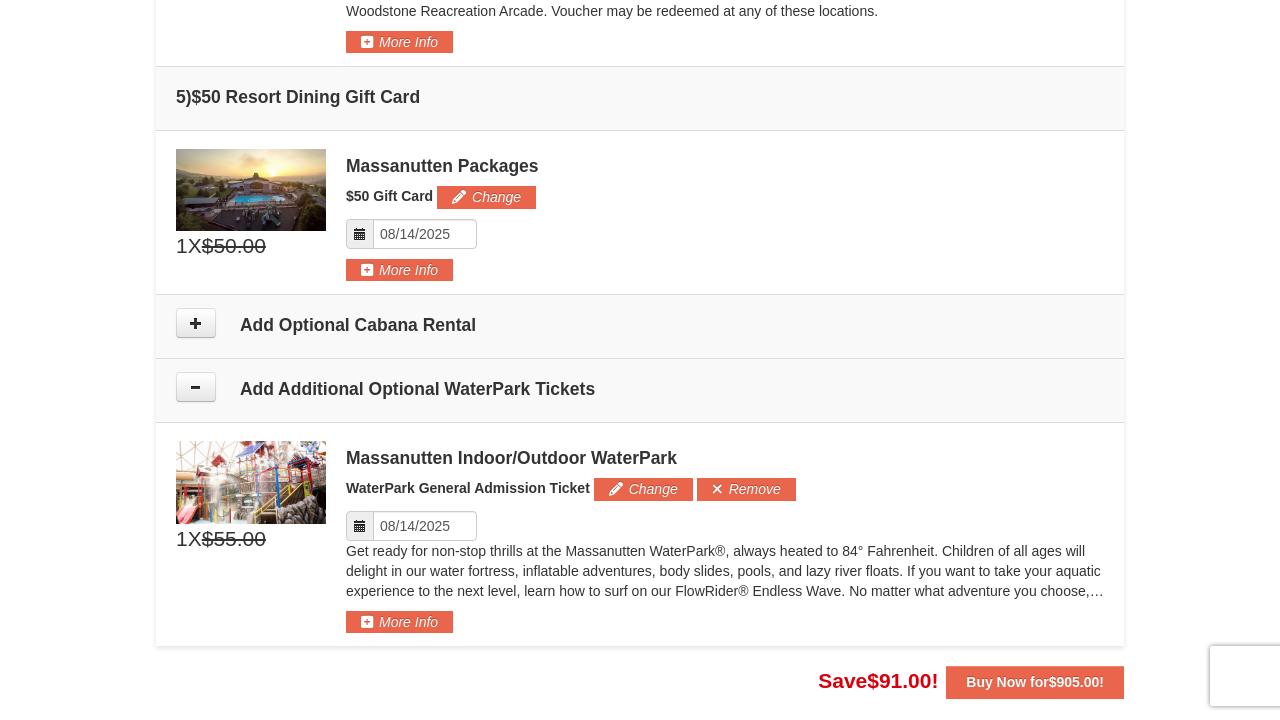 scroll, scrollTop: 1599, scrollLeft: 0, axis: vertical 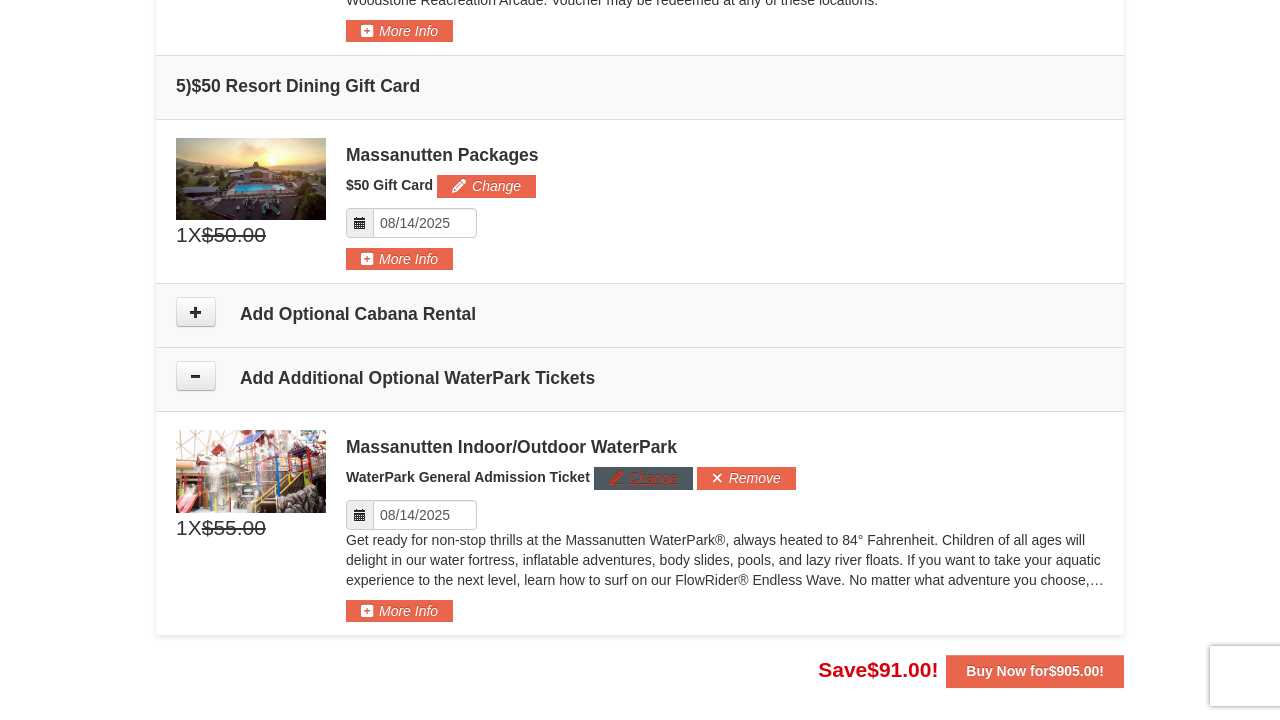 click on "Change" at bounding box center (643, 478) 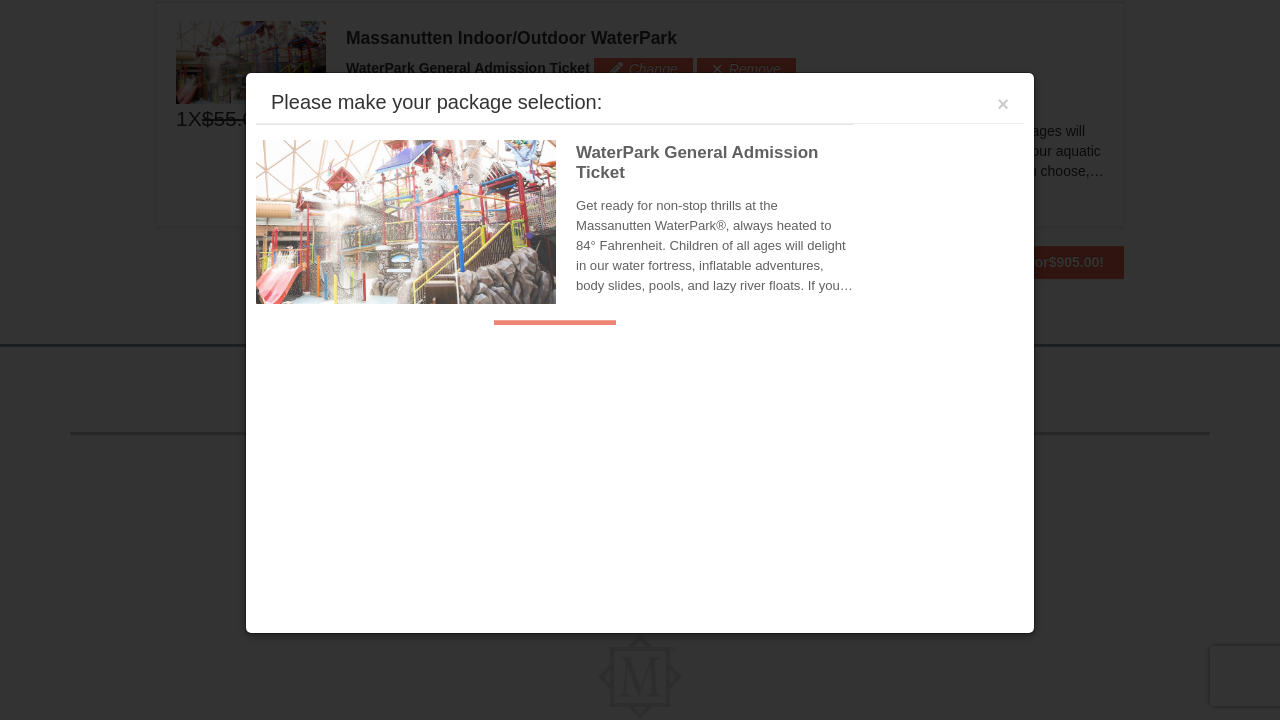scroll, scrollTop: 2026, scrollLeft: 0, axis: vertical 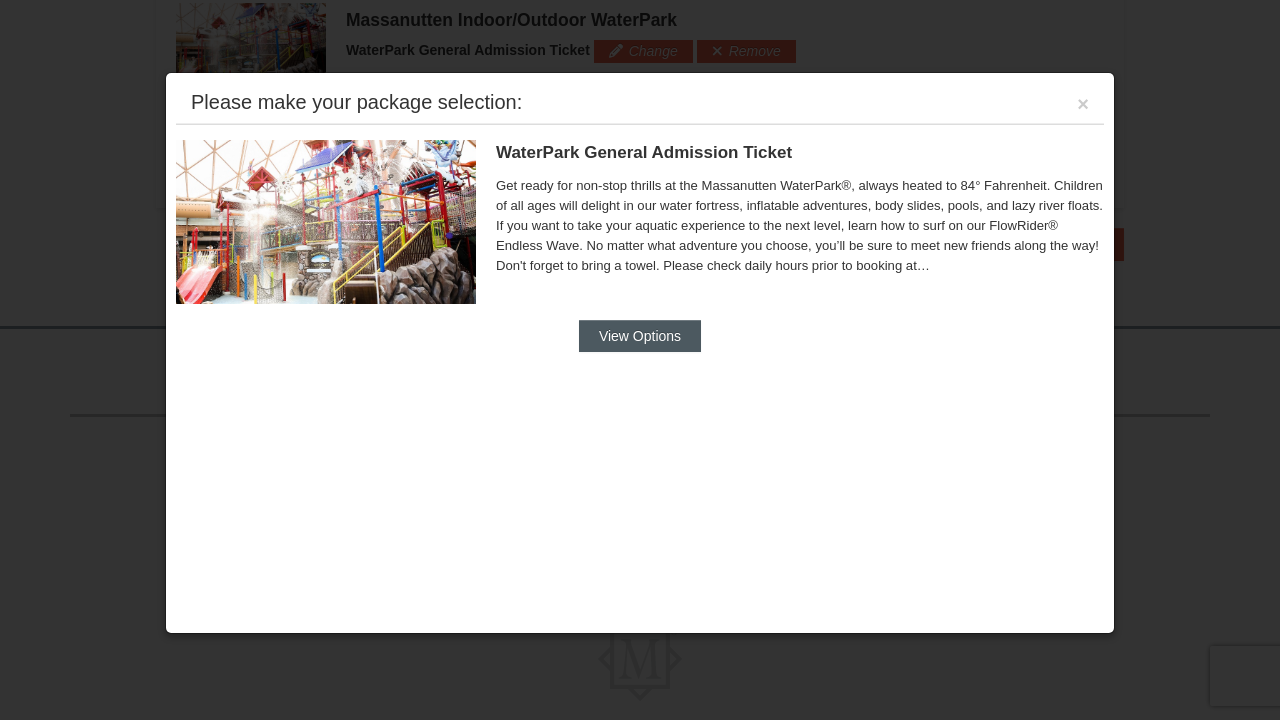 click on "View Options" at bounding box center [640, 336] 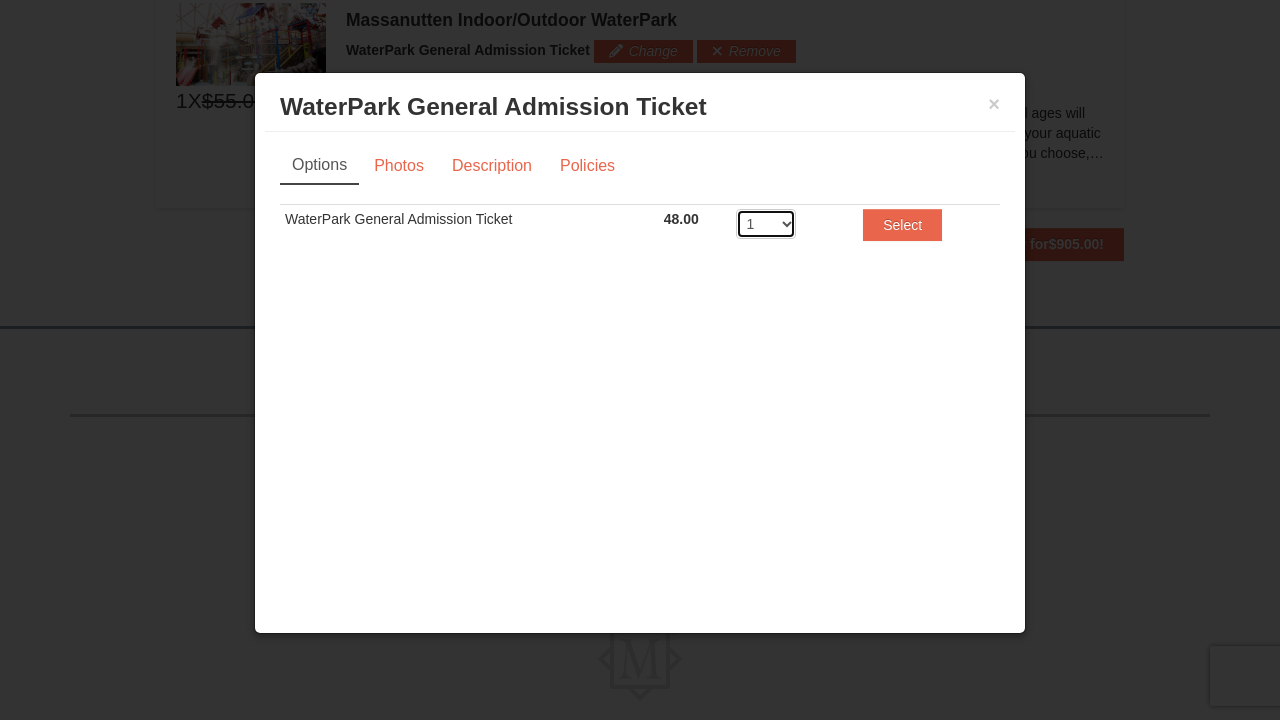 select on "4" 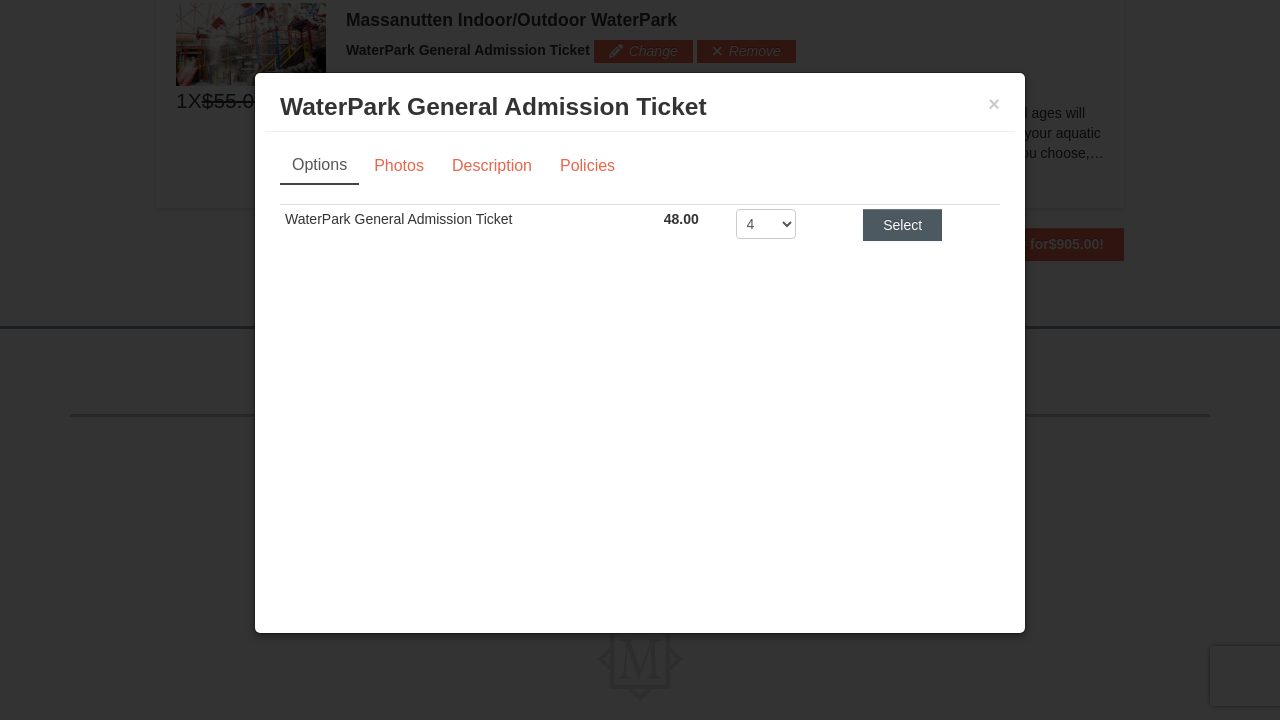click on "Select" at bounding box center (902, 225) 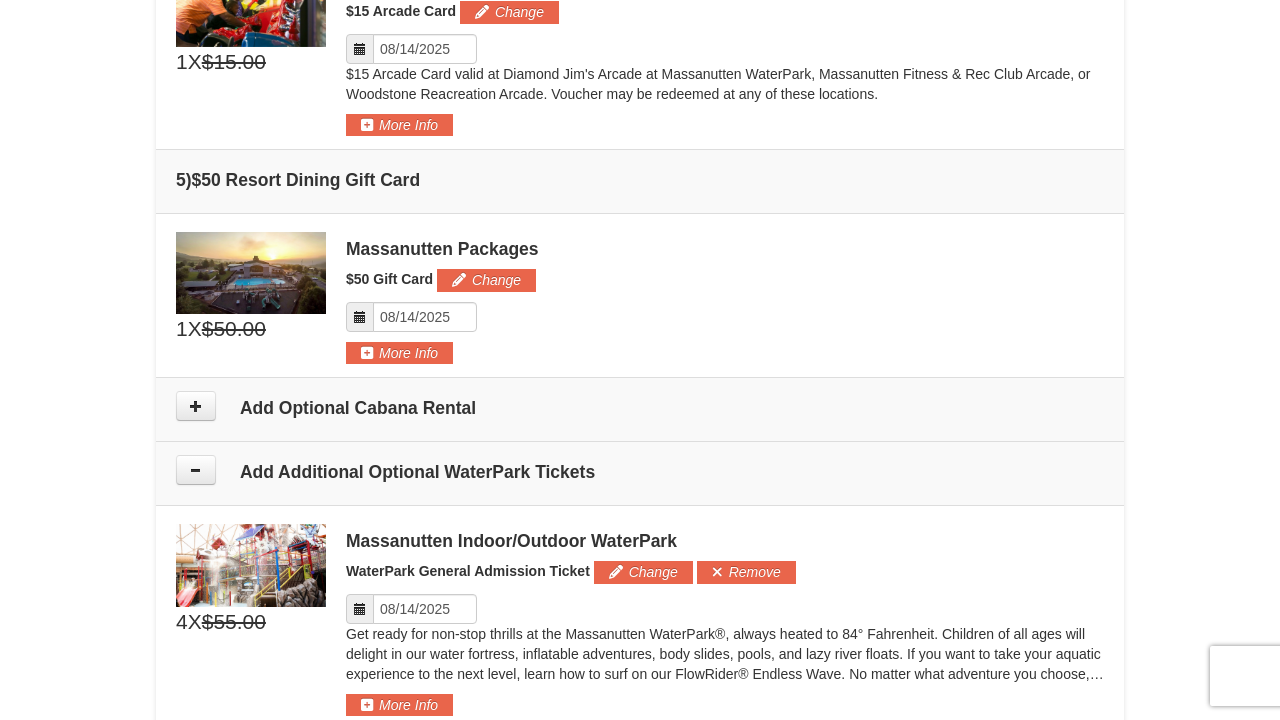 scroll, scrollTop: 1506, scrollLeft: 0, axis: vertical 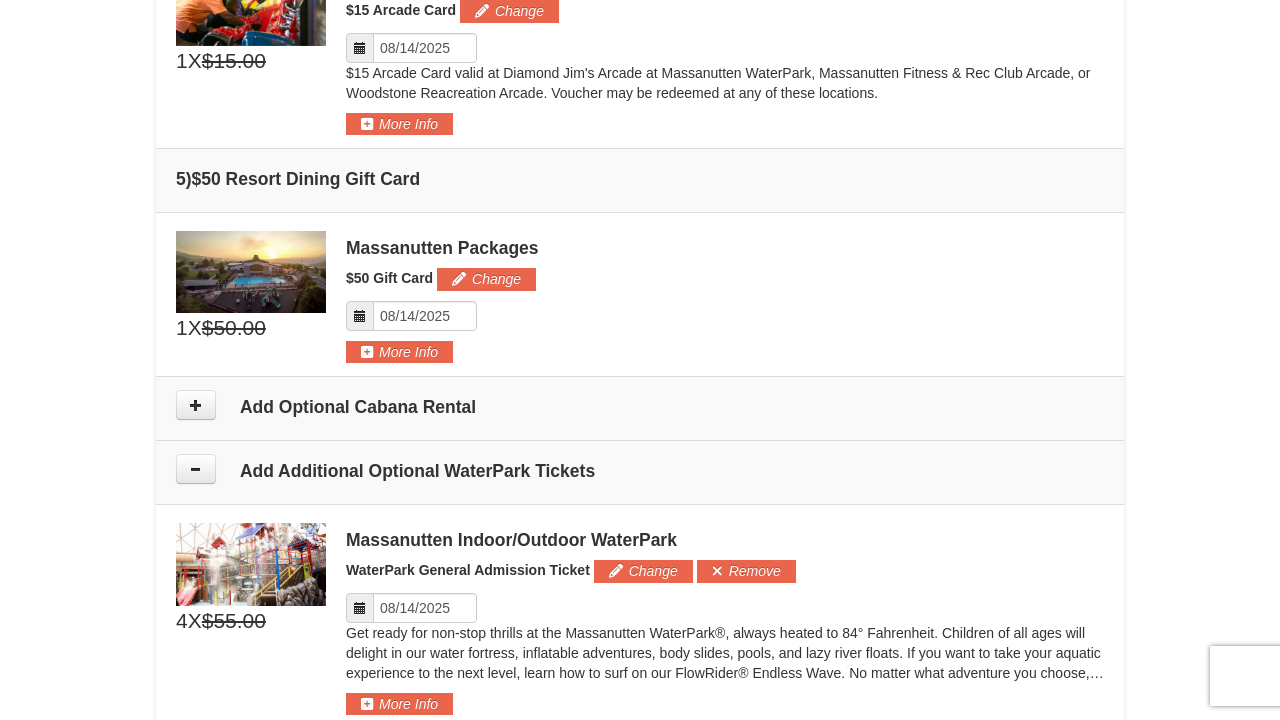 click on "Add Additional Optional WaterPark Tickets" at bounding box center (640, 473) 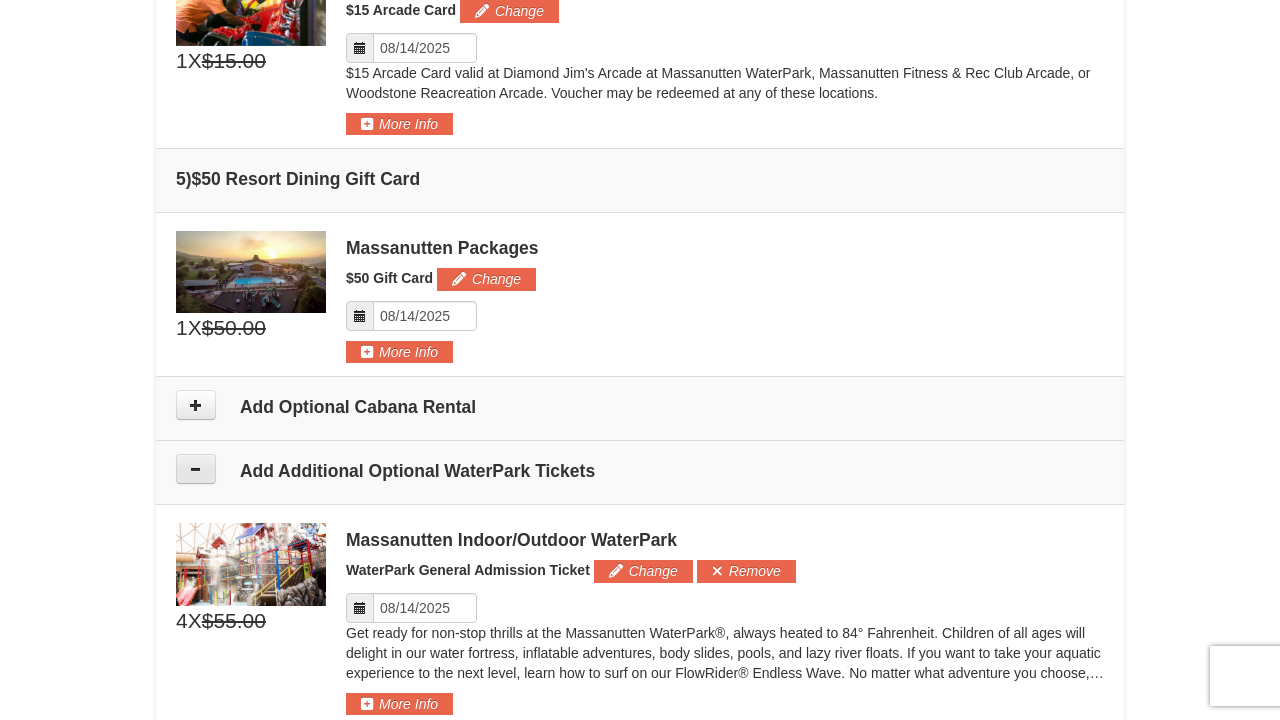 click at bounding box center [196, 469] 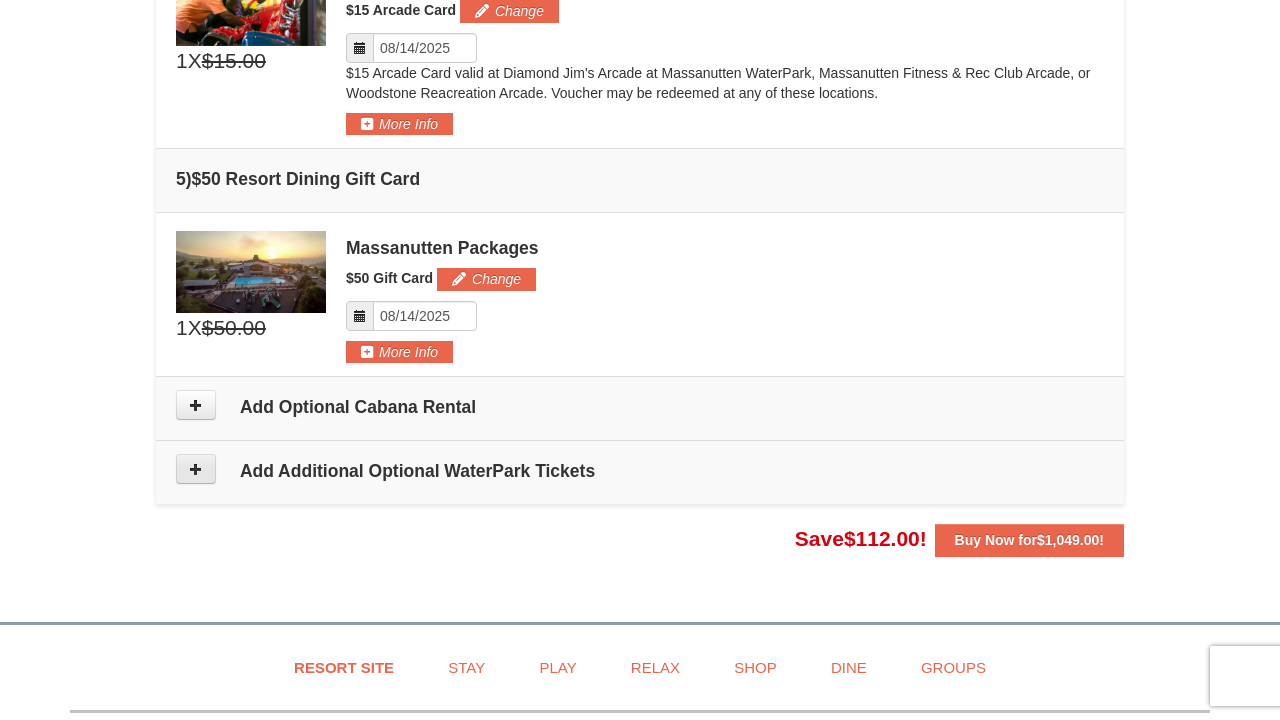 click at bounding box center [196, 469] 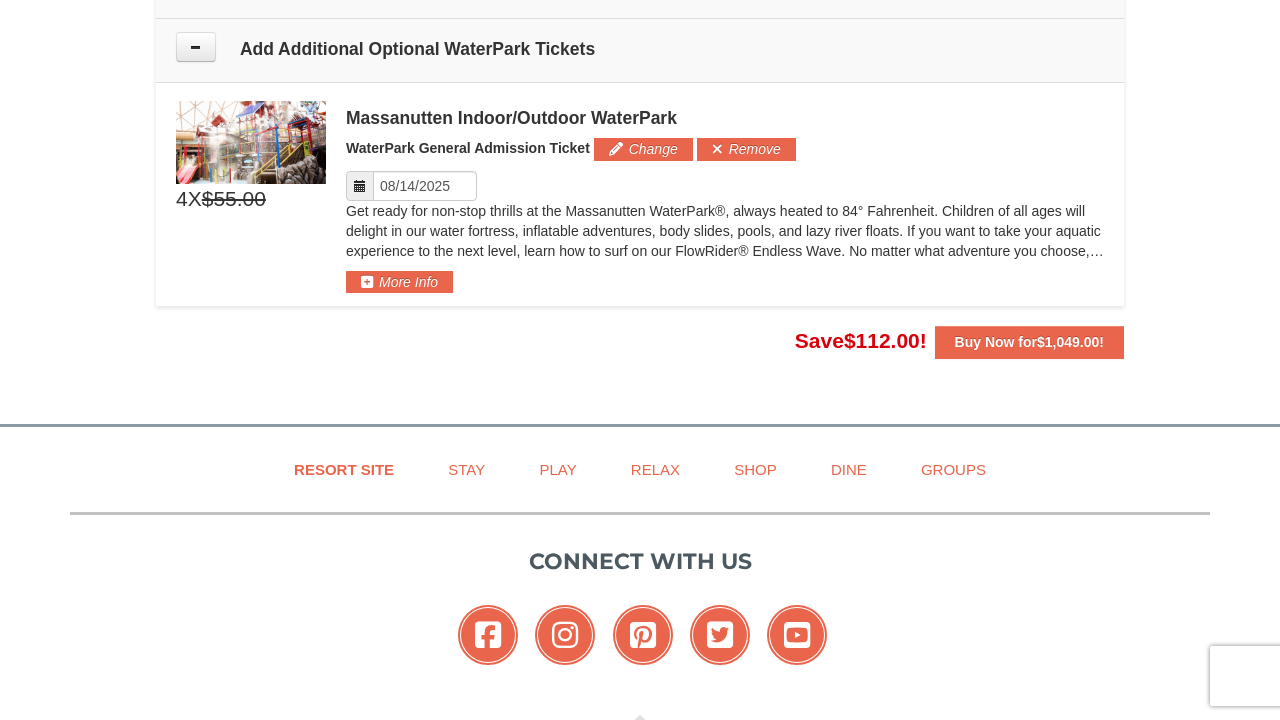 scroll, scrollTop: 1943, scrollLeft: 0, axis: vertical 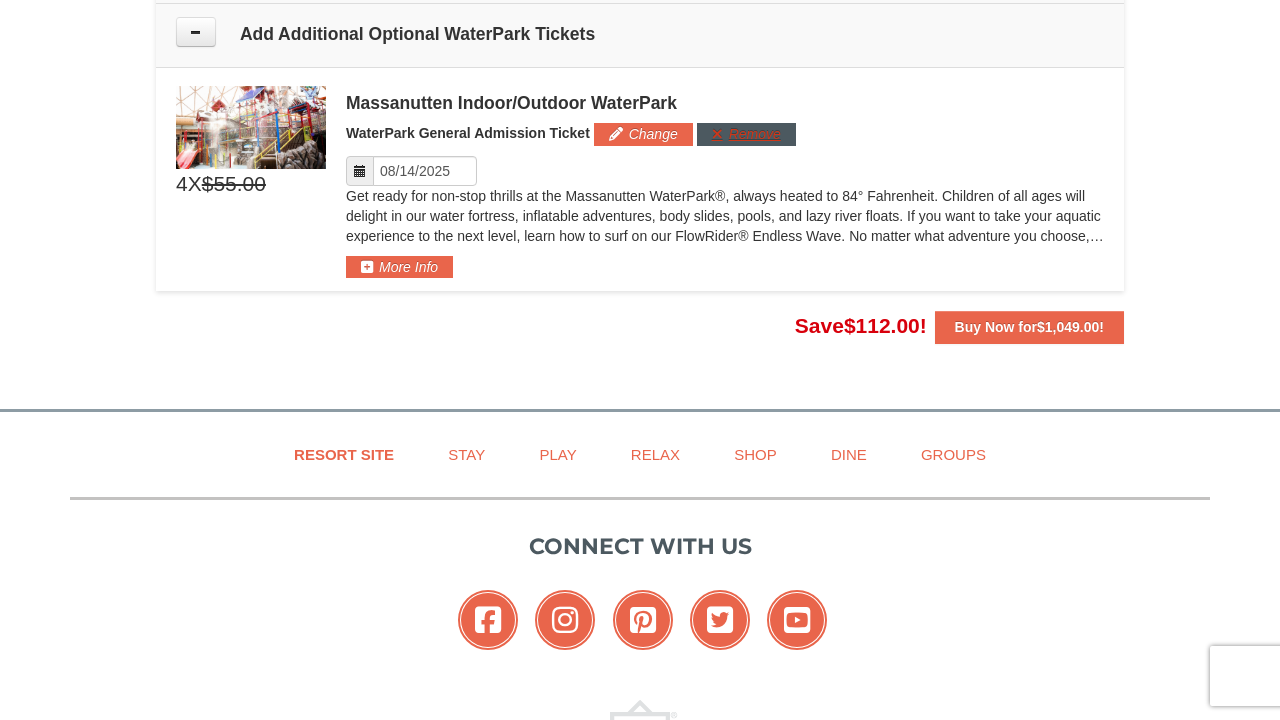 click on "Remove" at bounding box center [746, 134] 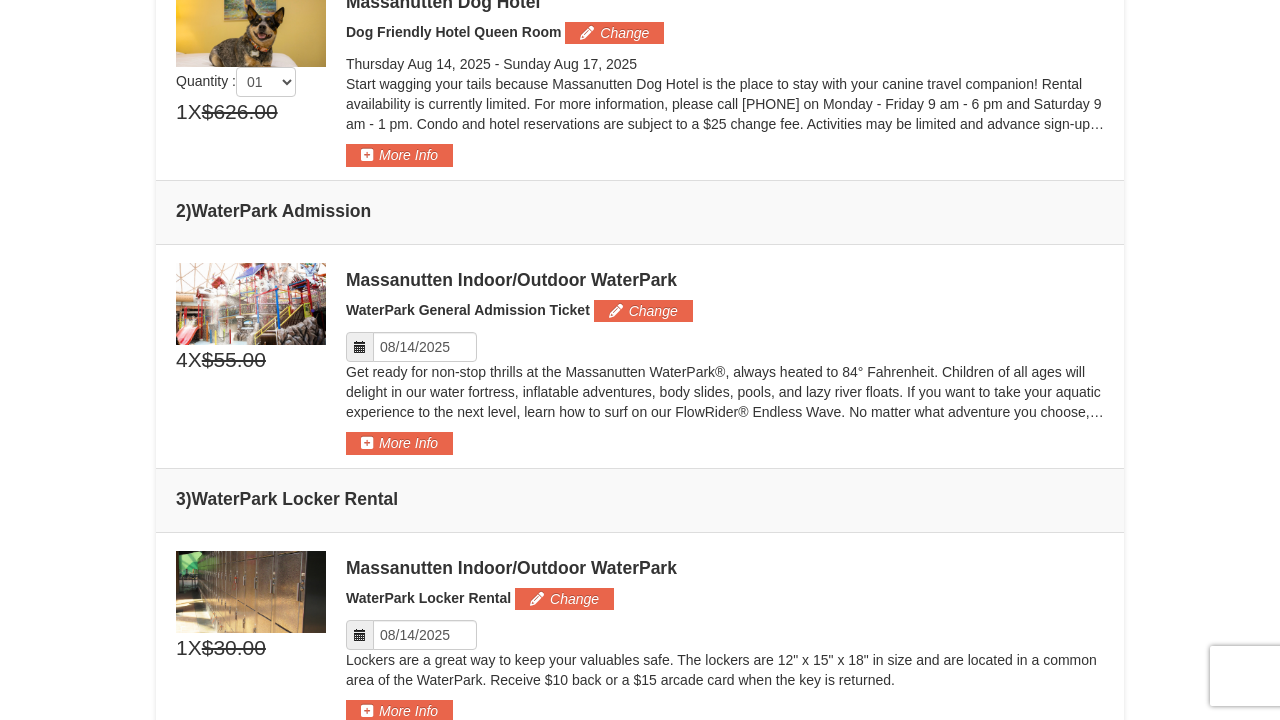 scroll, scrollTop: 664, scrollLeft: 0, axis: vertical 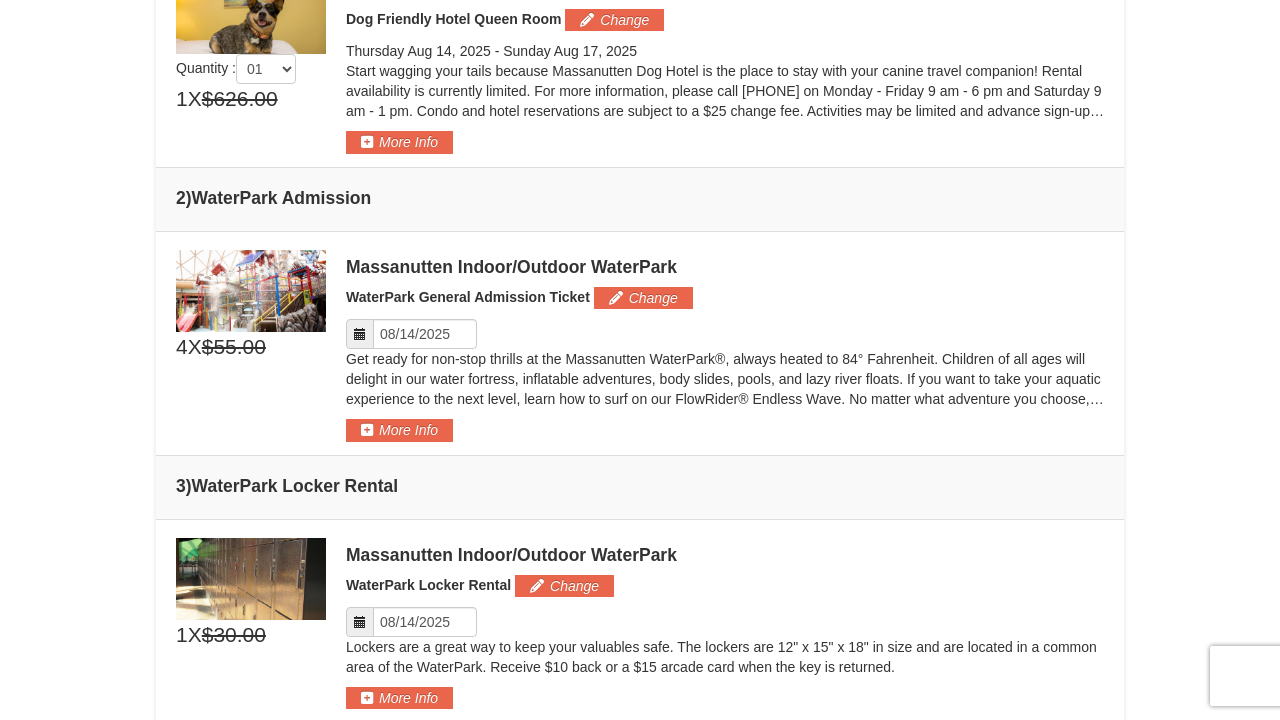 click at bounding box center [360, 334] 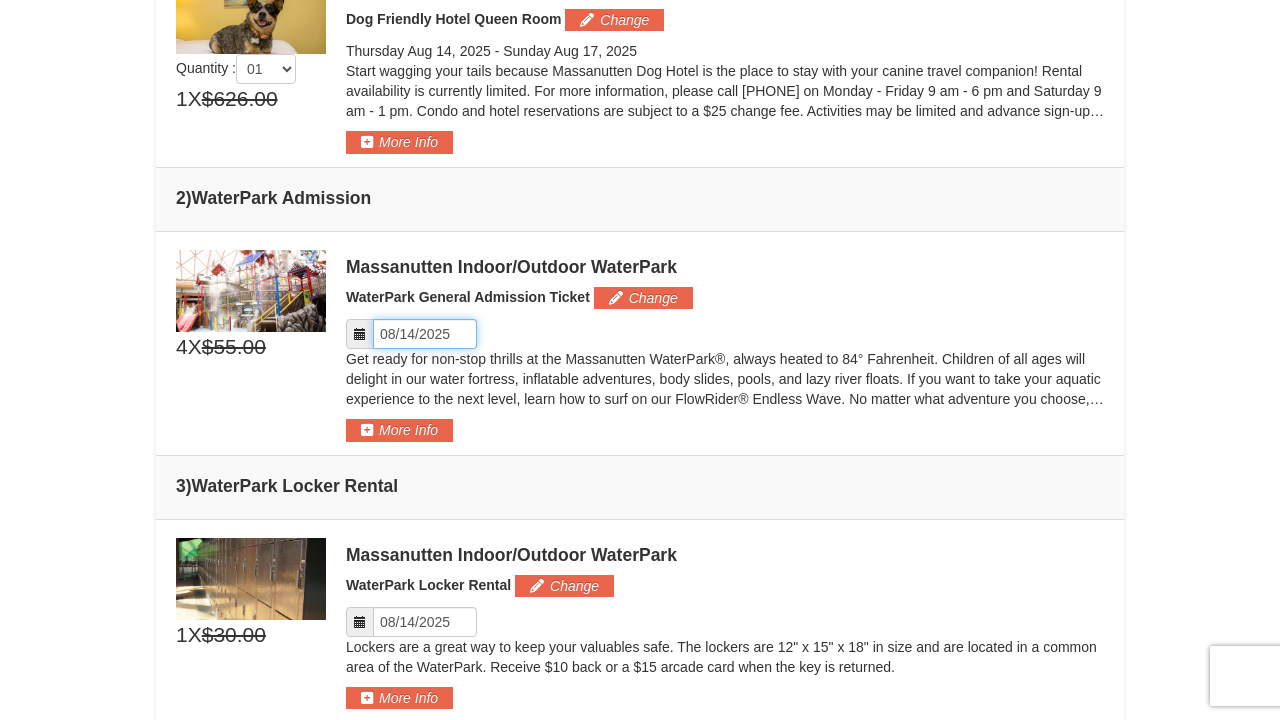 click on "Please format dates MM/DD/YYYY" at bounding box center (425, 334) 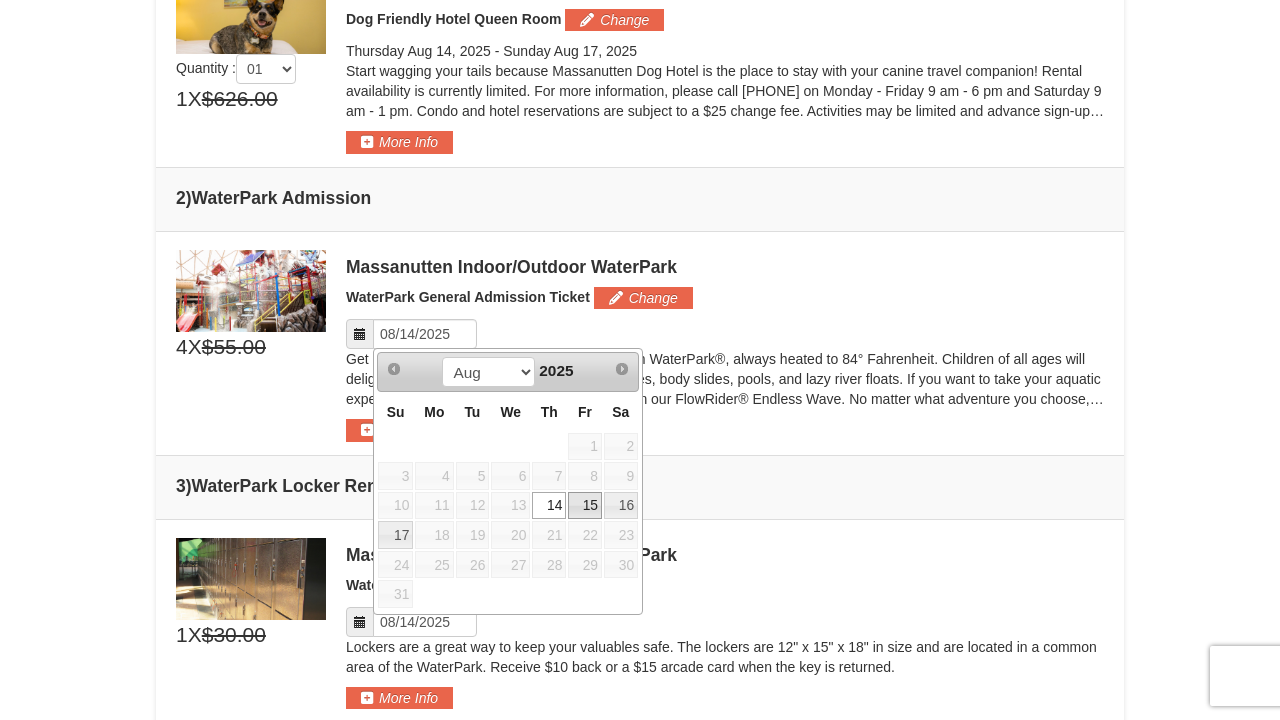 click on "15" at bounding box center (585, 506) 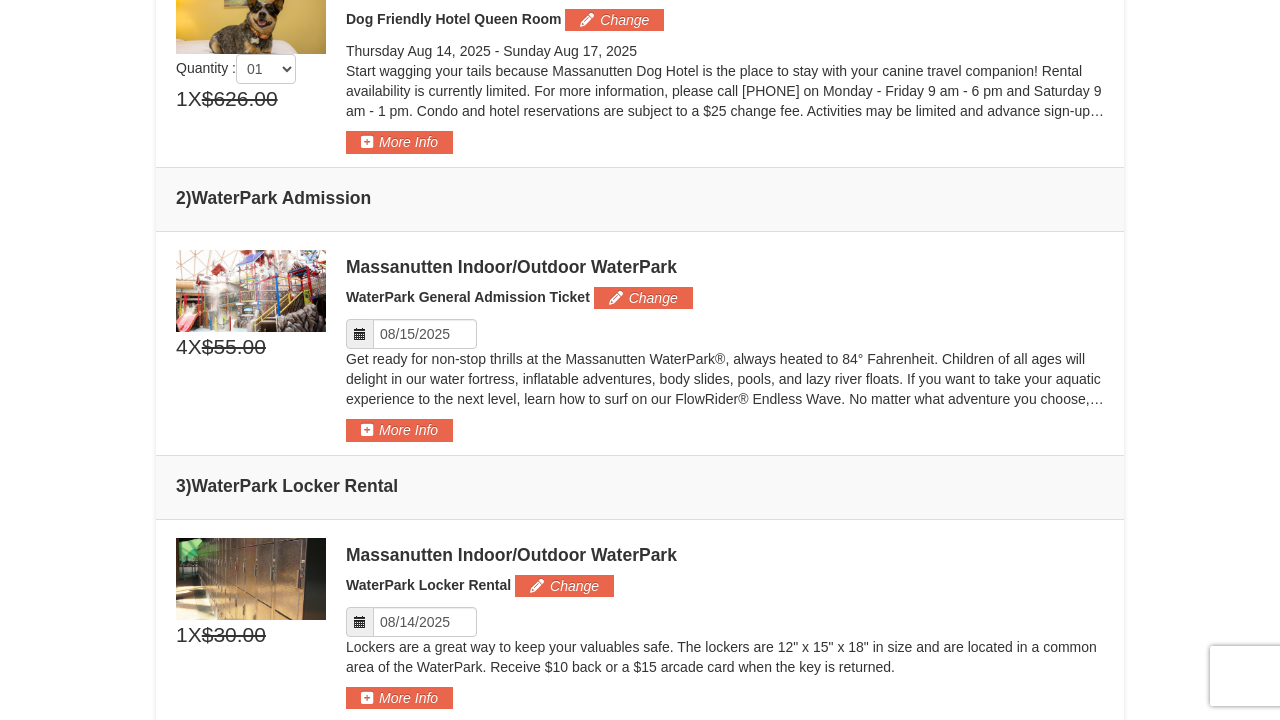 click at bounding box center [360, 334] 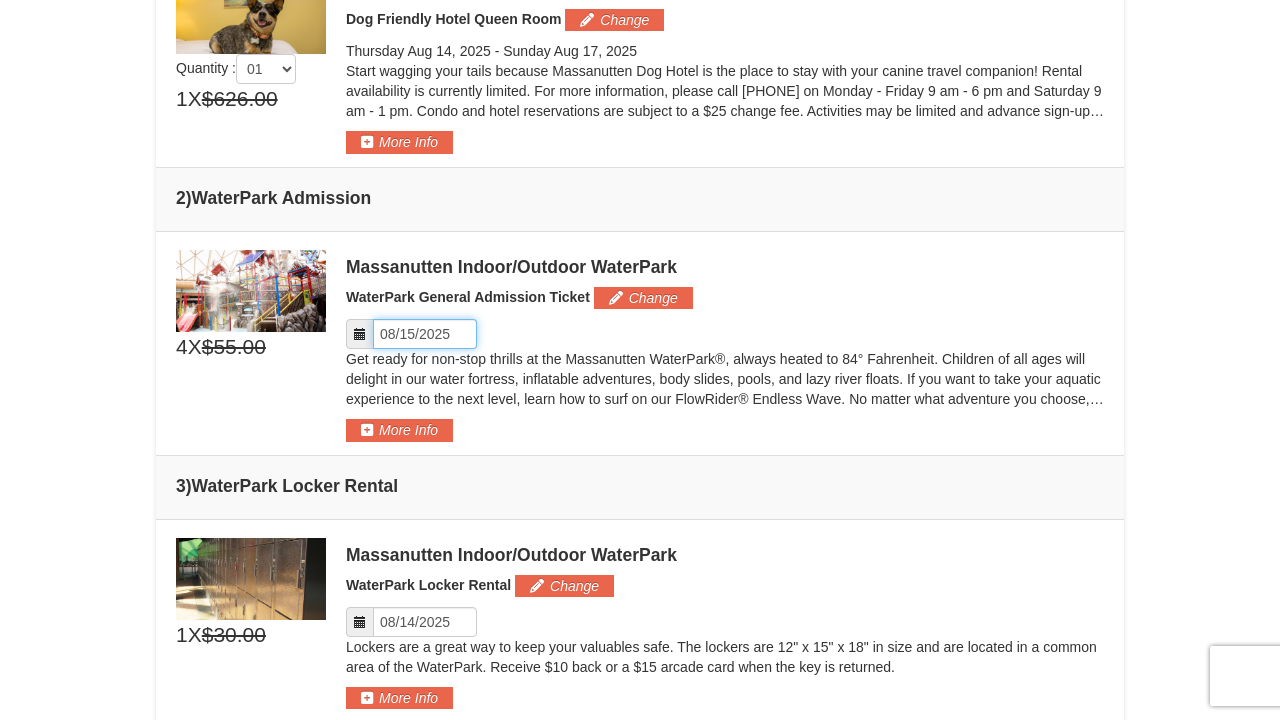 click on "Please format dates MM/DD/YYYY" at bounding box center [425, 334] 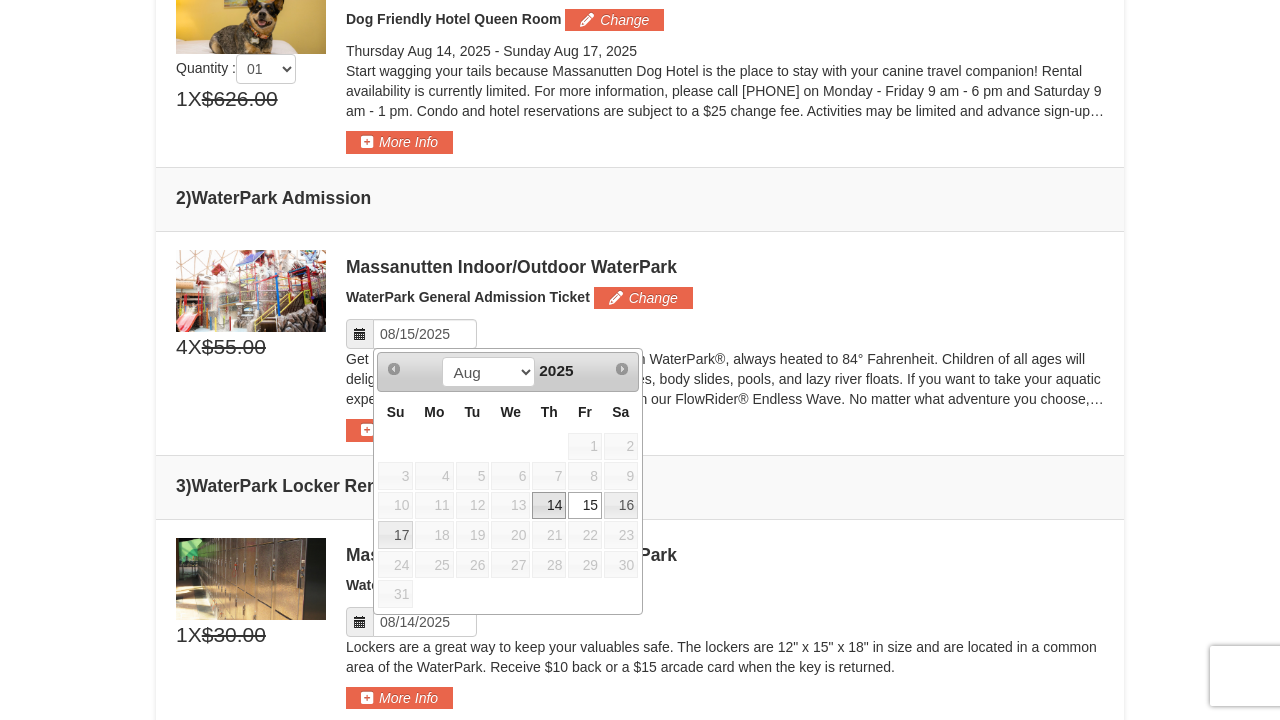 click on "14" at bounding box center (549, 506) 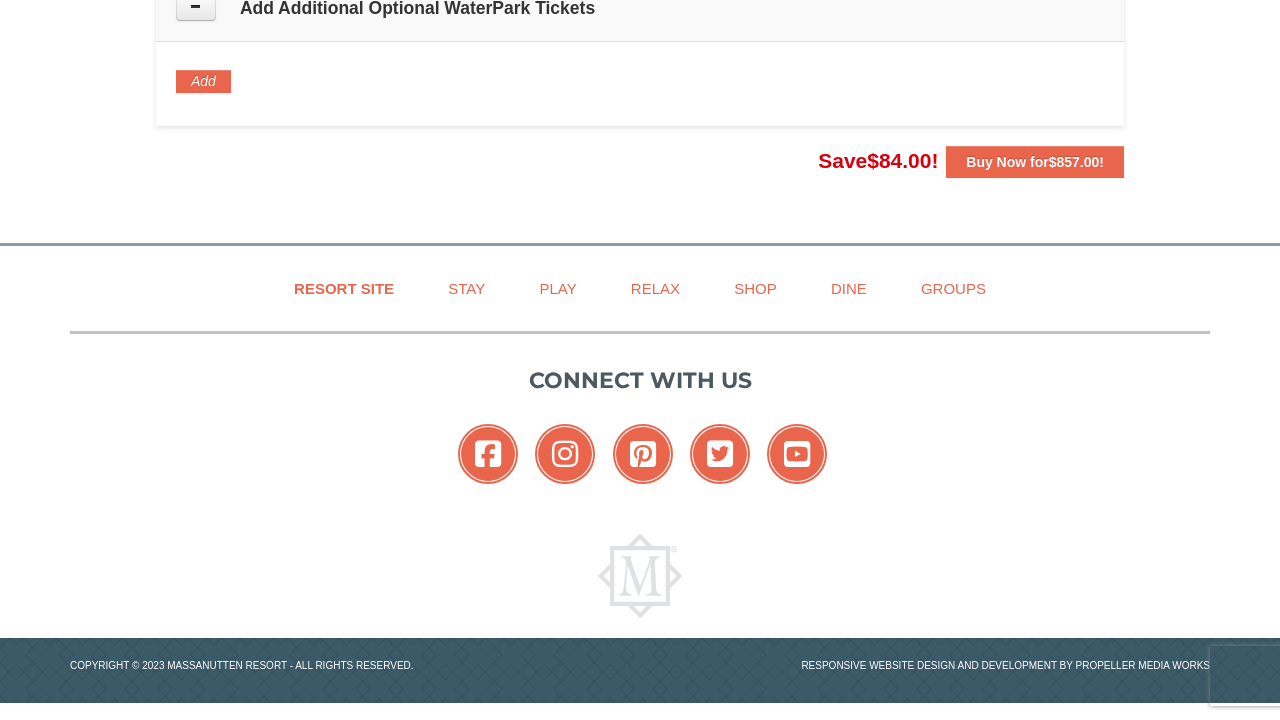 scroll, scrollTop: 1968, scrollLeft: 0, axis: vertical 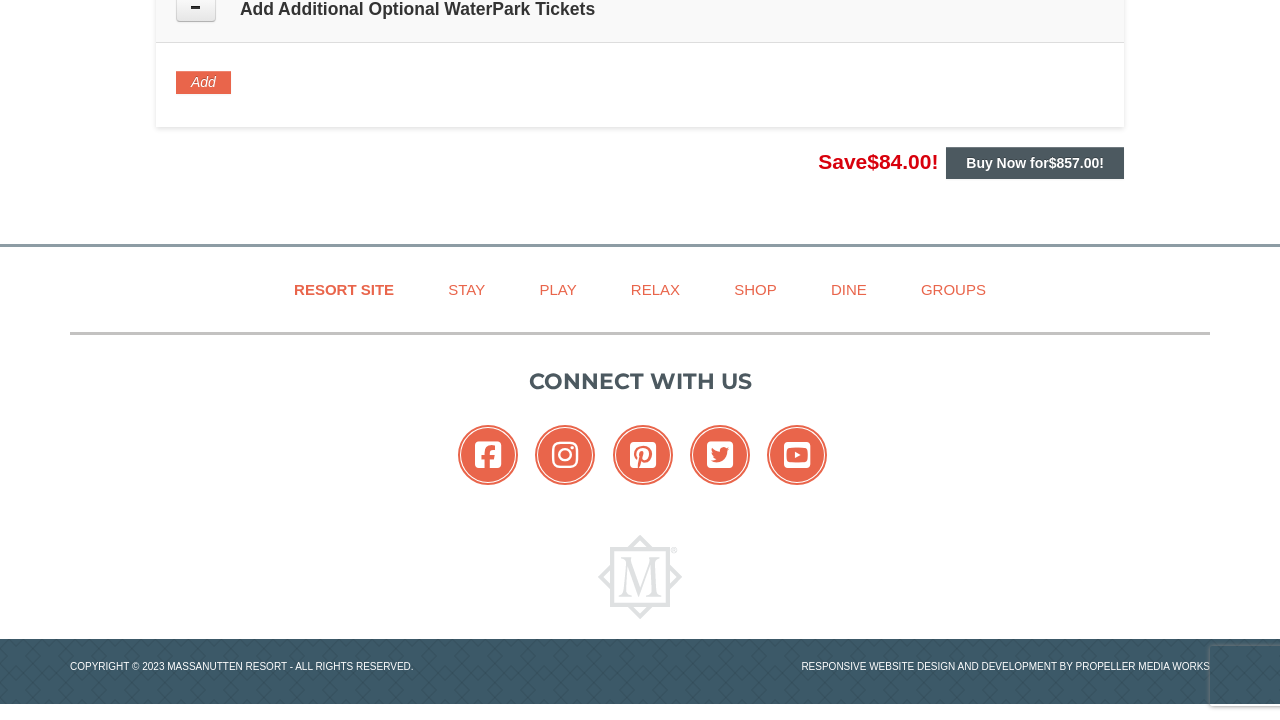 click on "Buy Now for
$857.00 !" at bounding box center (1035, 163) 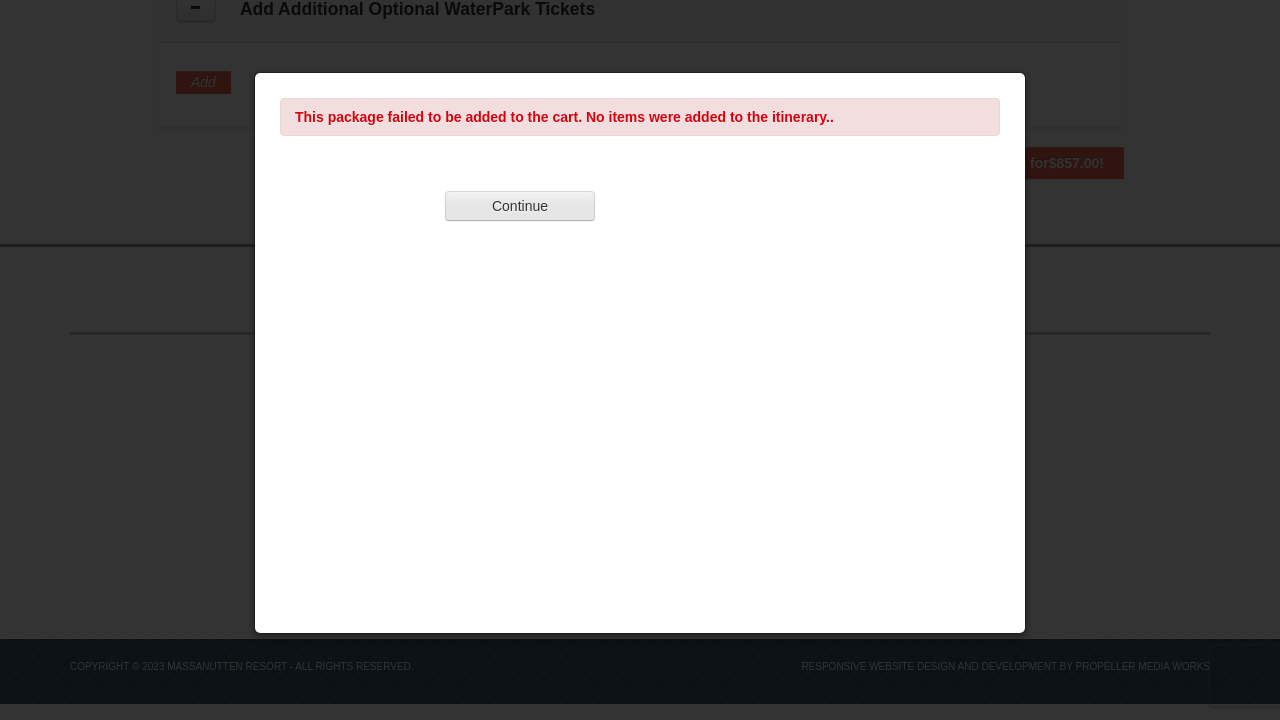 click on "Continue" at bounding box center [520, 206] 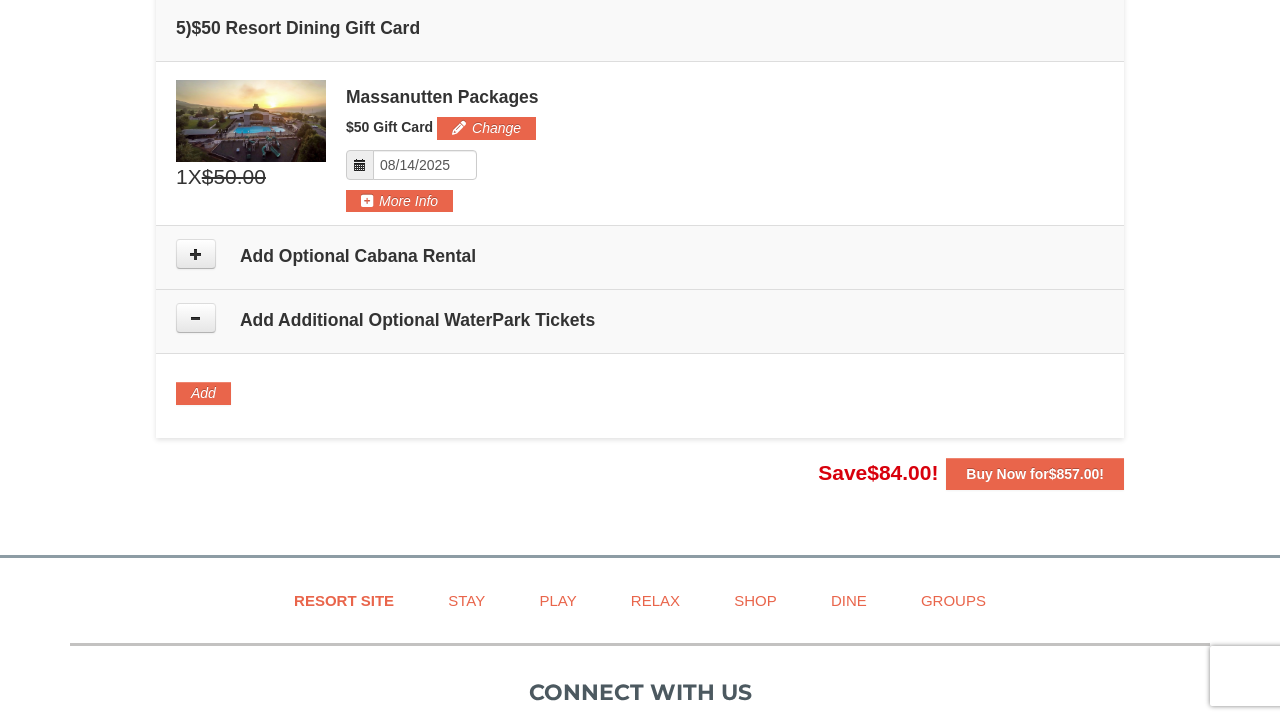 scroll, scrollTop: 1742, scrollLeft: 0, axis: vertical 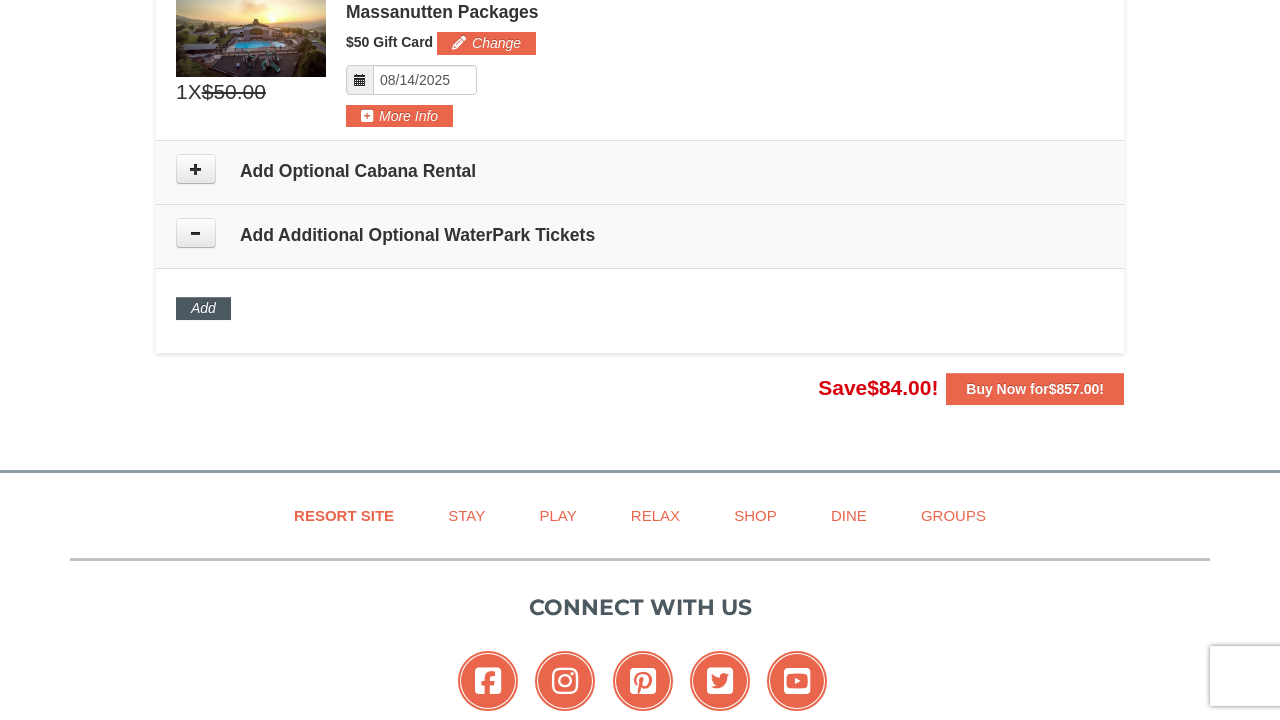 click on "Add" at bounding box center (203, 308) 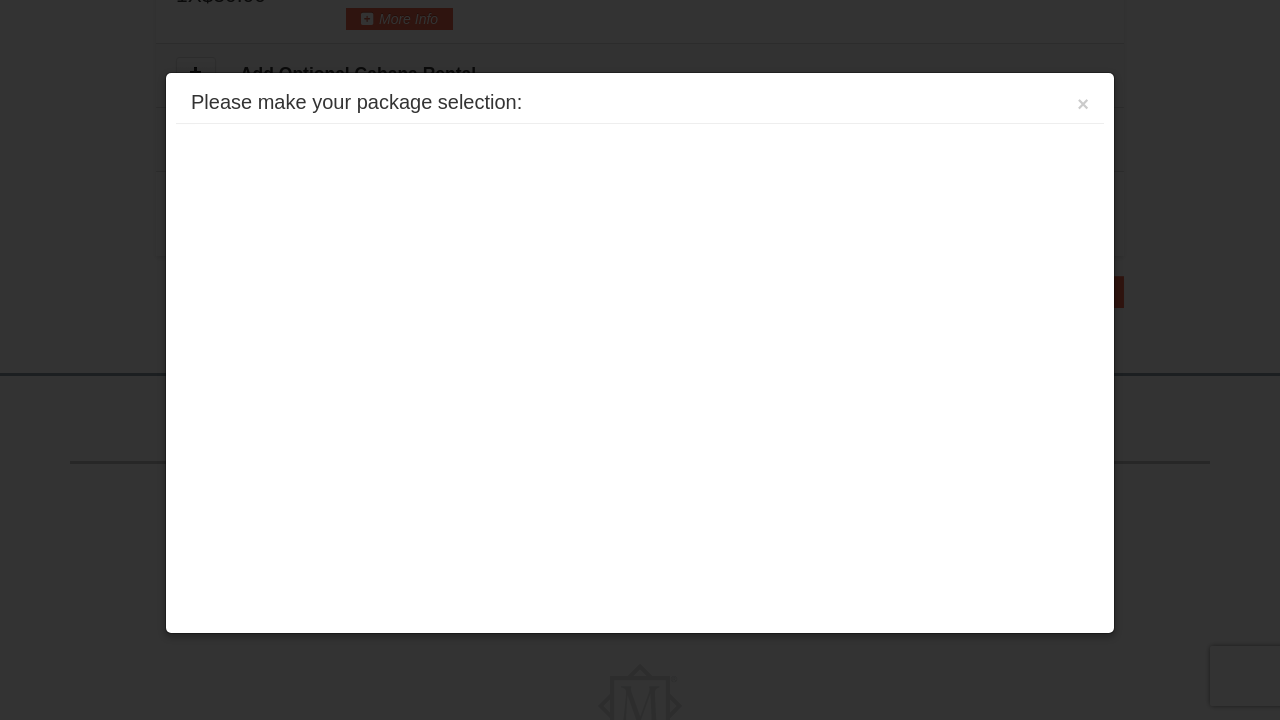 scroll, scrollTop: 1968, scrollLeft: 0, axis: vertical 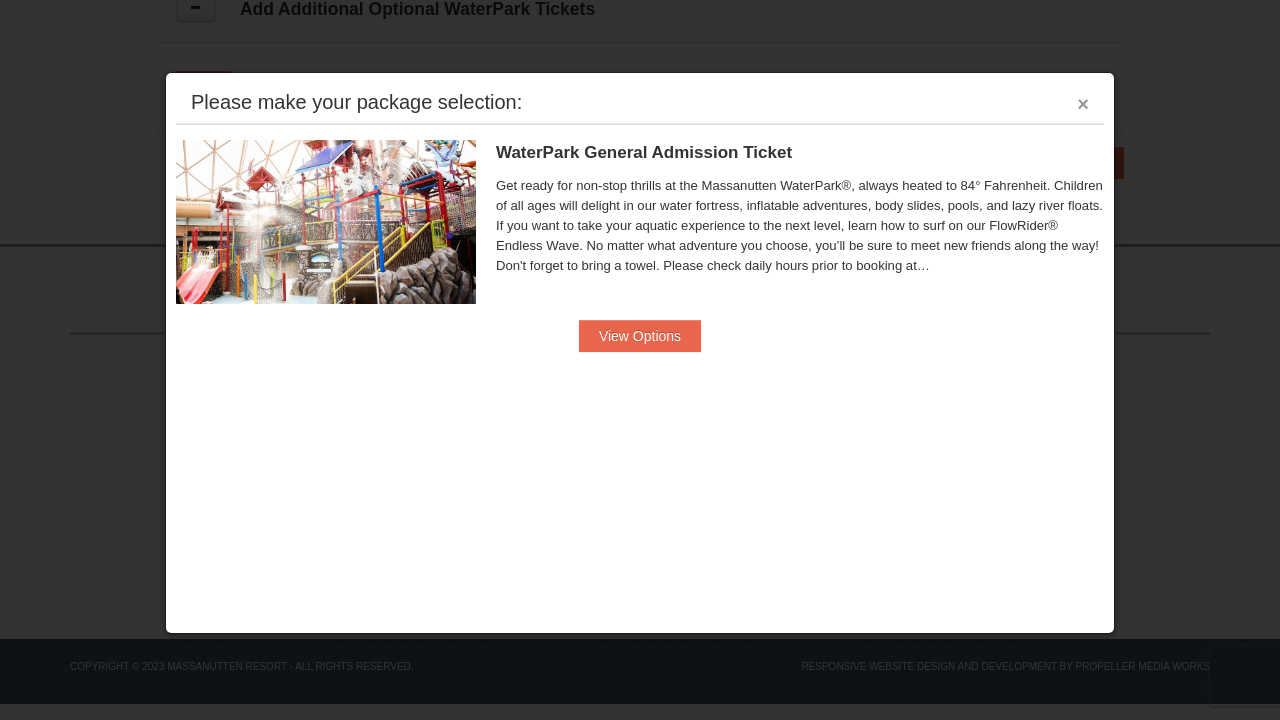 click on "×" at bounding box center (1083, 104) 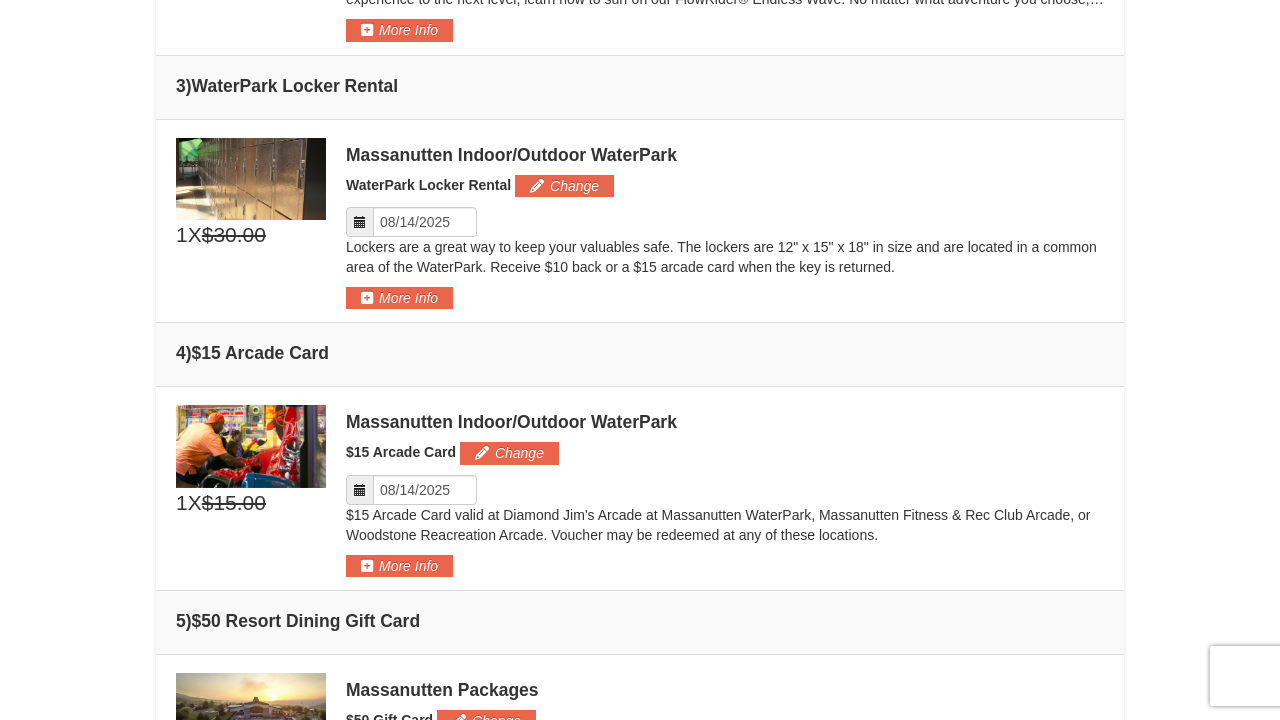 scroll, scrollTop: 1066, scrollLeft: 0, axis: vertical 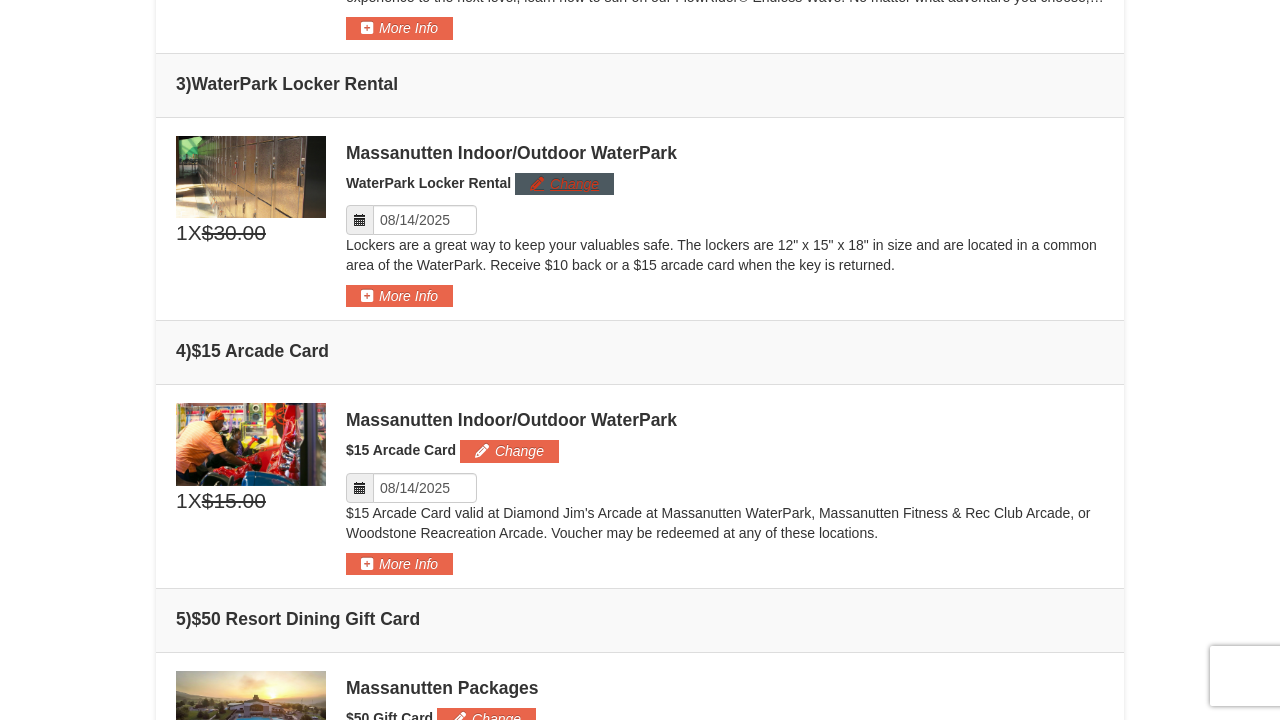 click on "Change" at bounding box center [564, 184] 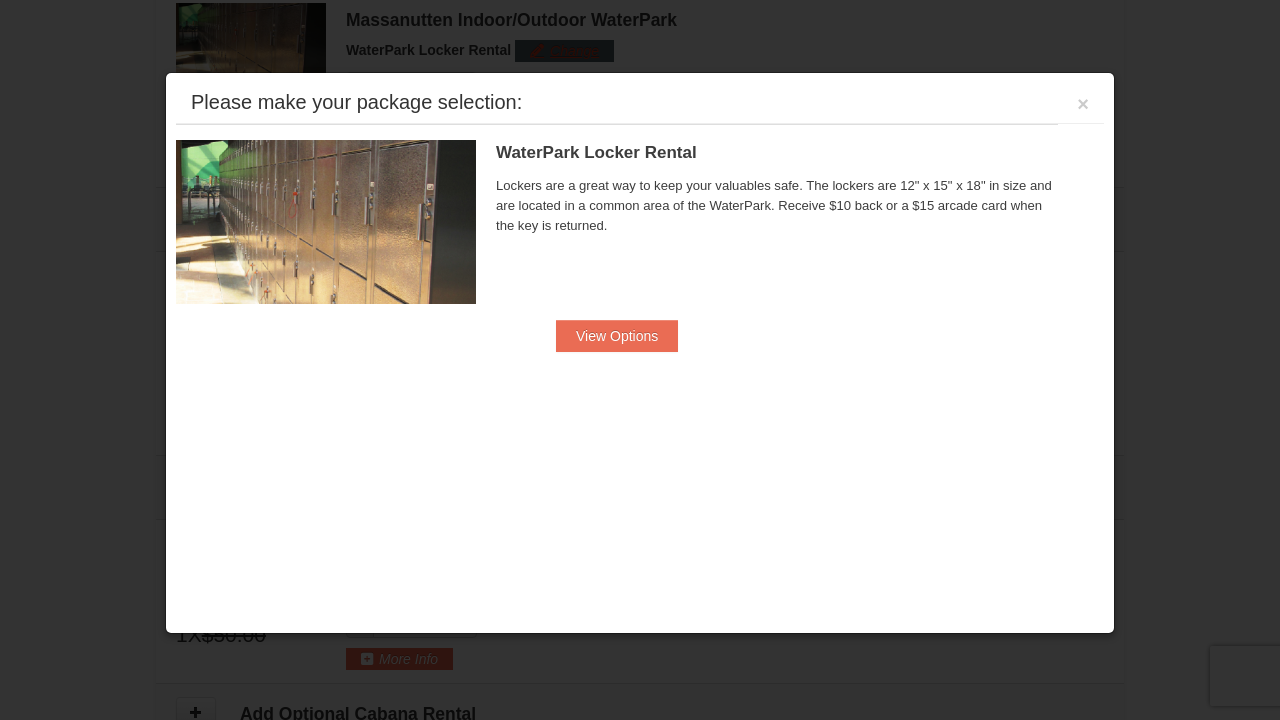 scroll, scrollTop: 1200, scrollLeft: 0, axis: vertical 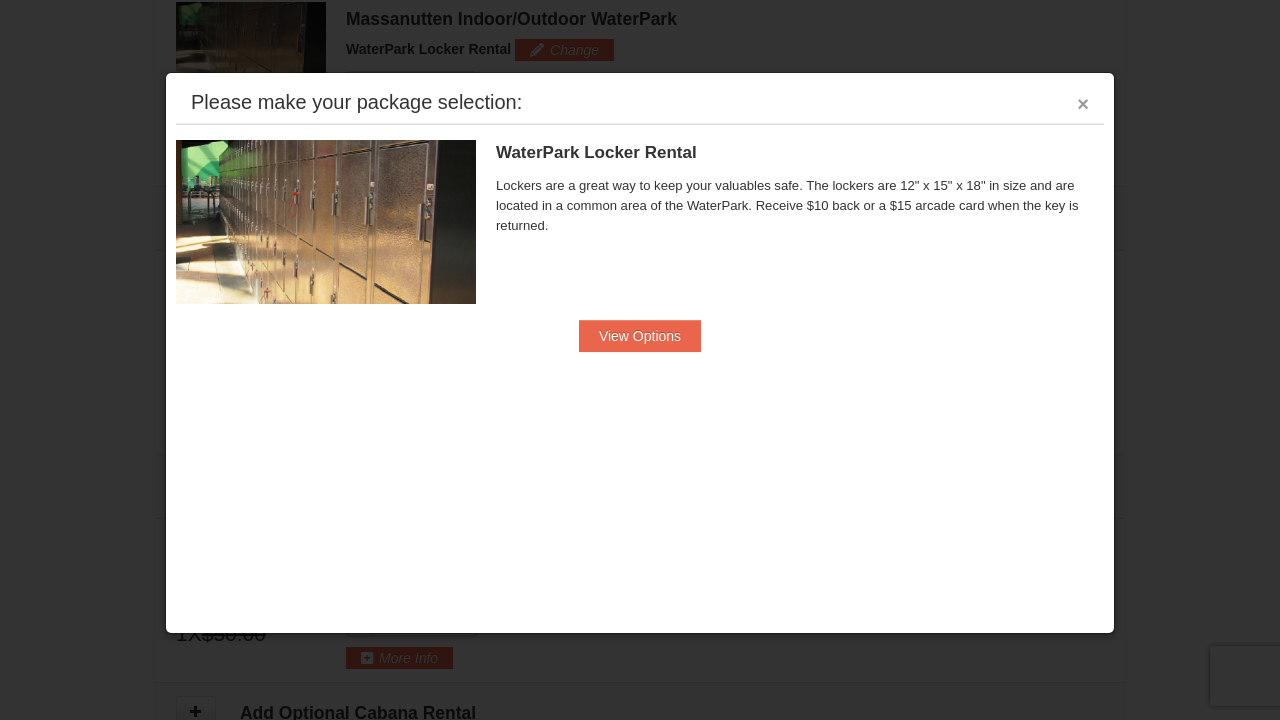 click on "×" at bounding box center [1083, 104] 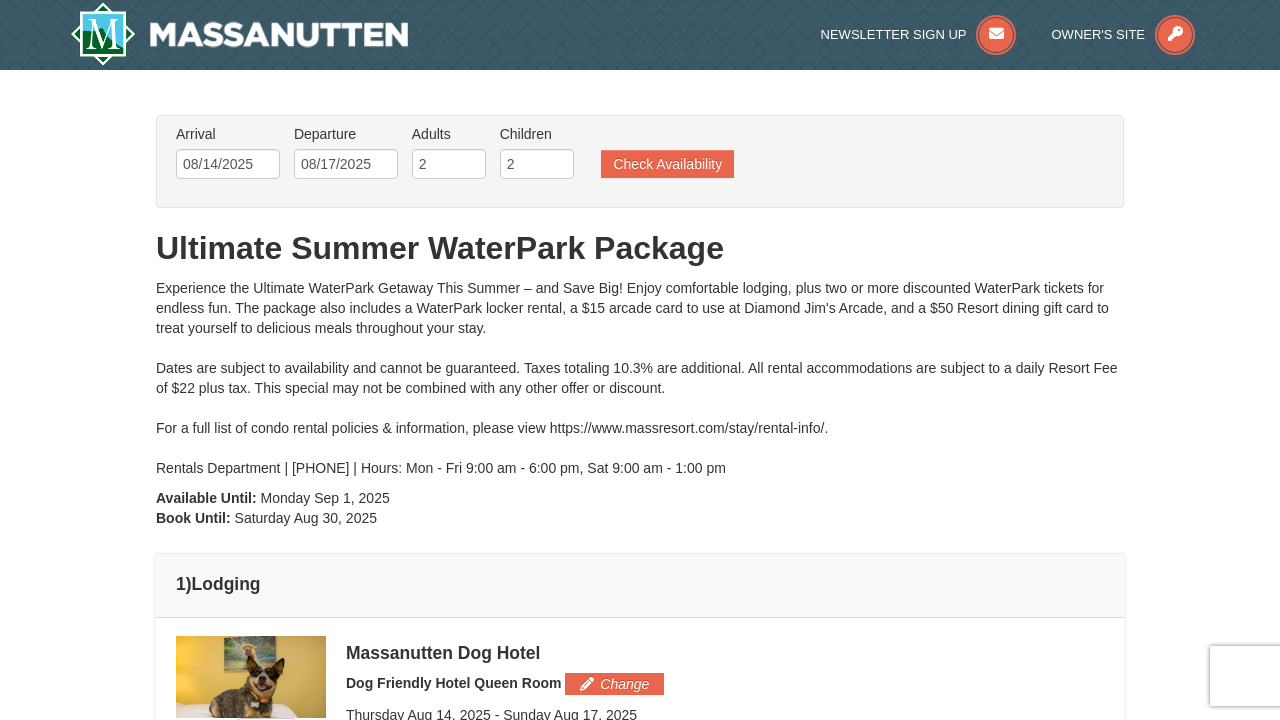 scroll, scrollTop: 0, scrollLeft: 0, axis: both 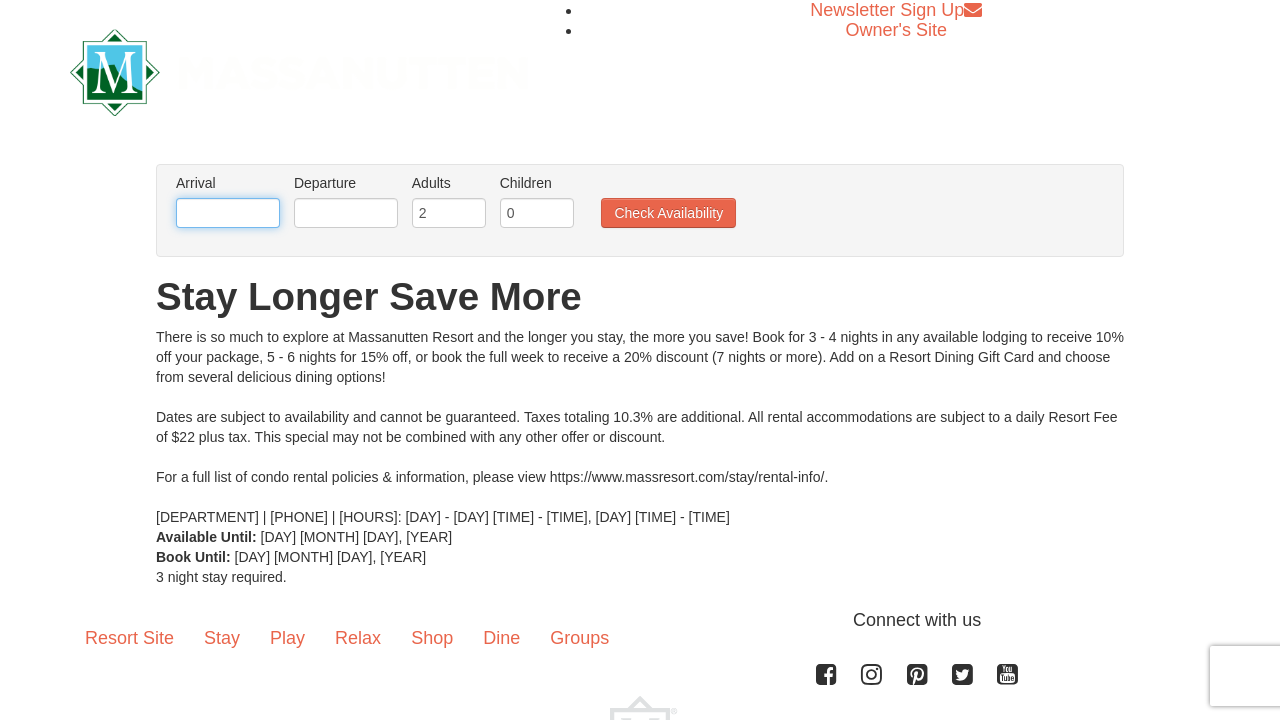 click at bounding box center [228, 213] 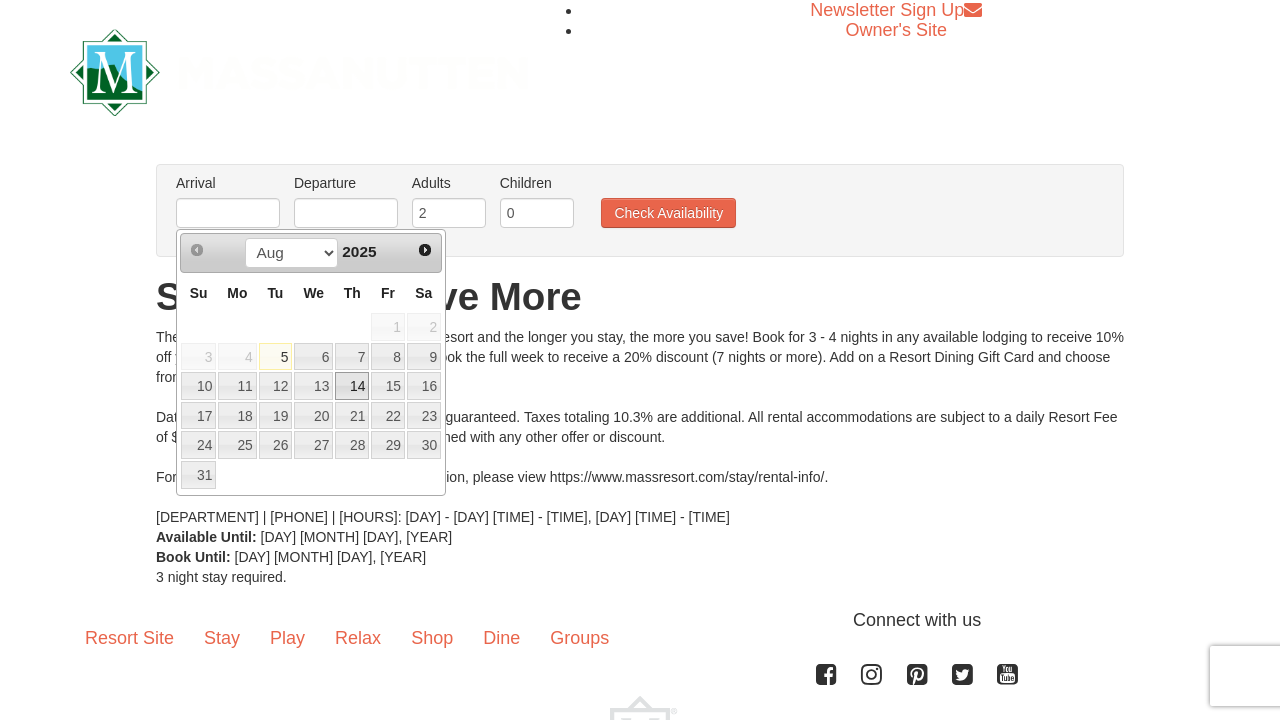 click on "14" at bounding box center (352, 386) 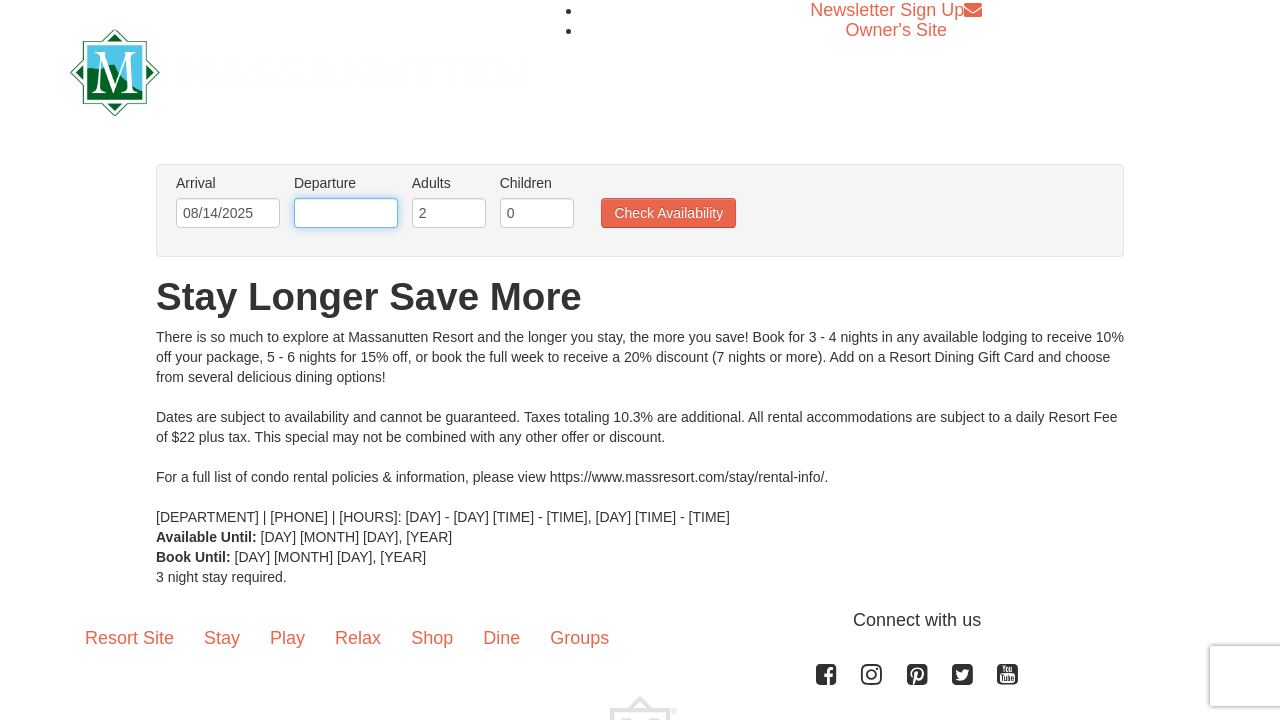 click at bounding box center (346, 213) 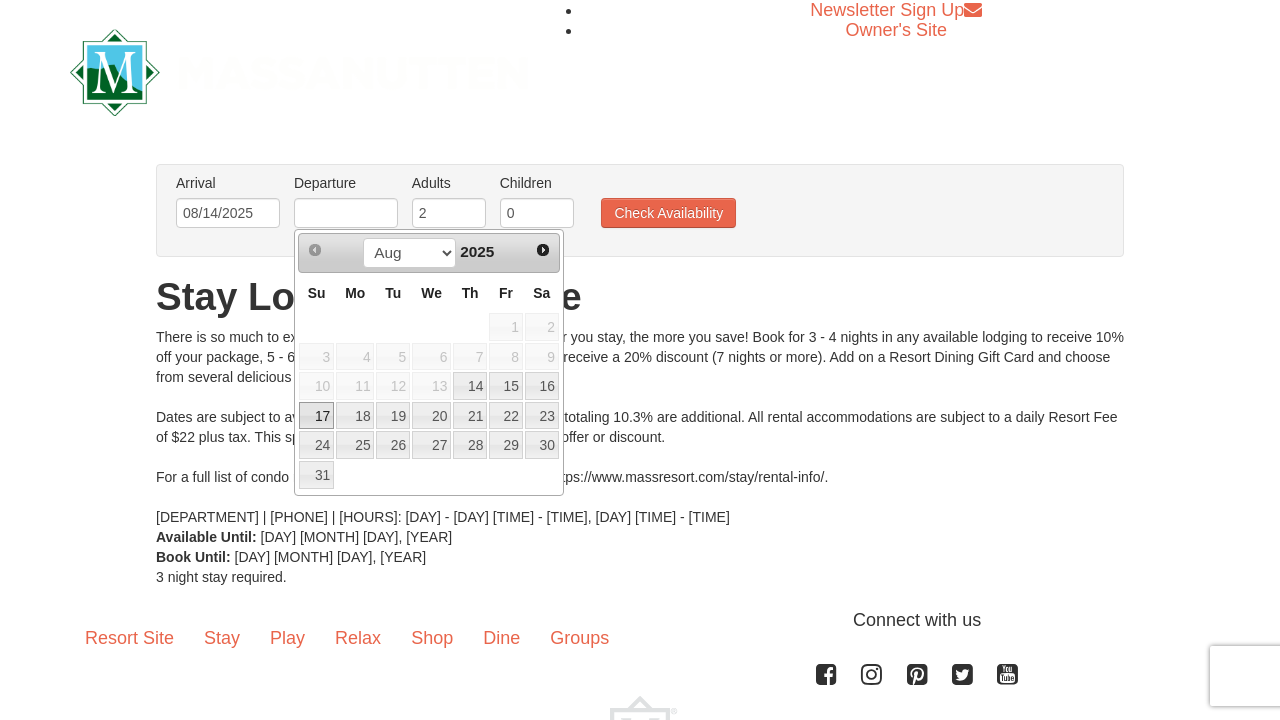 click on "17" at bounding box center [316, 416] 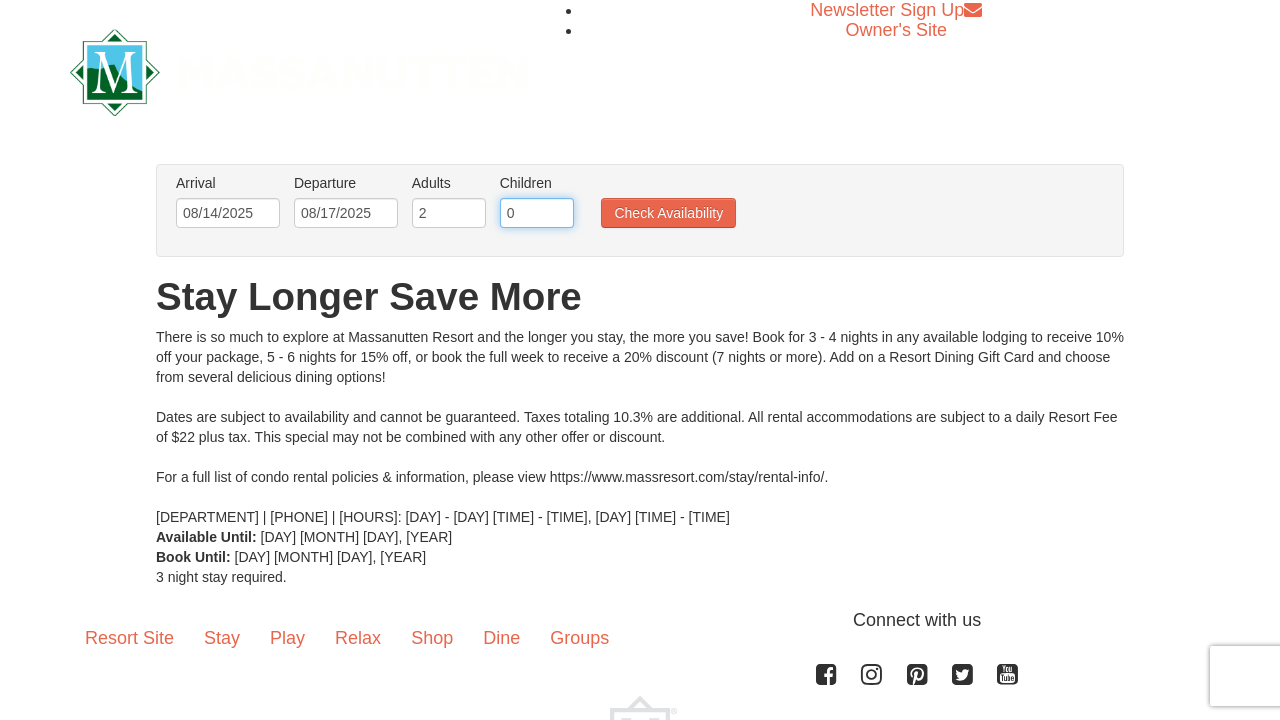 click on "0" at bounding box center [537, 213] 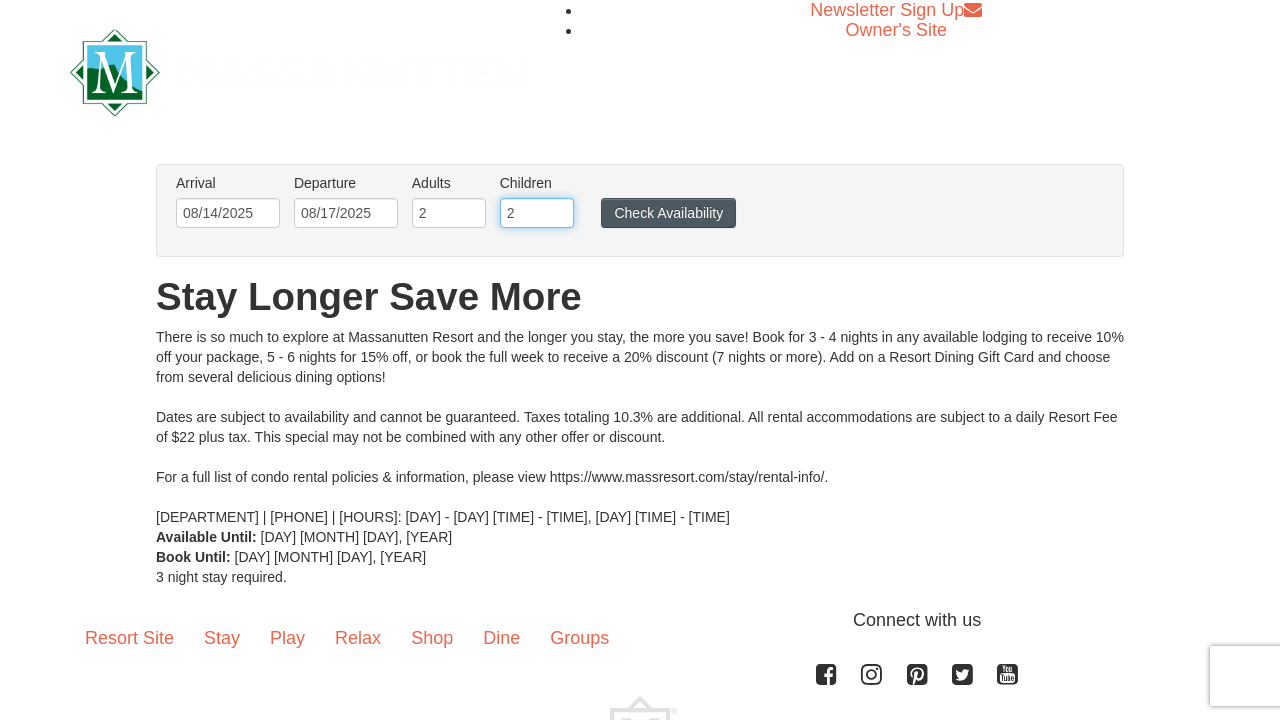 type on "2" 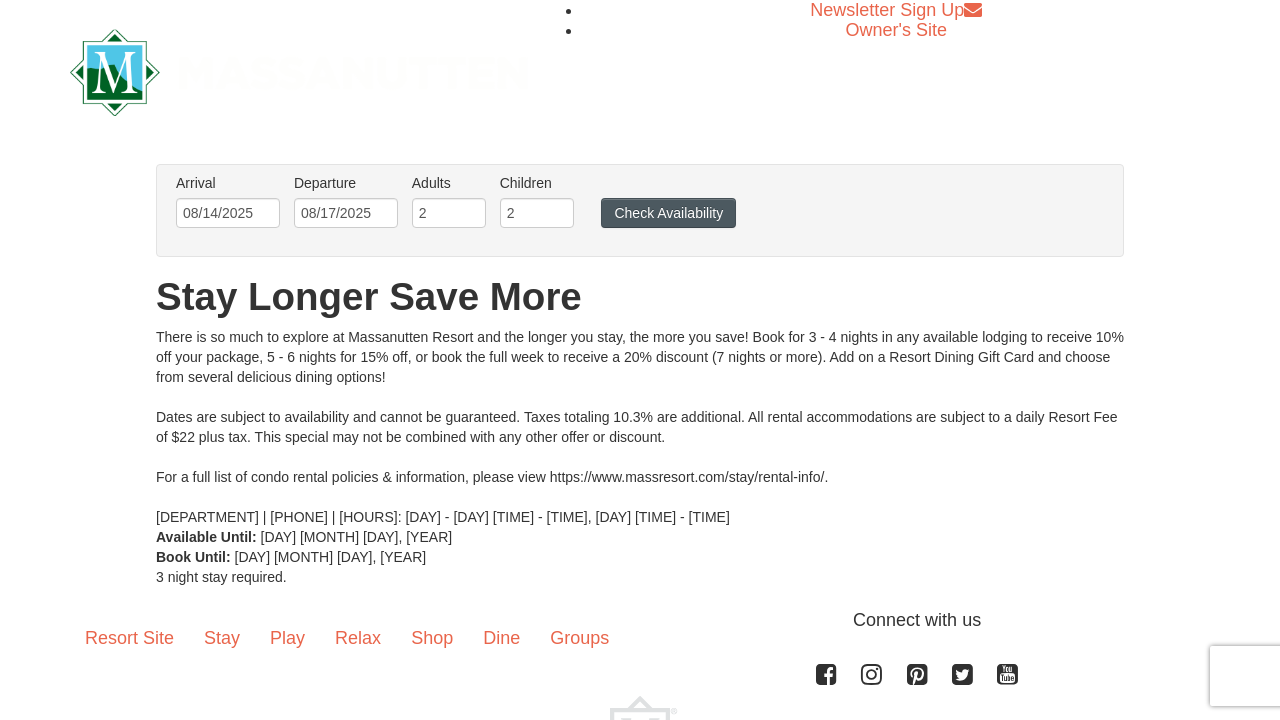 click on "Check Availability" at bounding box center [668, 213] 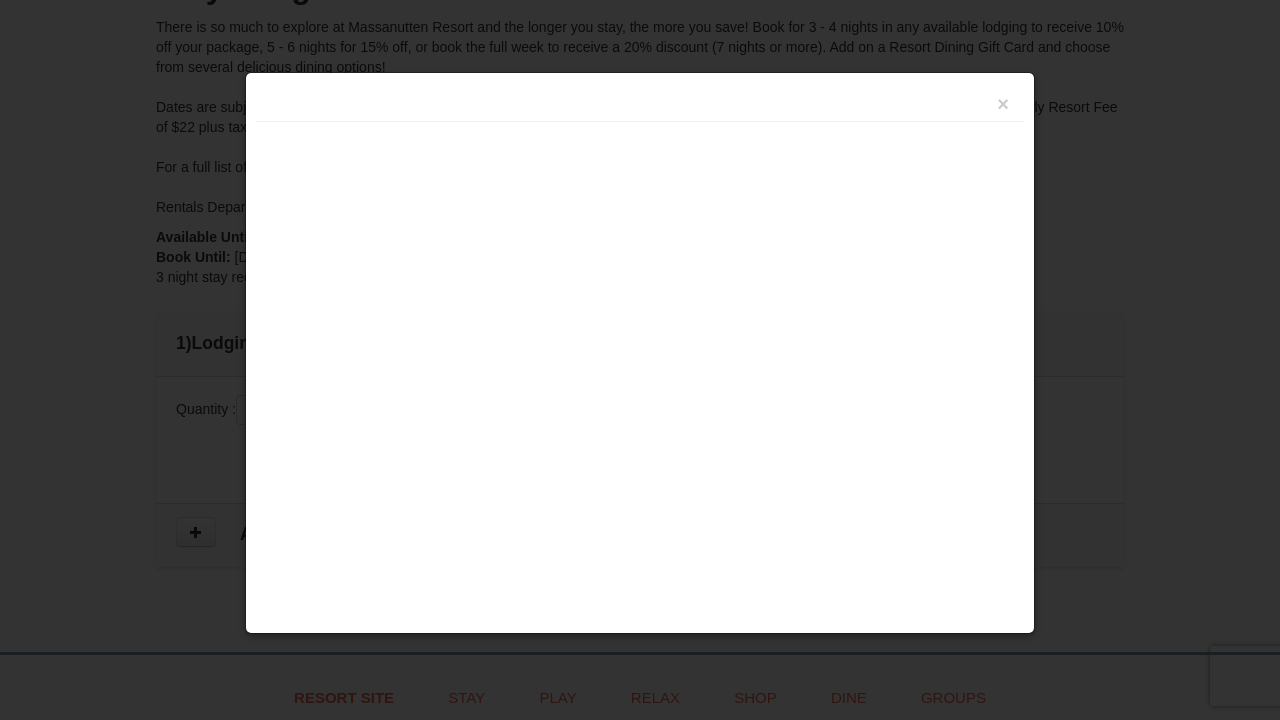 scroll, scrollTop: 652, scrollLeft: 0, axis: vertical 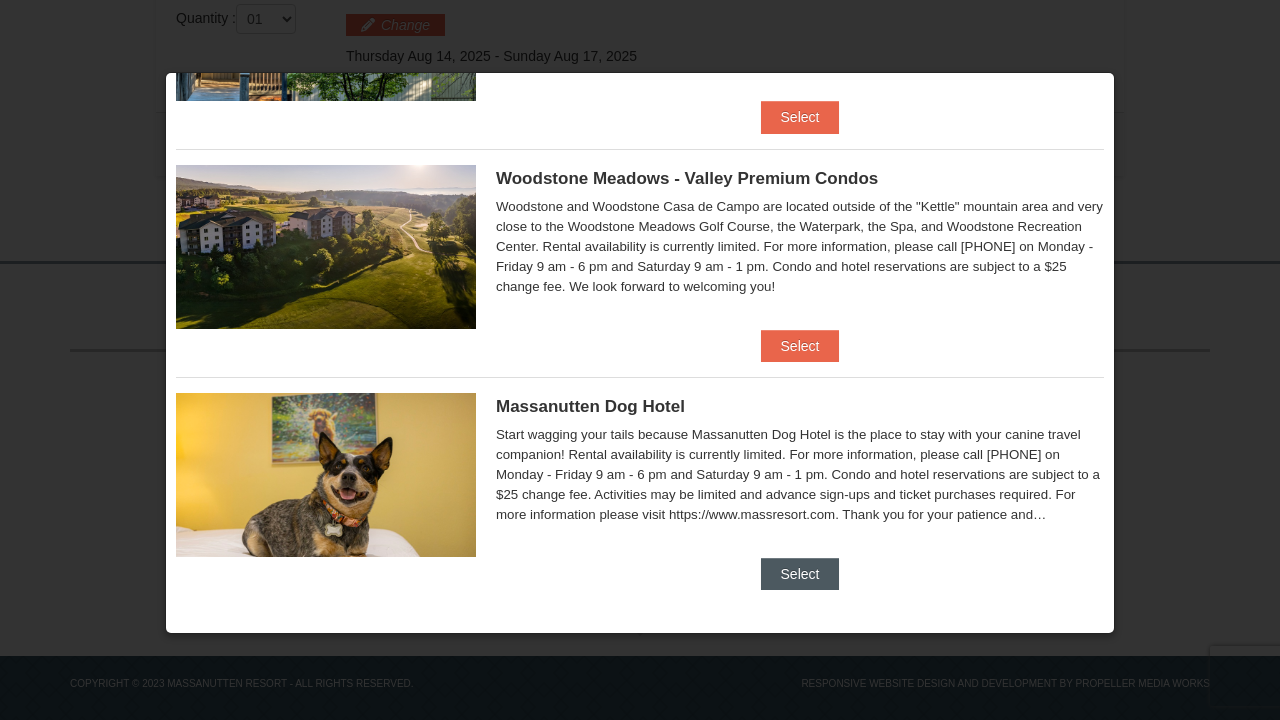 click on "Select" at bounding box center (800, 574) 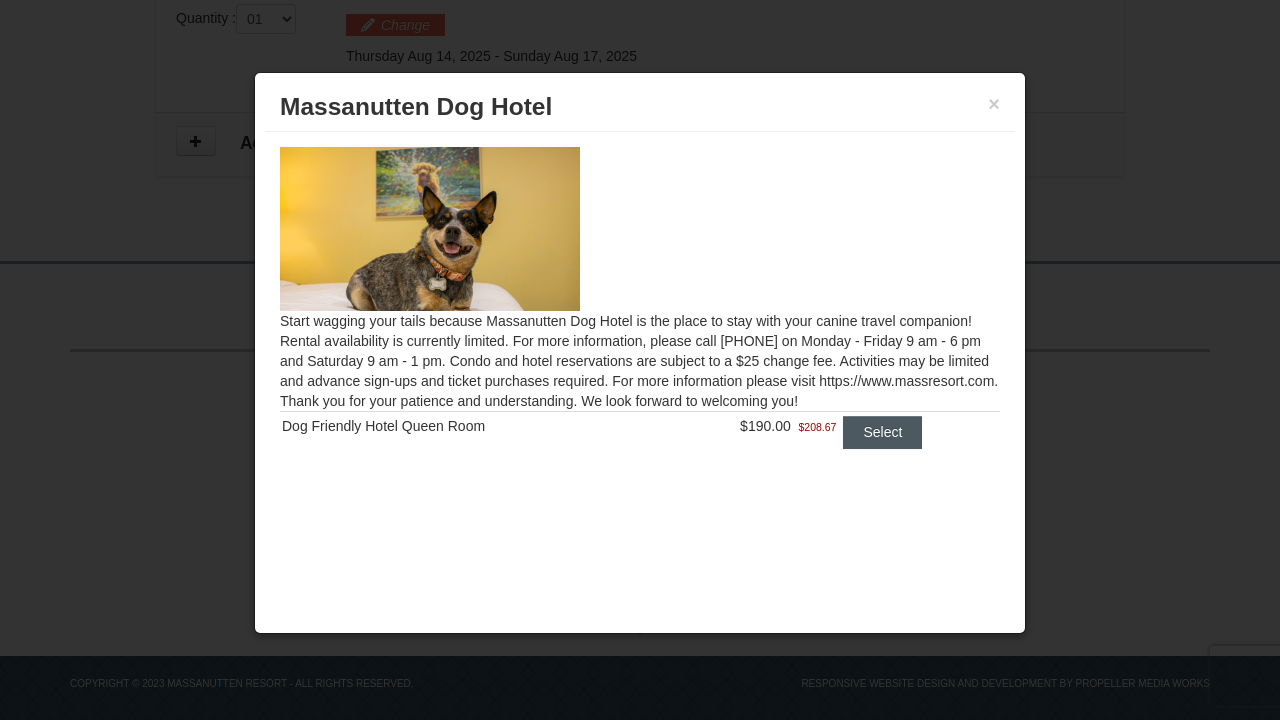 click on "Select" at bounding box center [882, 432] 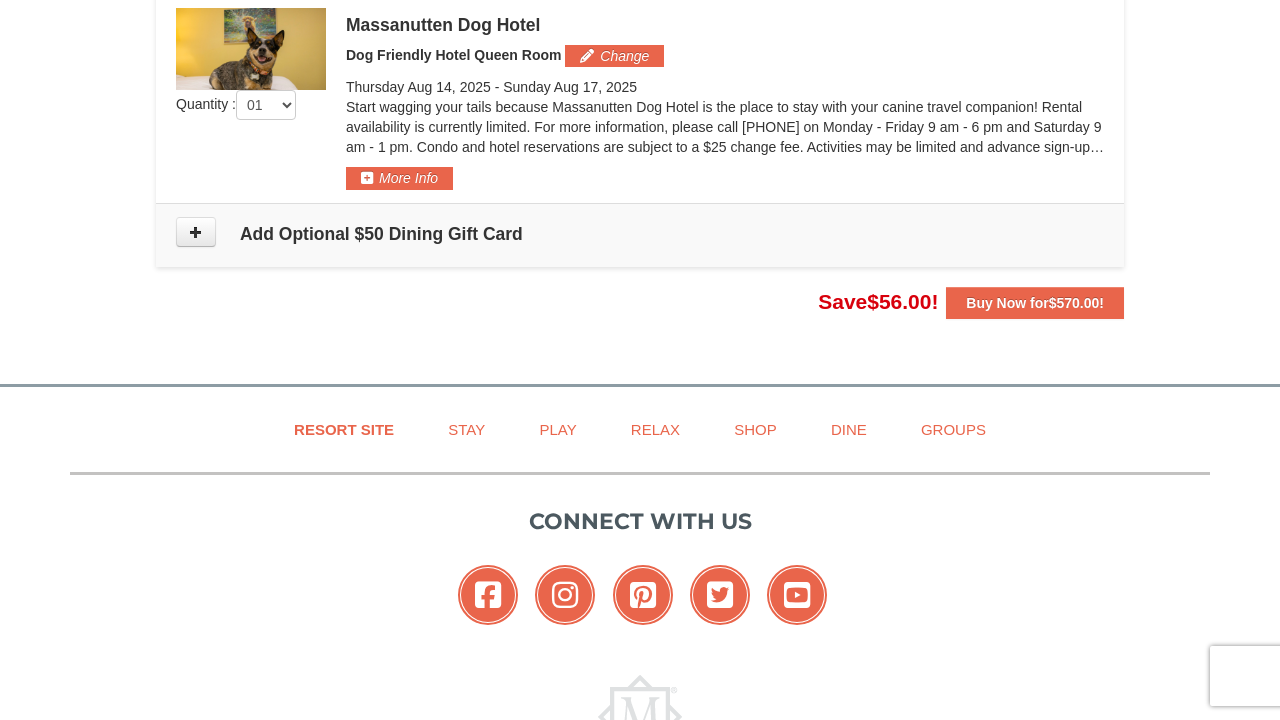 scroll, scrollTop: 454, scrollLeft: 0, axis: vertical 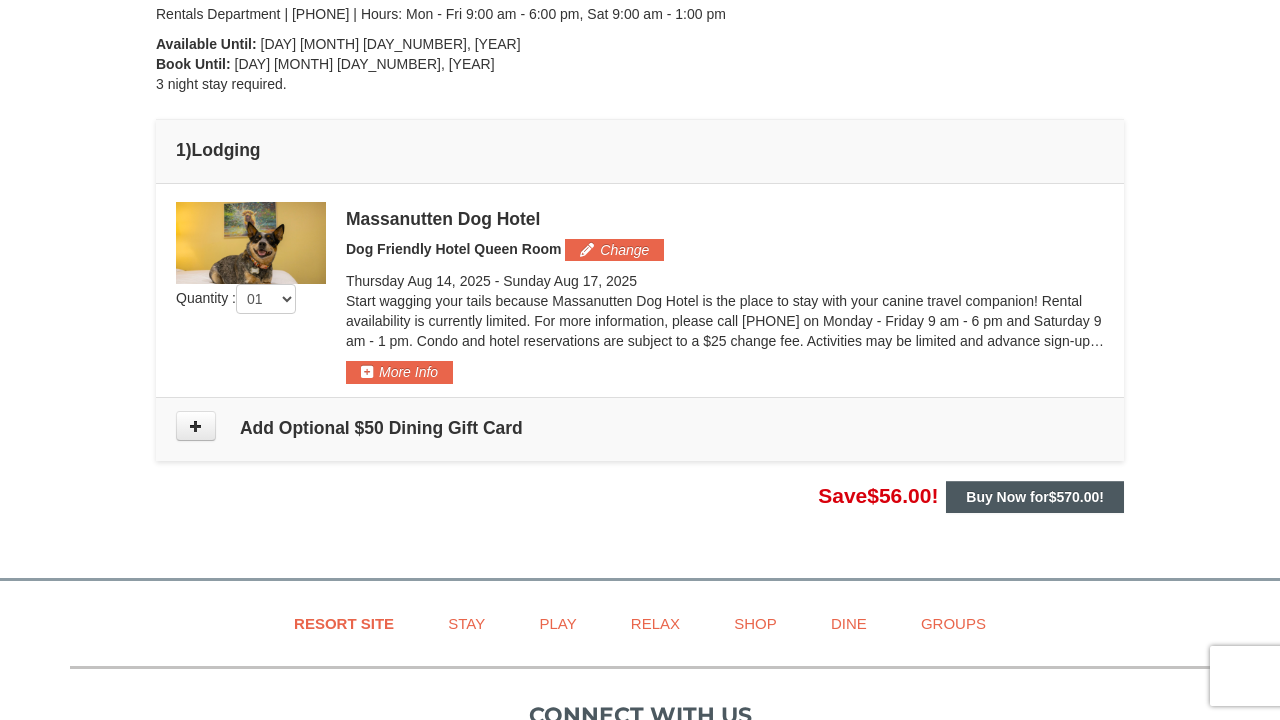 click on "Buy Now for
$570.00 !" at bounding box center (1035, 497) 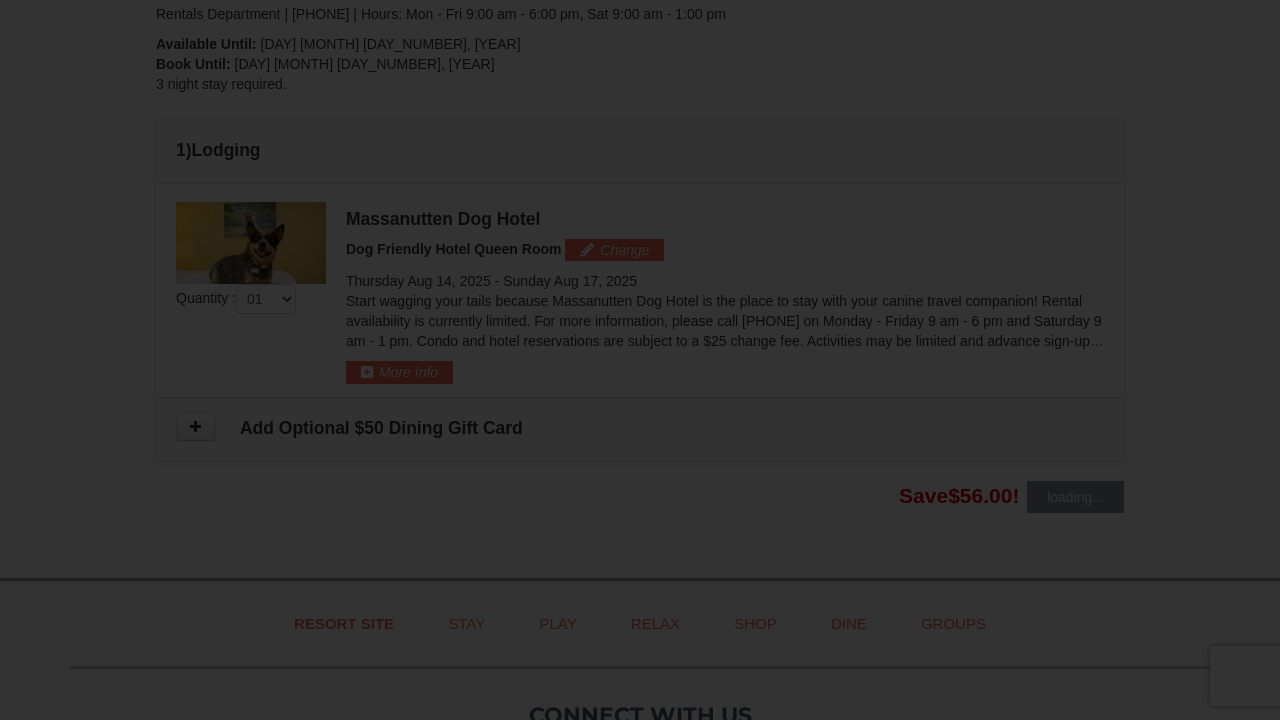 scroll, scrollTop: 656, scrollLeft: 0, axis: vertical 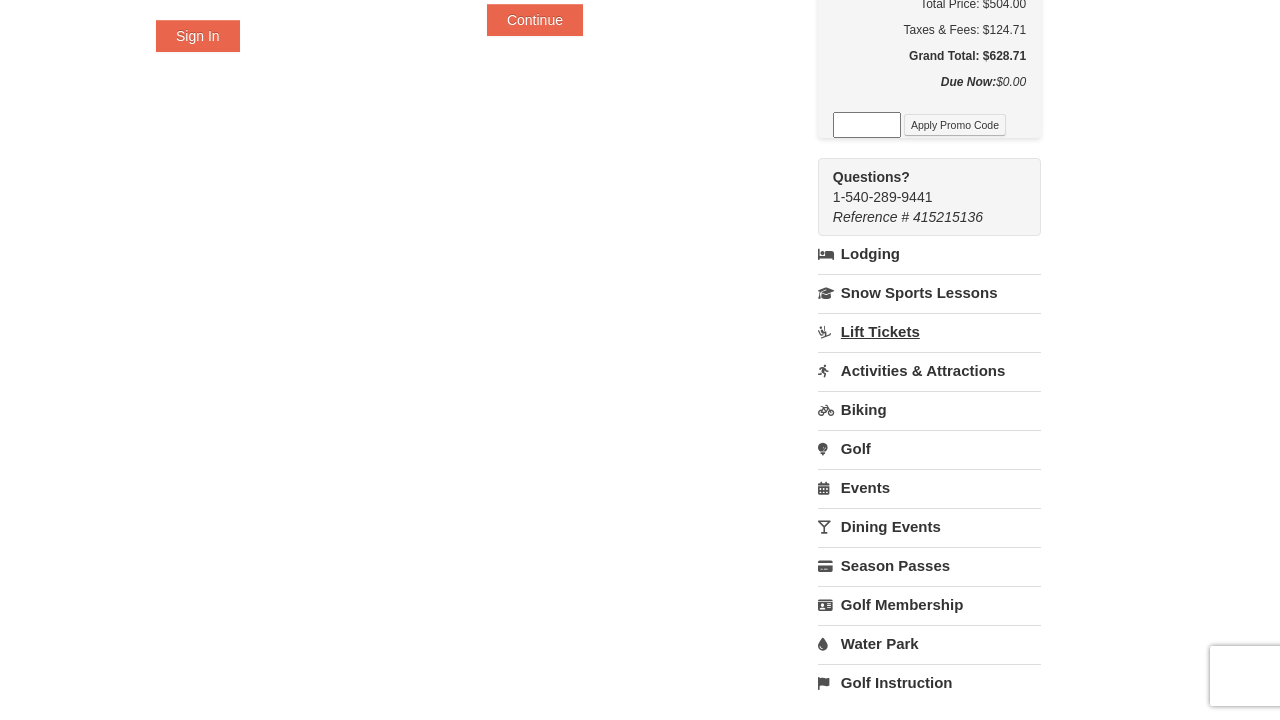 click on "Lift Tickets" at bounding box center (929, 331) 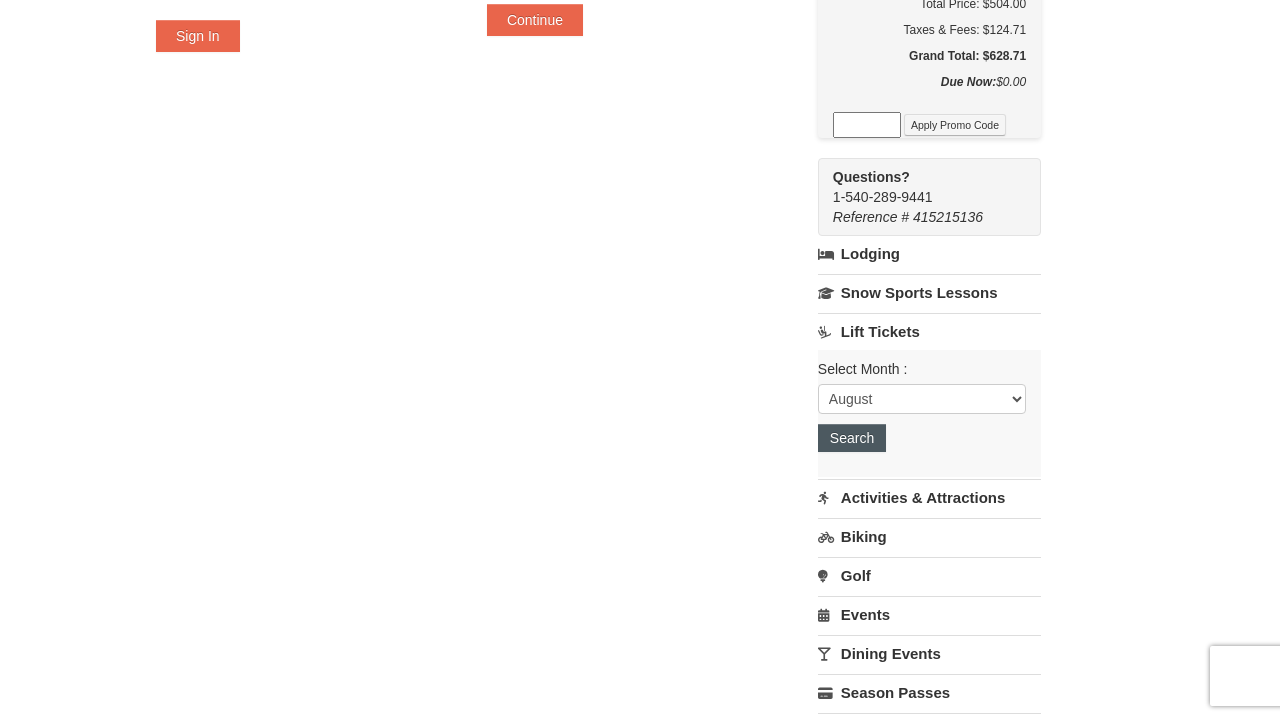 click on "Search" at bounding box center (852, 438) 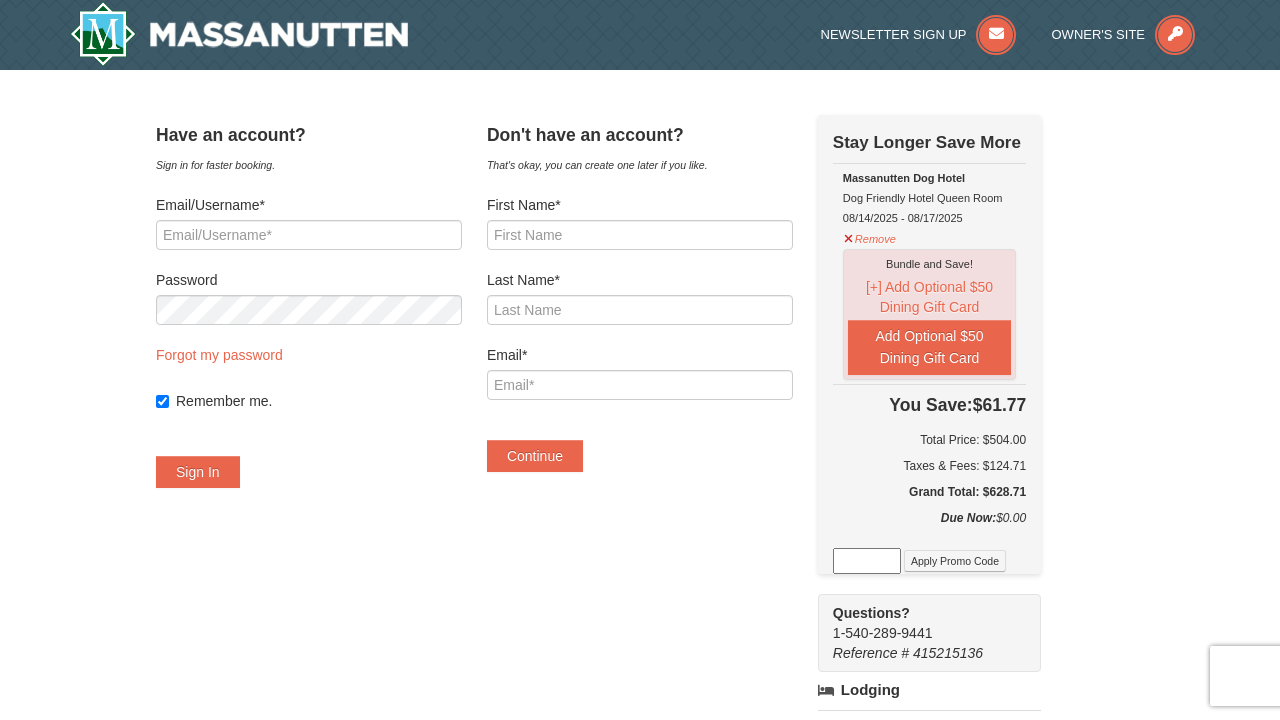 scroll, scrollTop: 0, scrollLeft: 0, axis: both 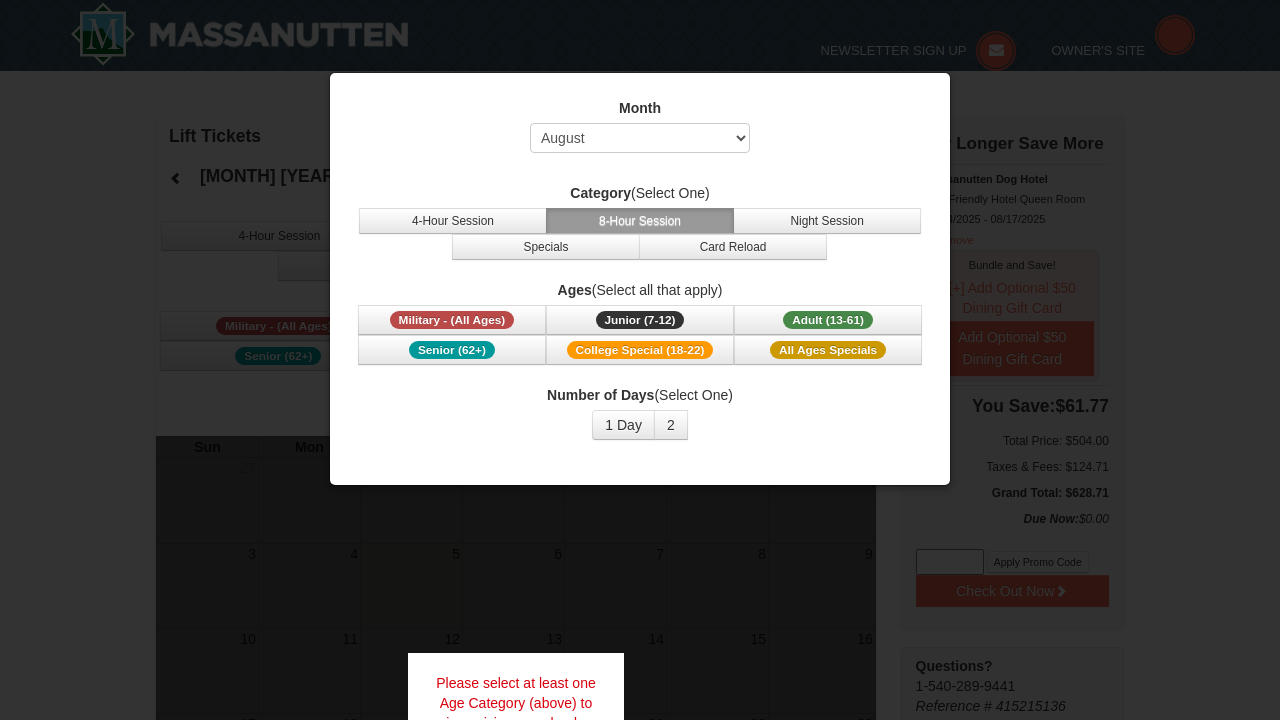 select on "8" 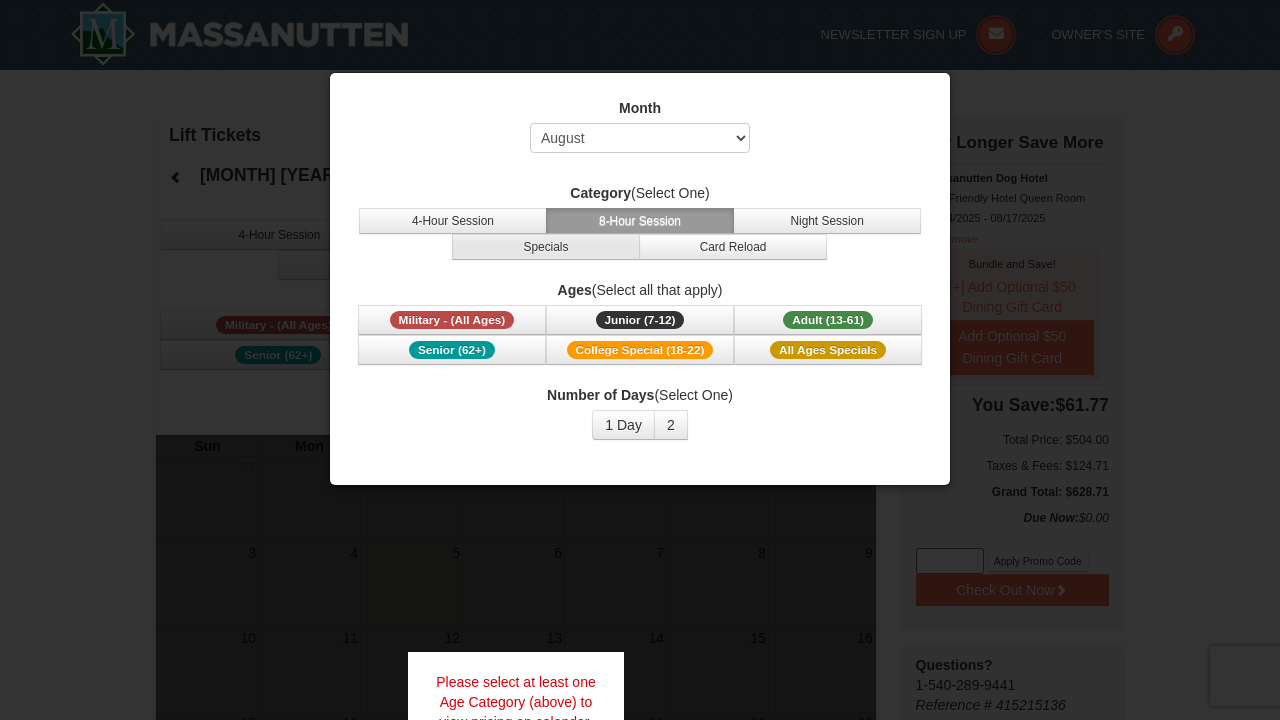 scroll, scrollTop: 0, scrollLeft: 0, axis: both 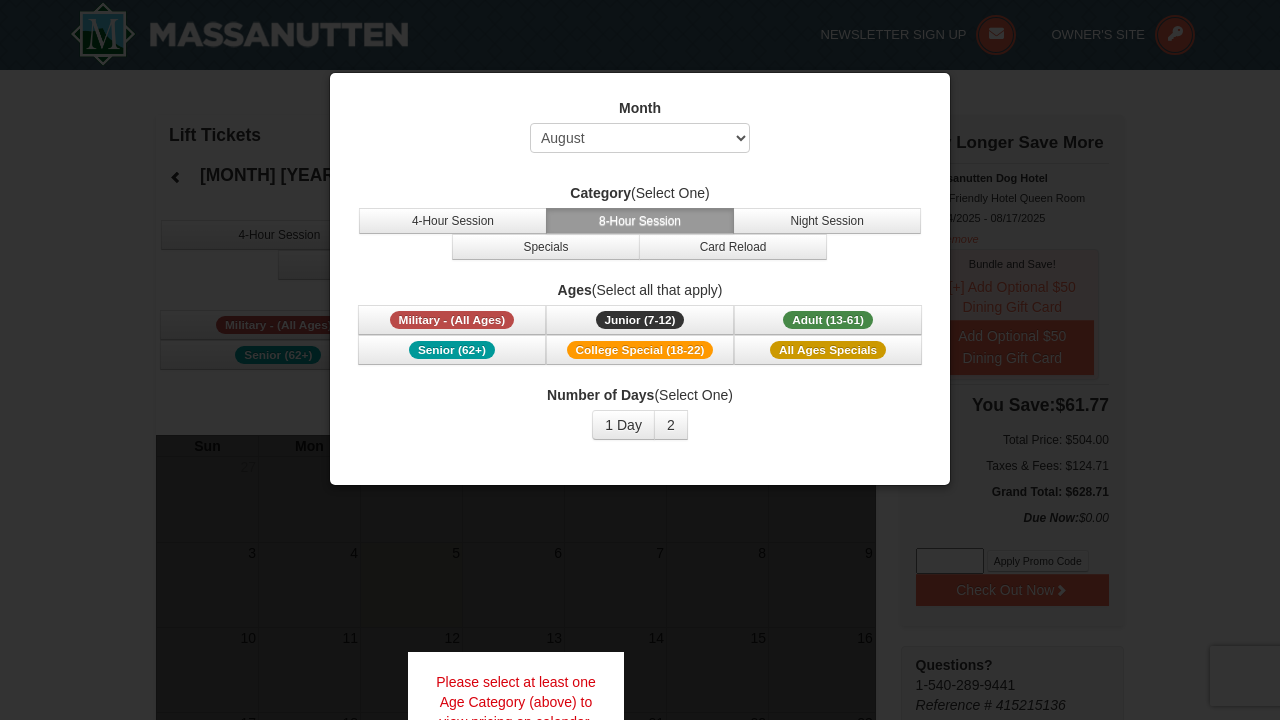 click at bounding box center (640, 360) 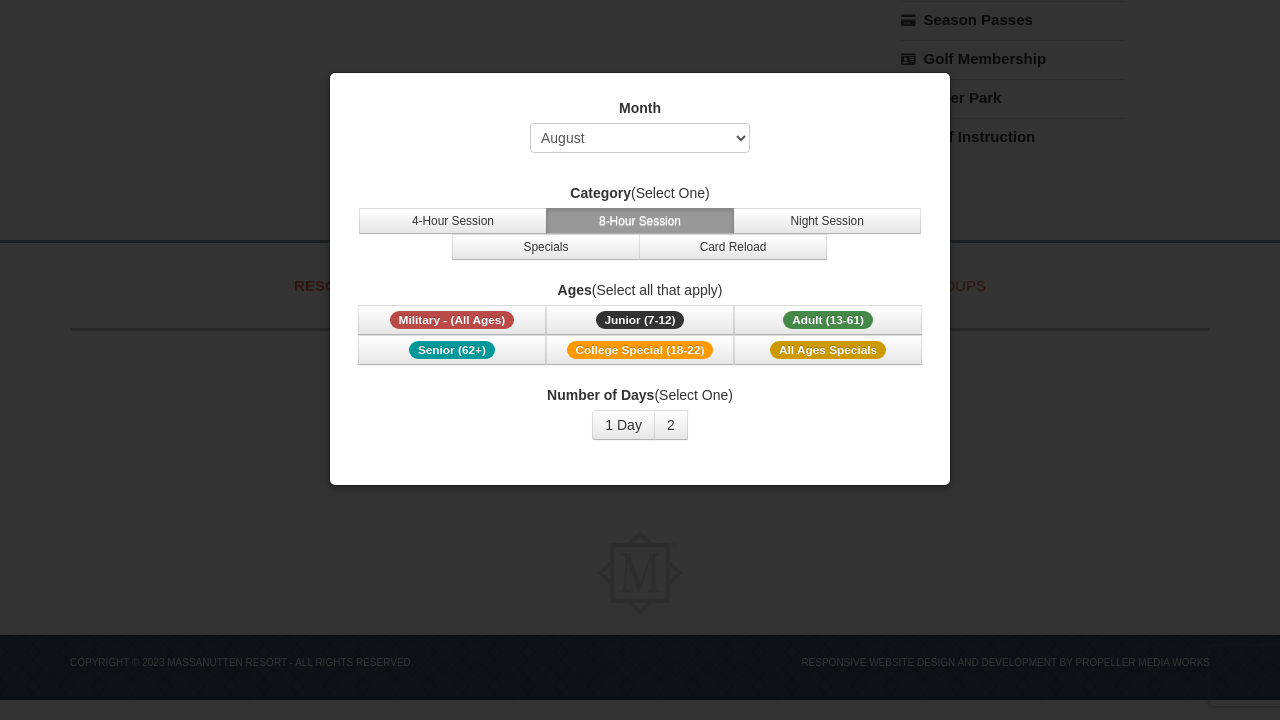scroll, scrollTop: 453, scrollLeft: 0, axis: vertical 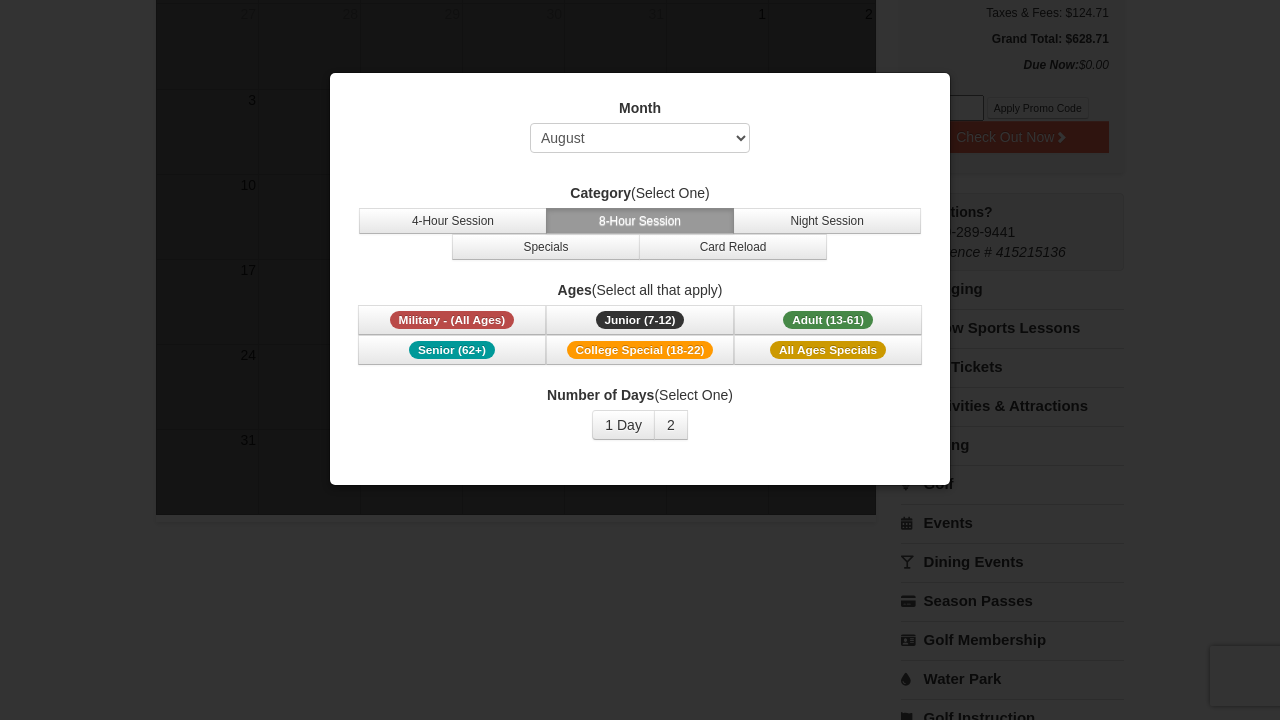 click at bounding box center (640, 360) 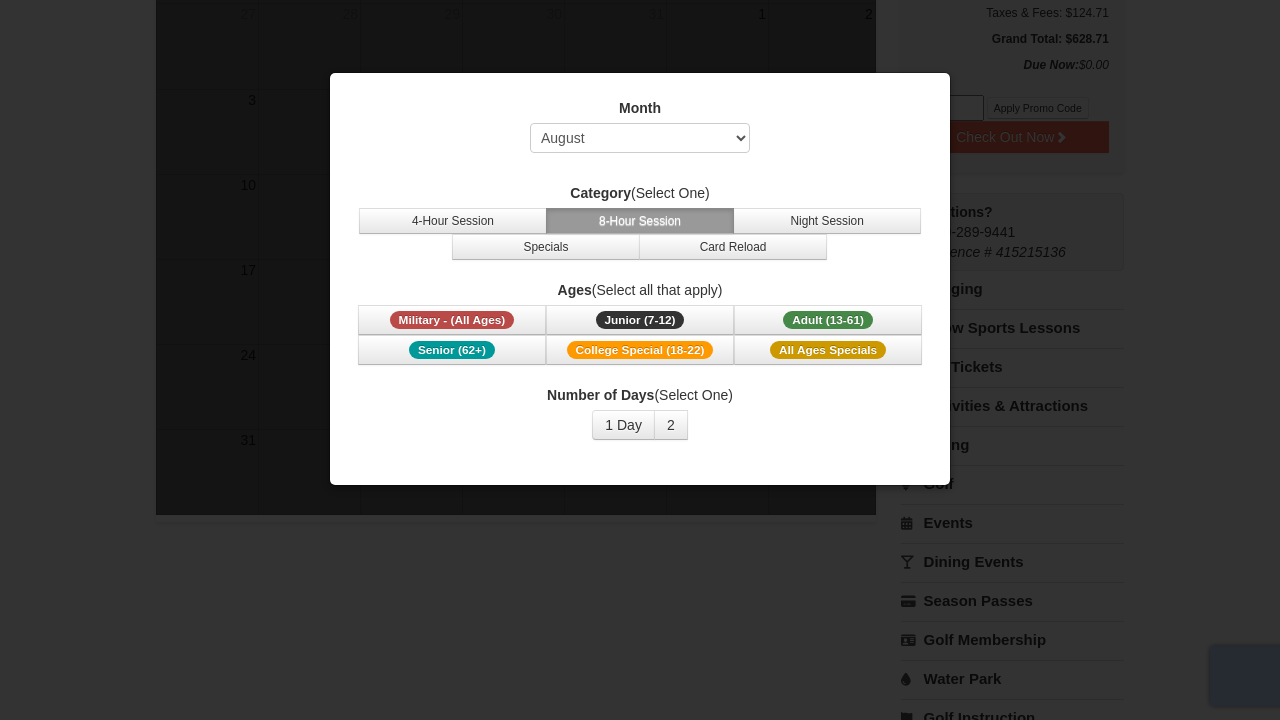 click at bounding box center [640, 360] 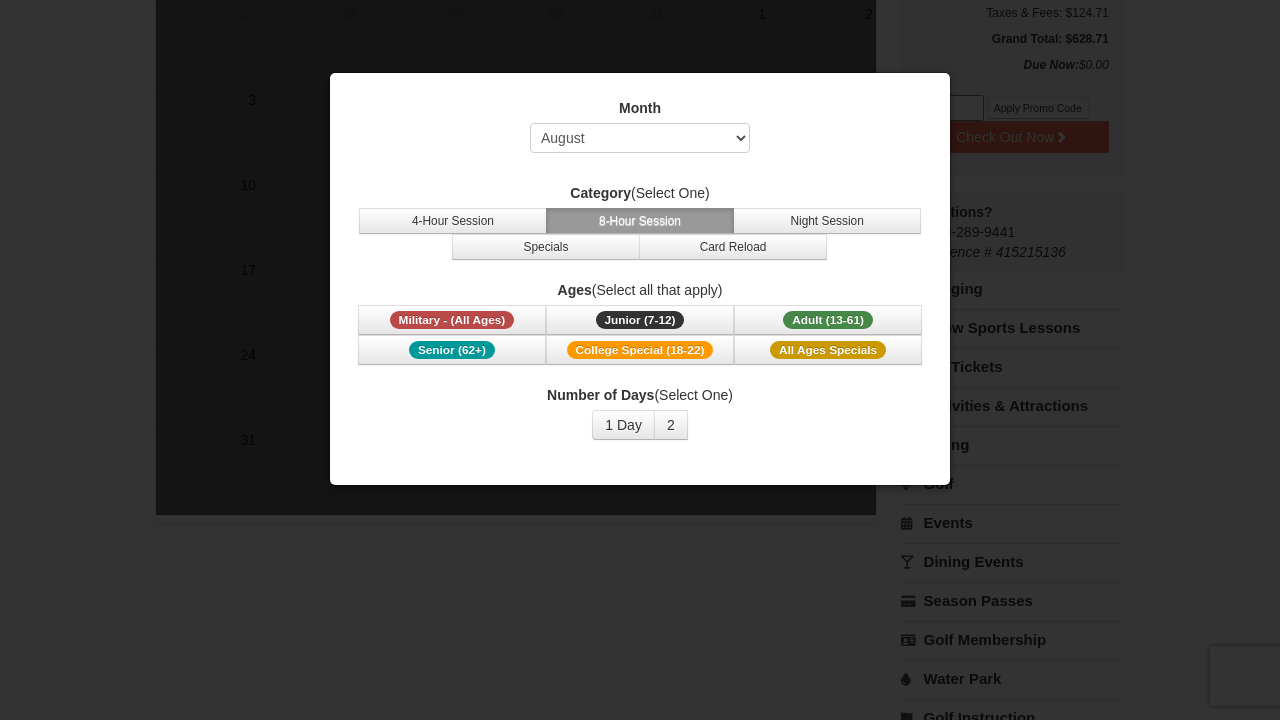 click at bounding box center (640, 360) 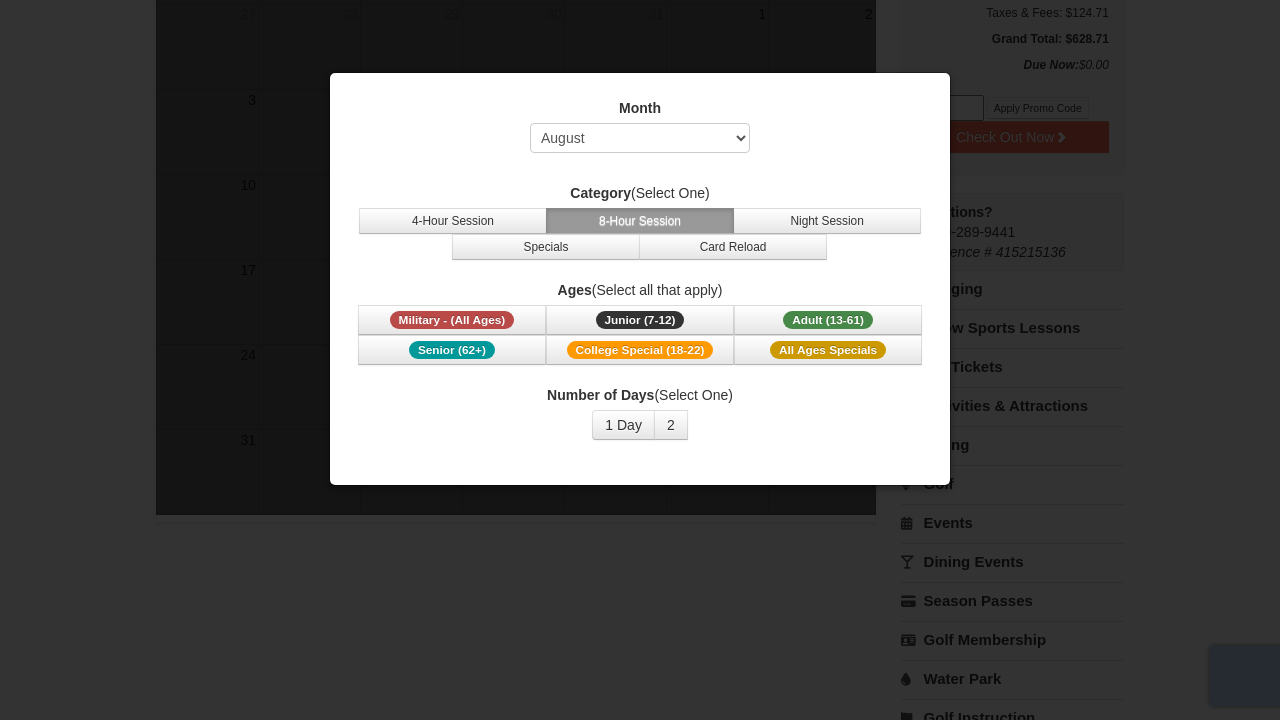 click at bounding box center (640, 360) 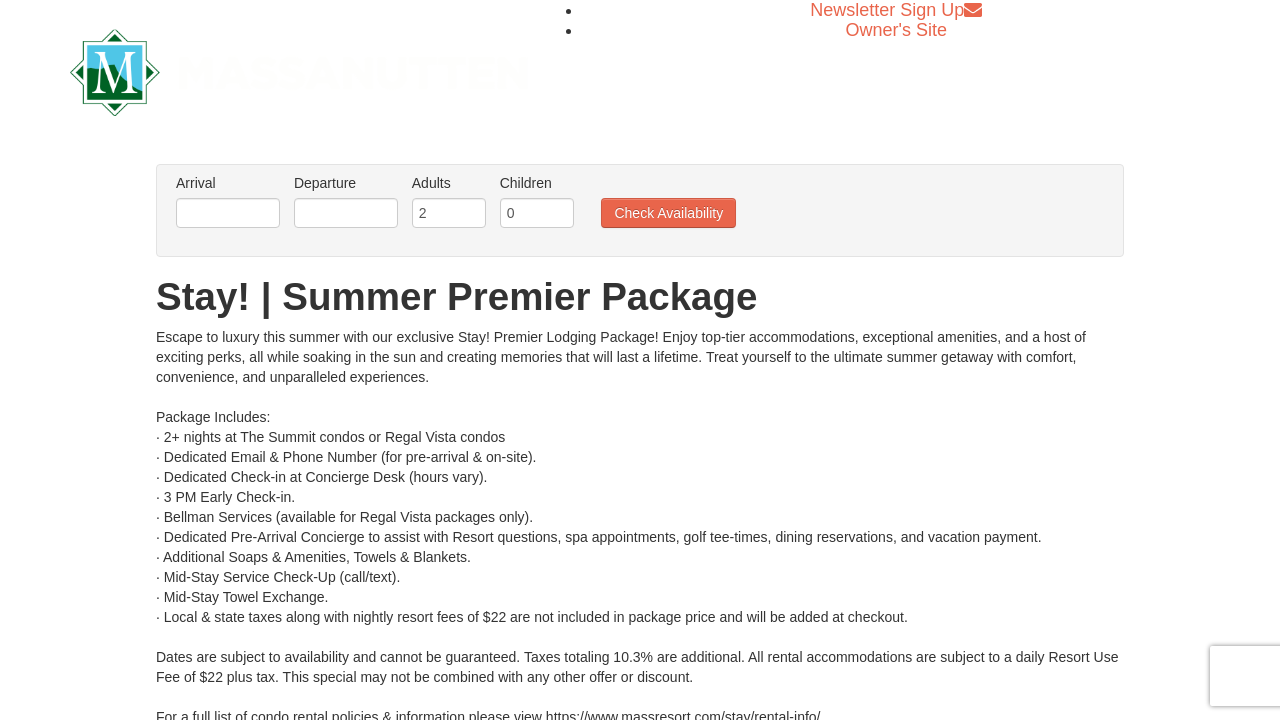 click at bounding box center [228, 213] 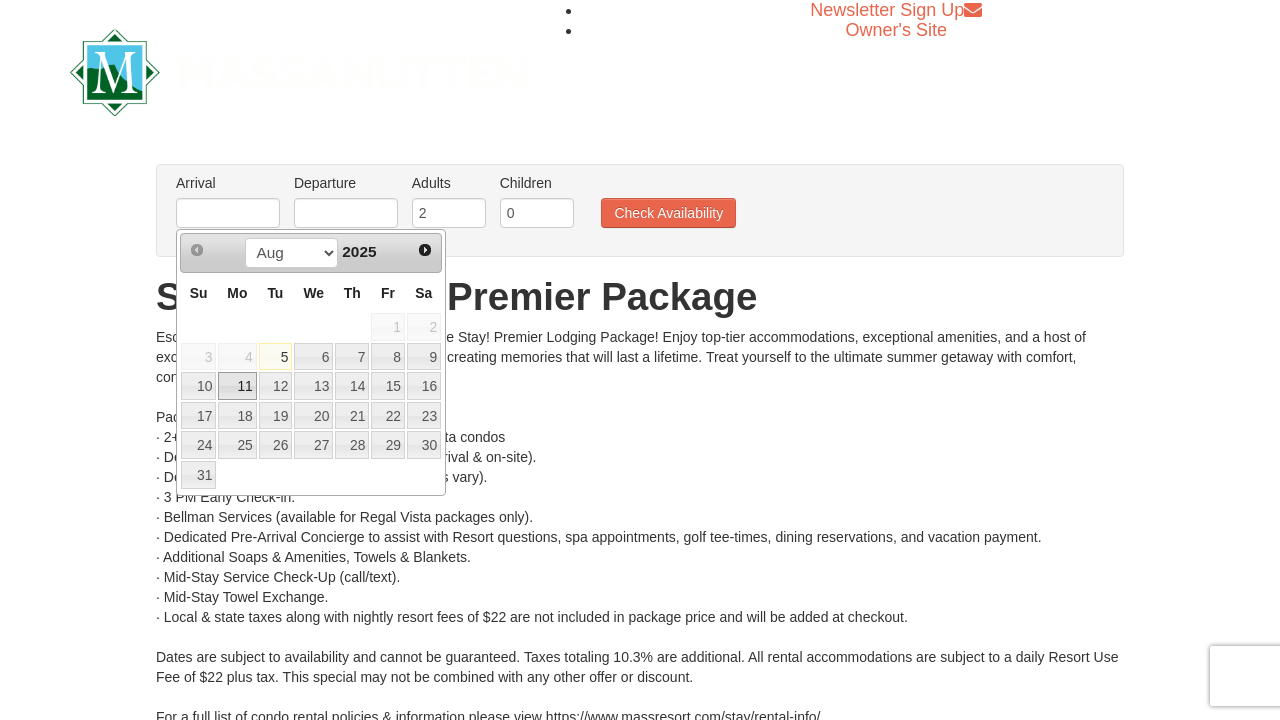 scroll, scrollTop: 0, scrollLeft: 0, axis: both 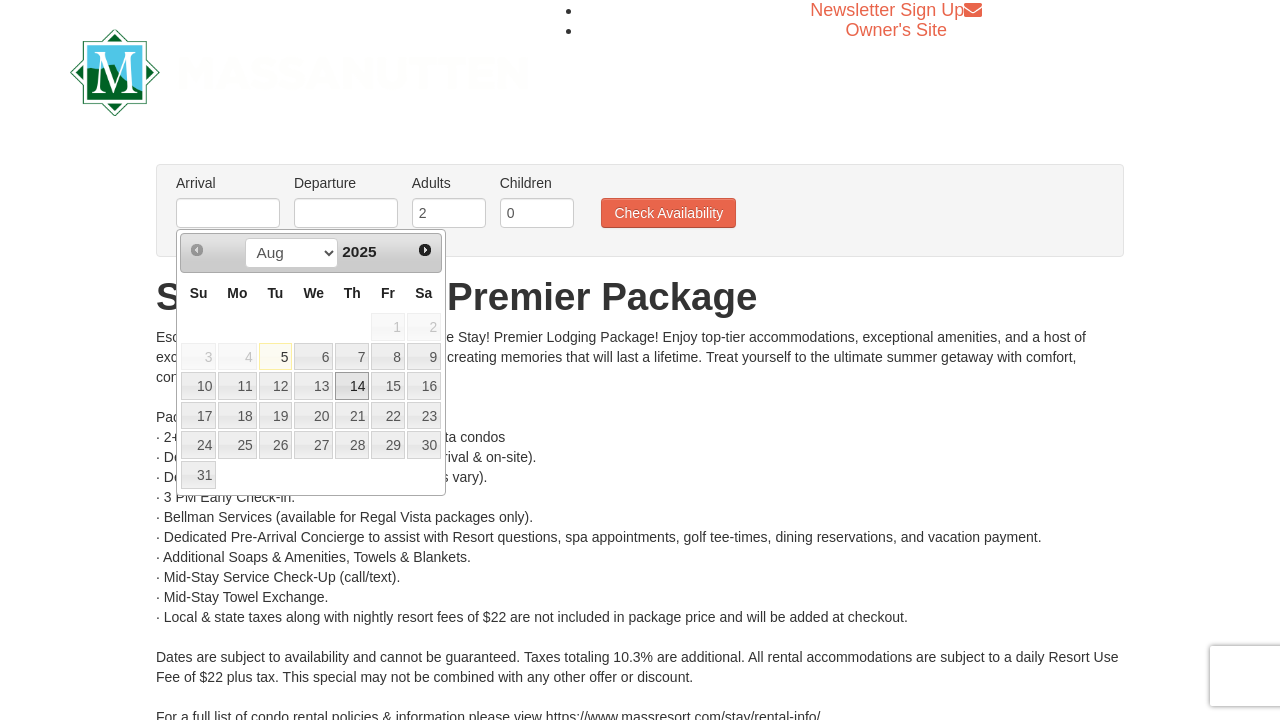 click on "14" at bounding box center [352, 386] 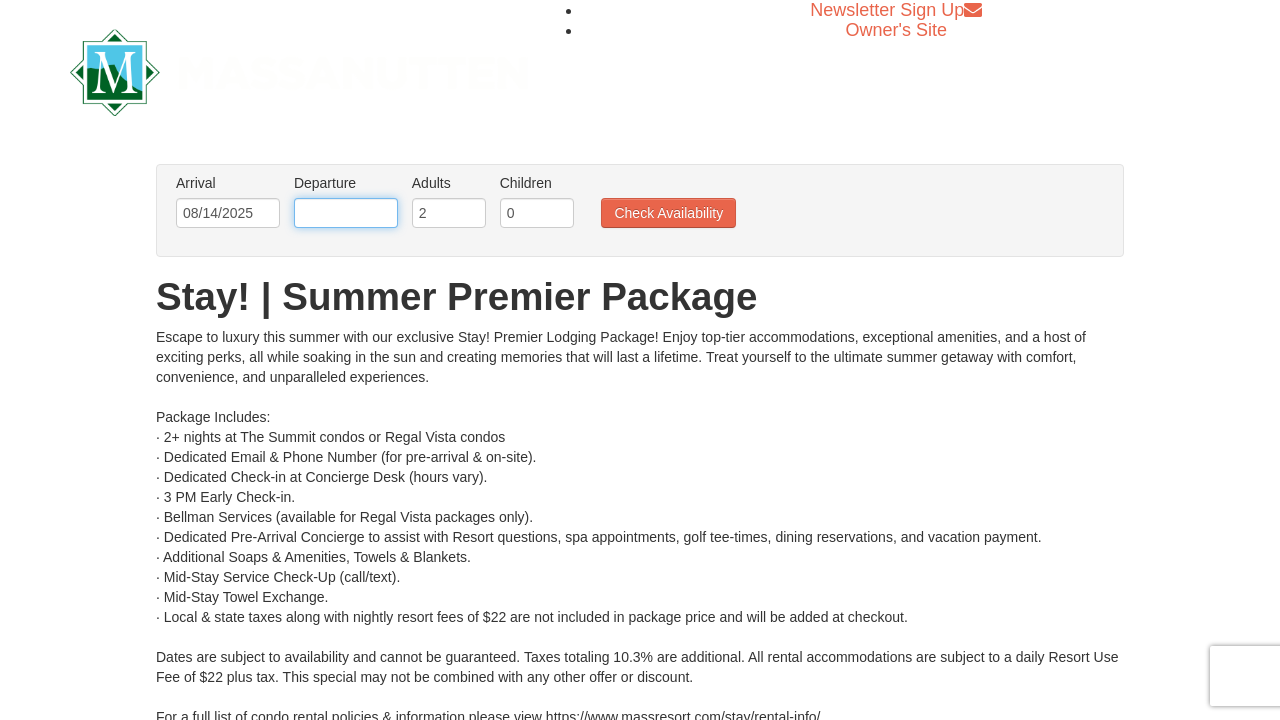 click at bounding box center (346, 213) 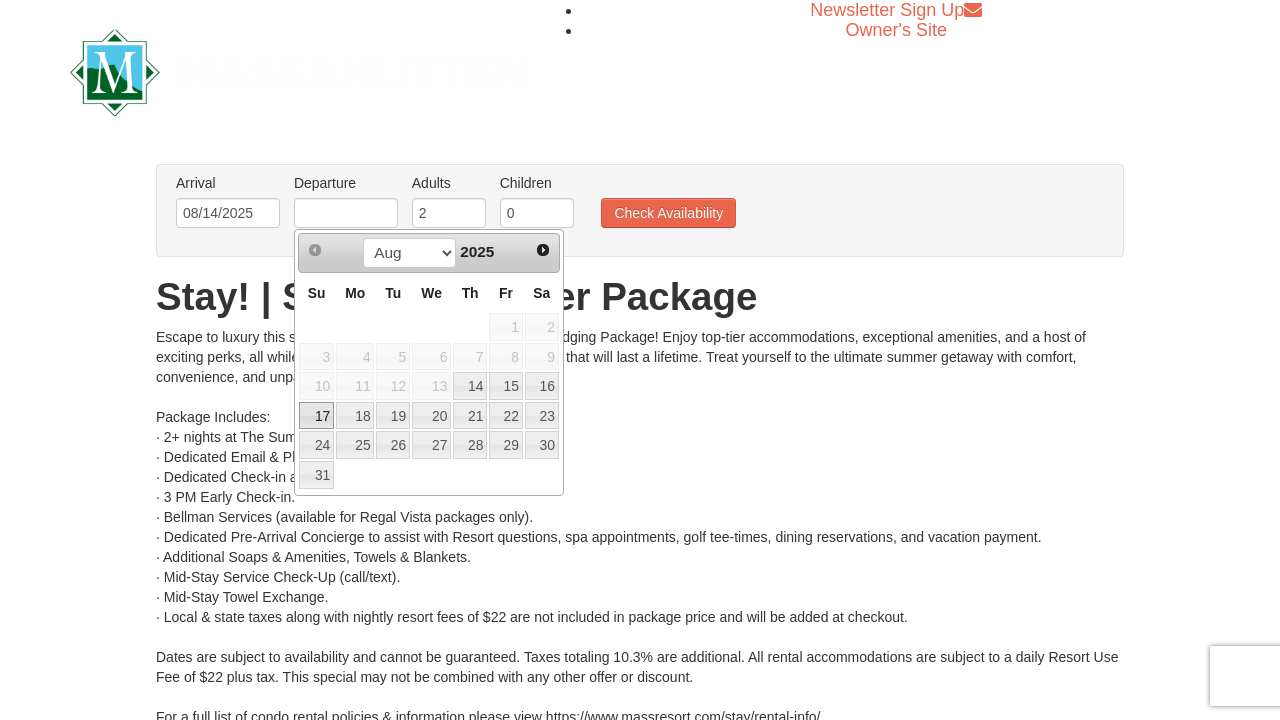 click on "17" at bounding box center (316, 416) 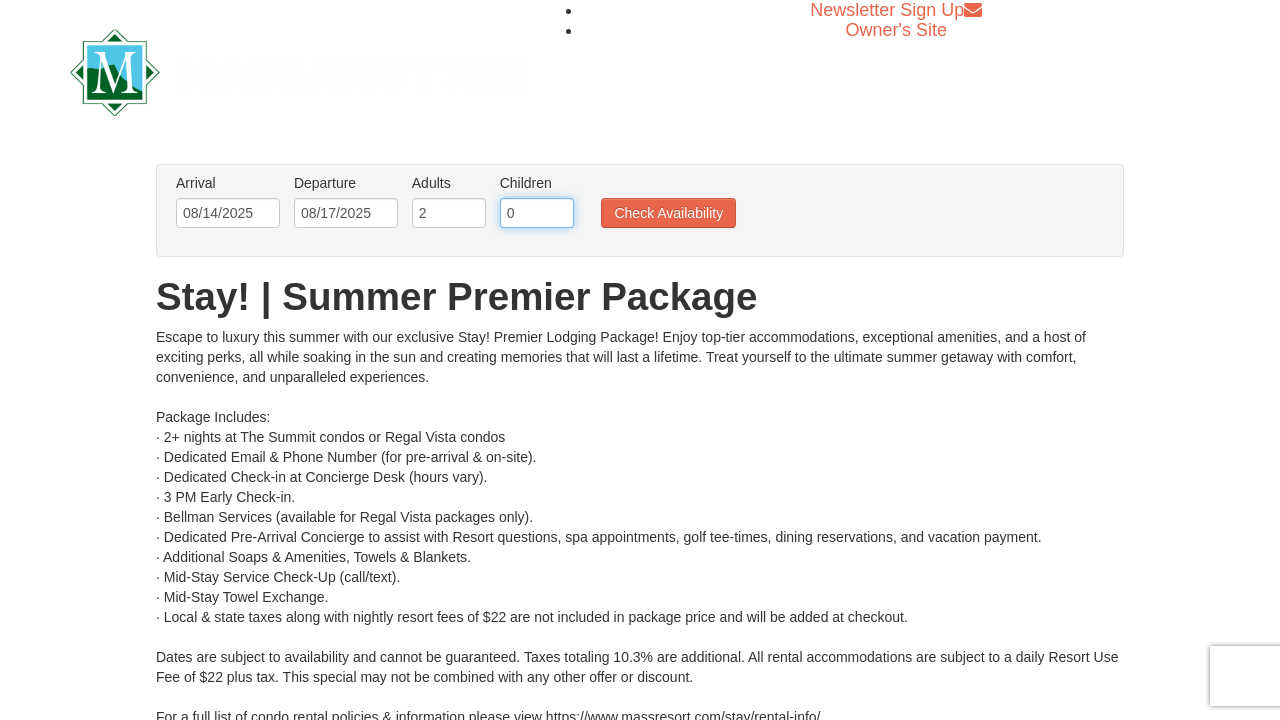 click on "0" at bounding box center (537, 213) 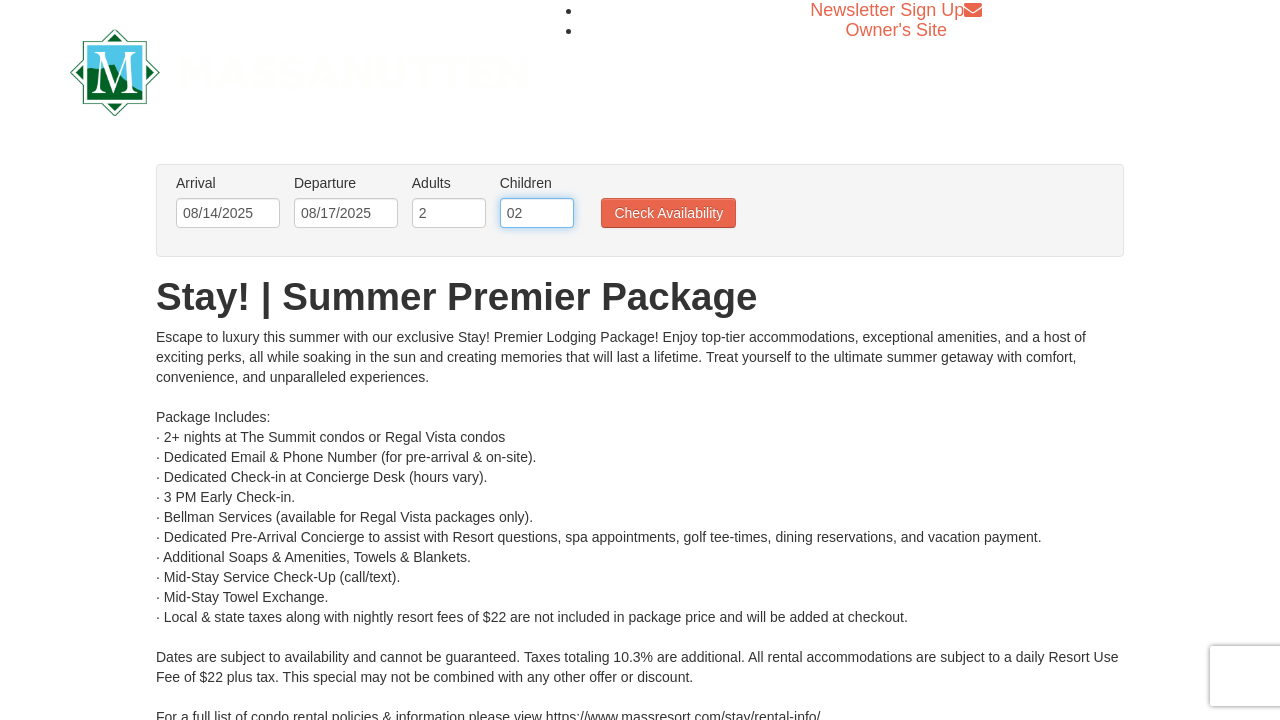 type on "0" 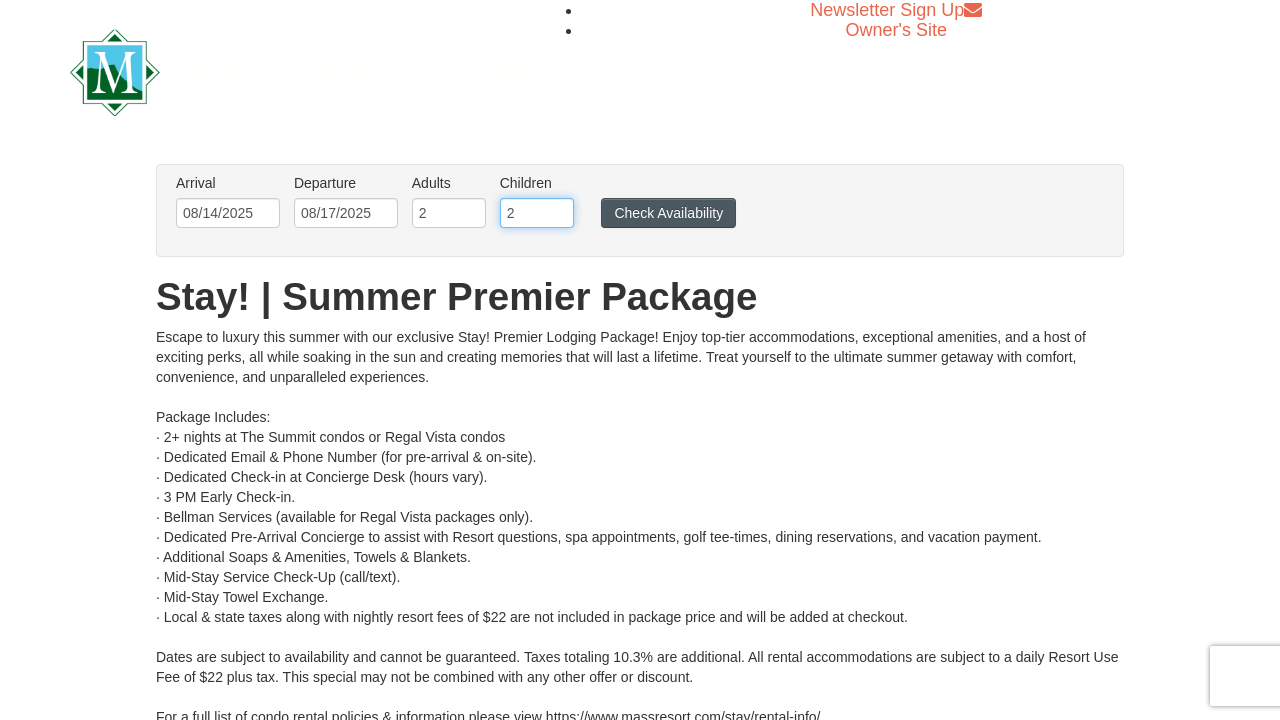 type on "2" 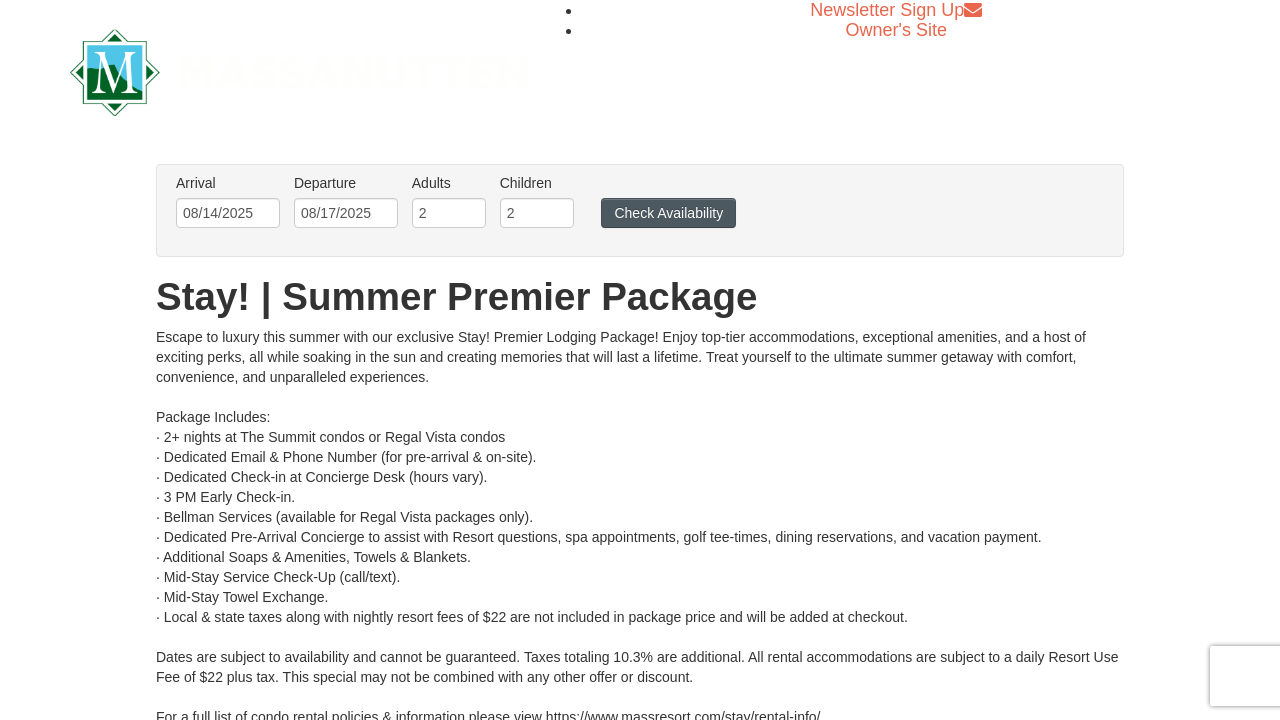 click on "Check Availability" at bounding box center [668, 213] 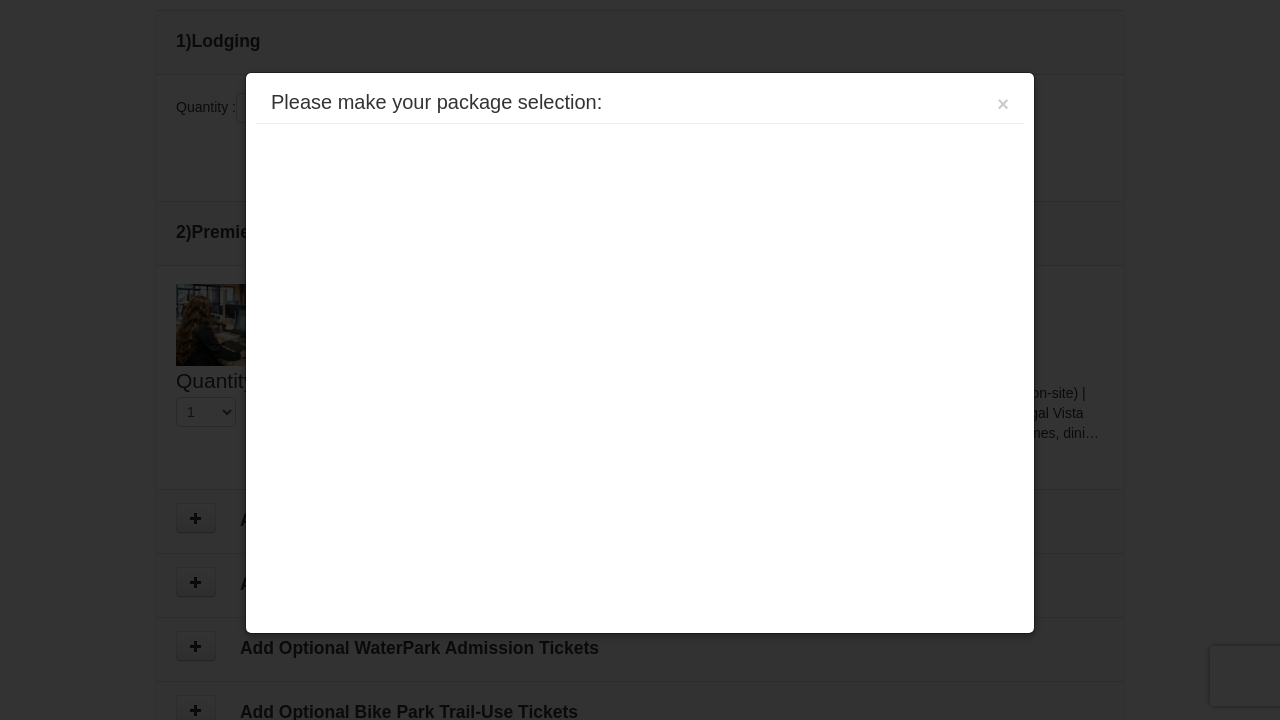 scroll, scrollTop: 892, scrollLeft: 0, axis: vertical 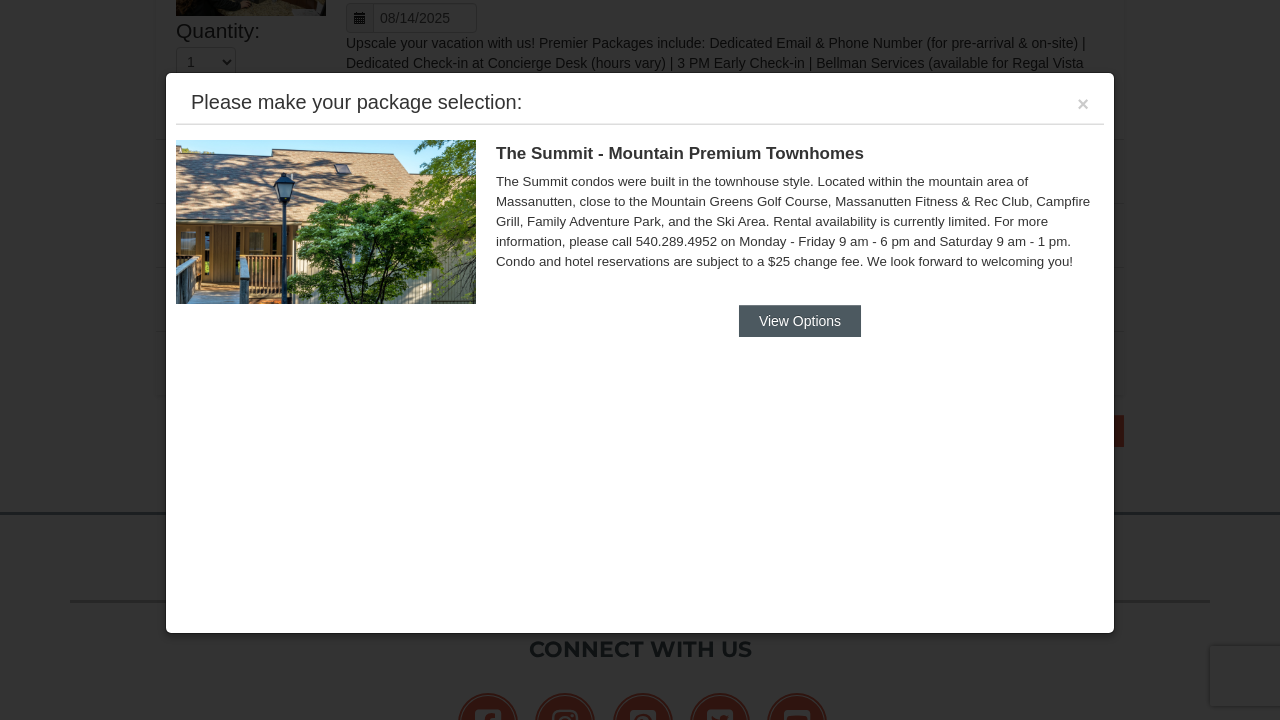 click on "View Options" at bounding box center (800, 321) 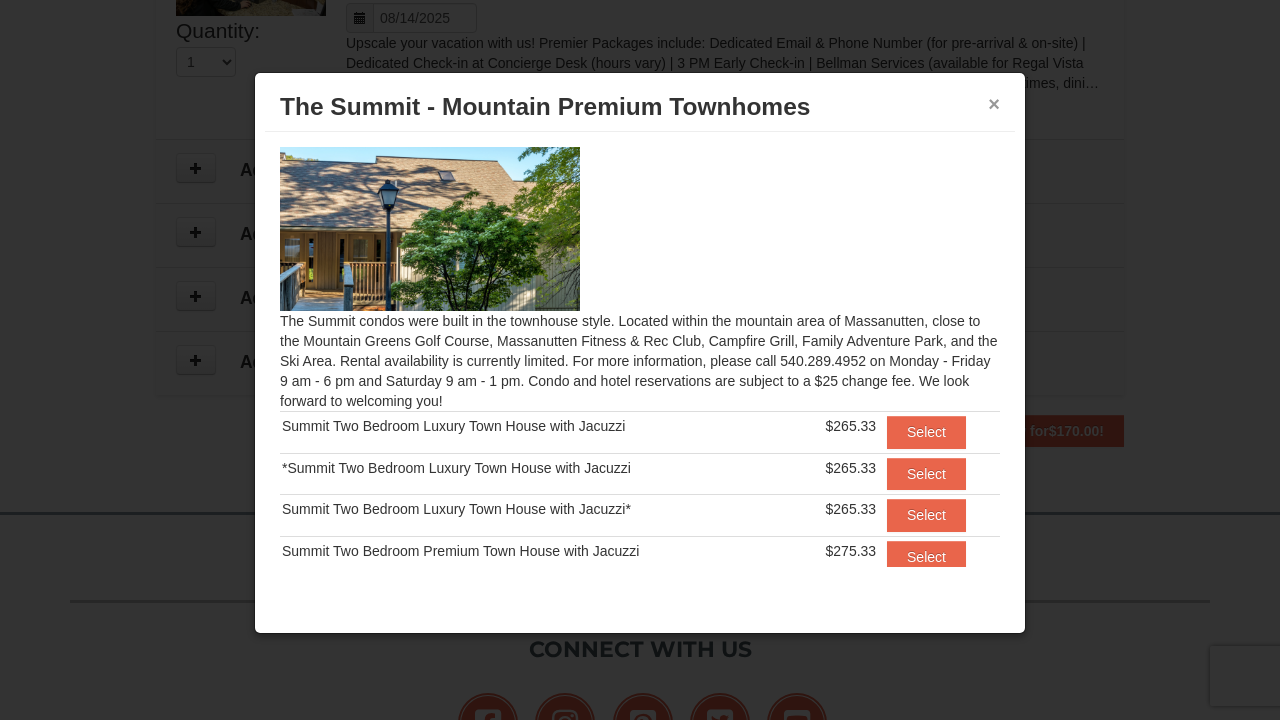 click on "×" at bounding box center (994, 104) 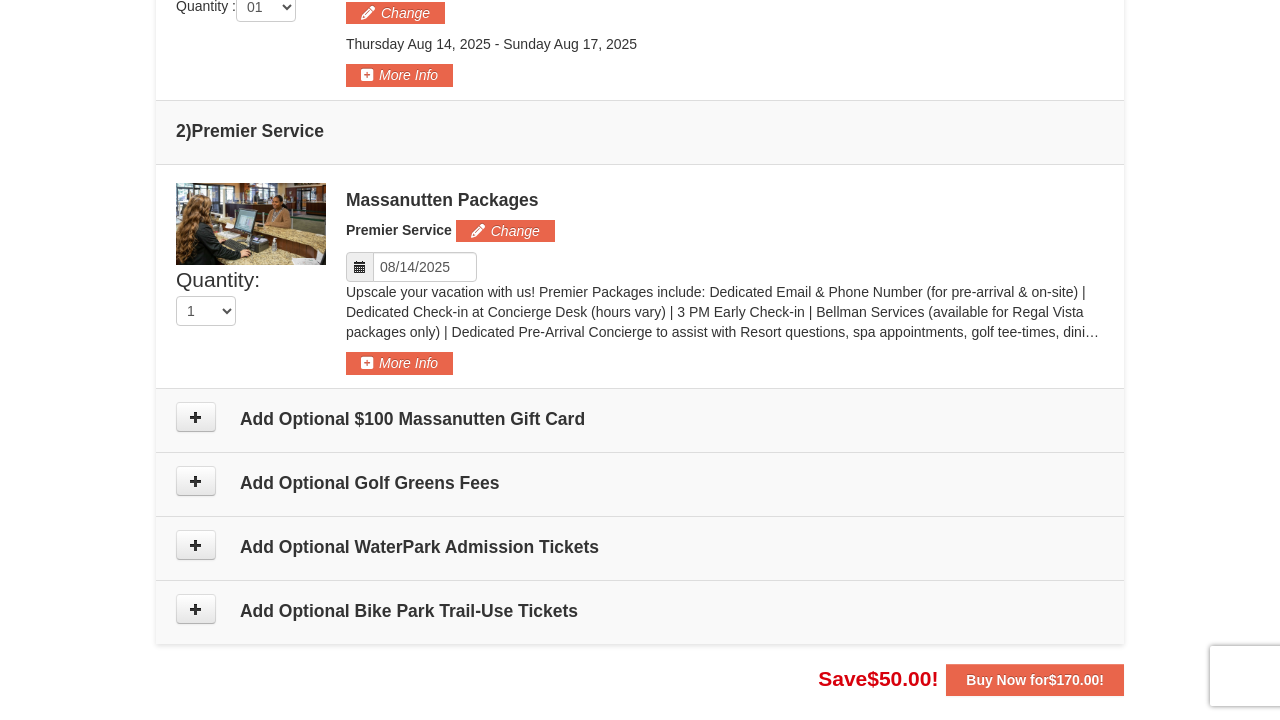 scroll, scrollTop: 905, scrollLeft: 0, axis: vertical 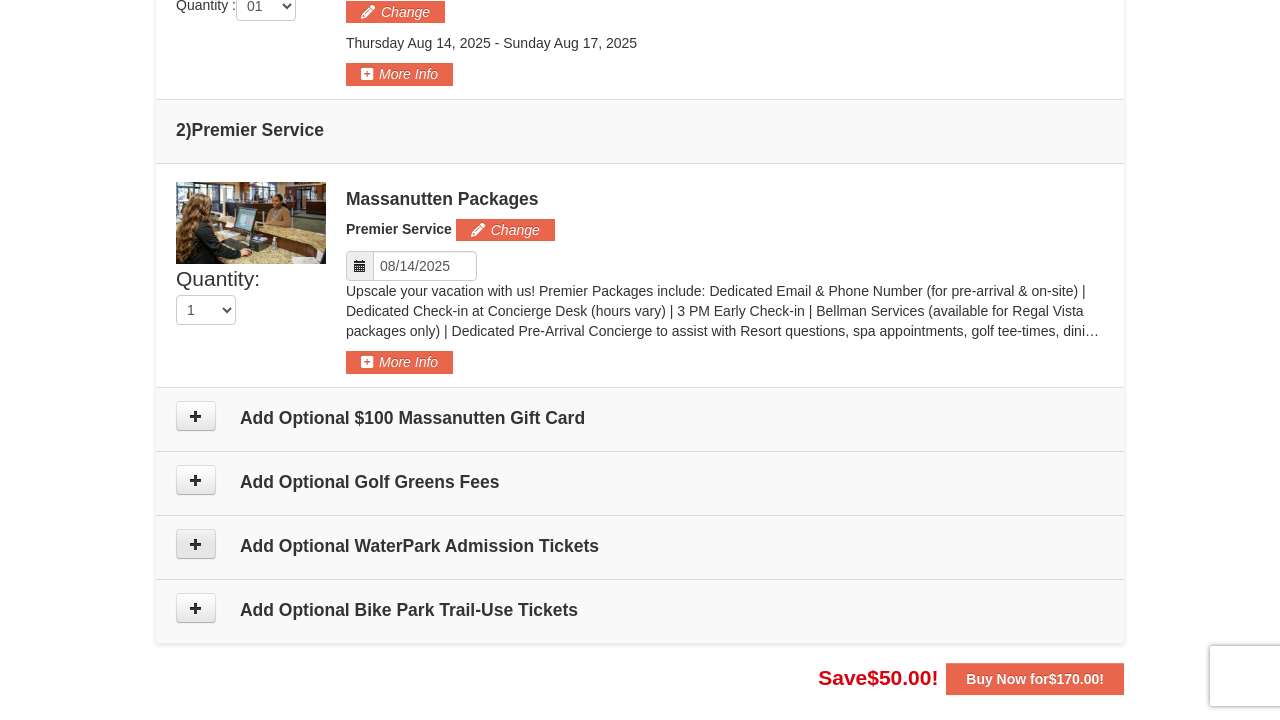 click at bounding box center [196, 544] 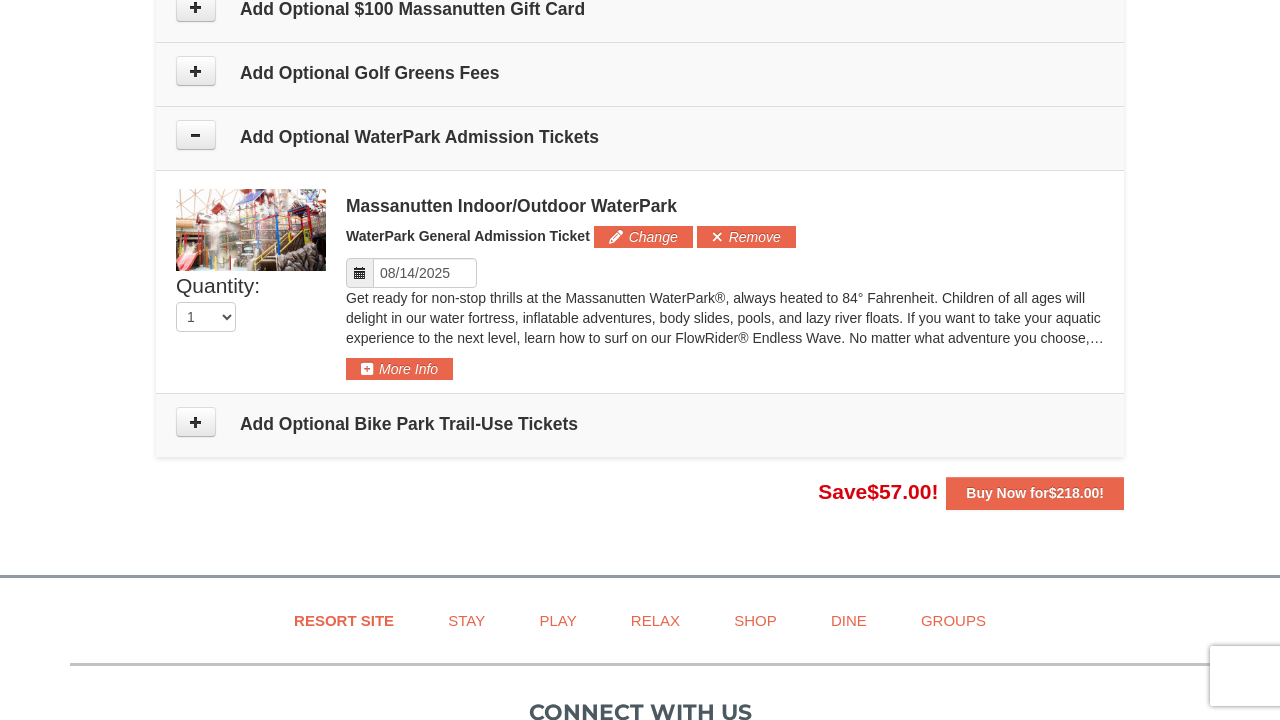 scroll, scrollTop: 1265, scrollLeft: 0, axis: vertical 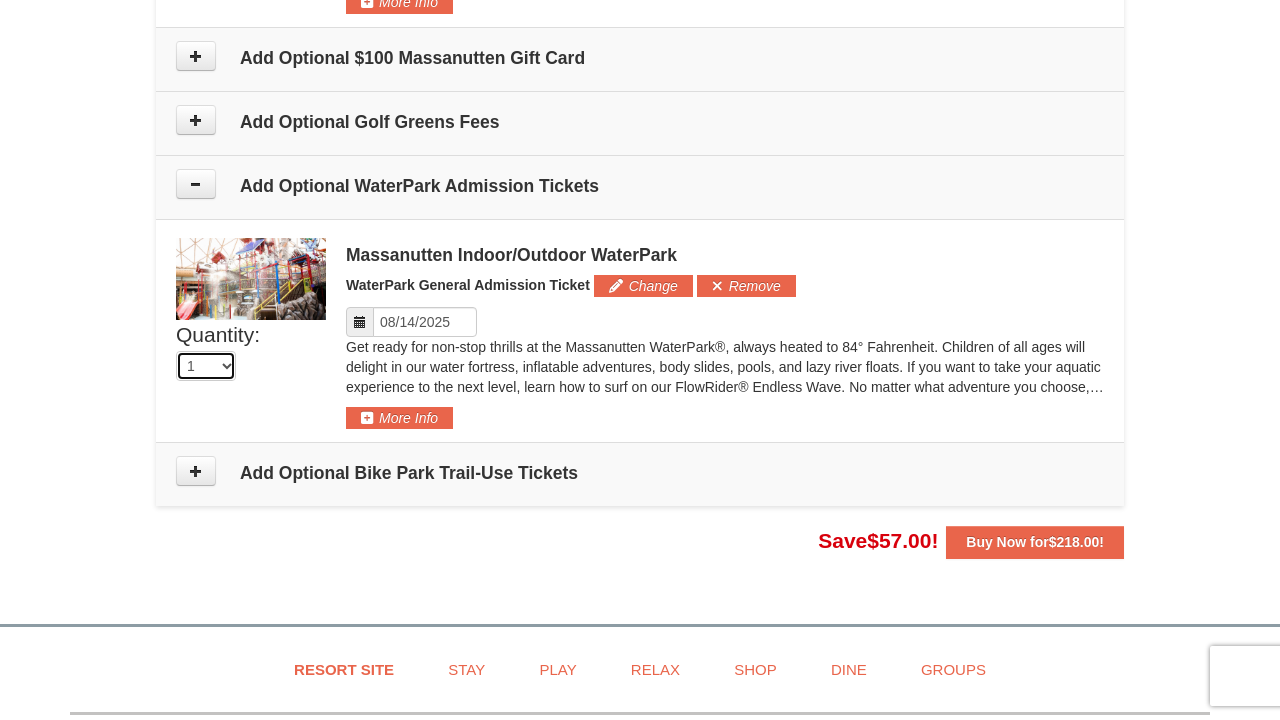 select on "4" 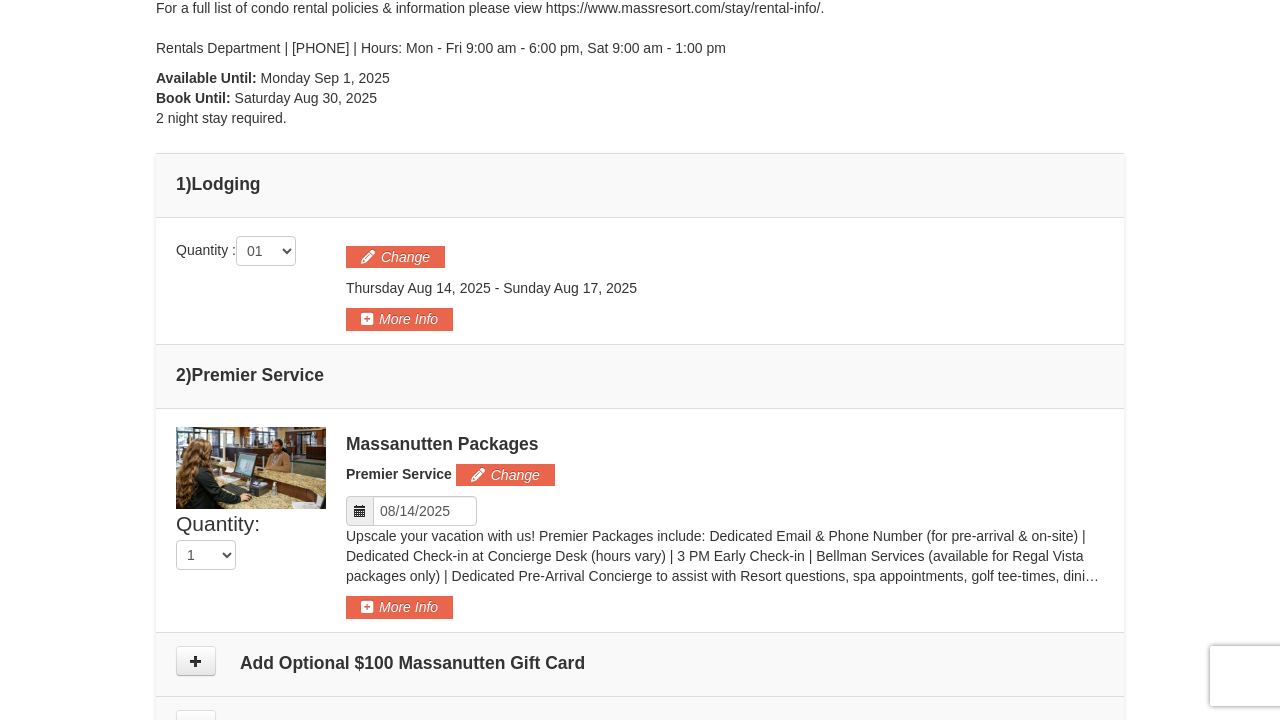 scroll, scrollTop: 631, scrollLeft: 0, axis: vertical 